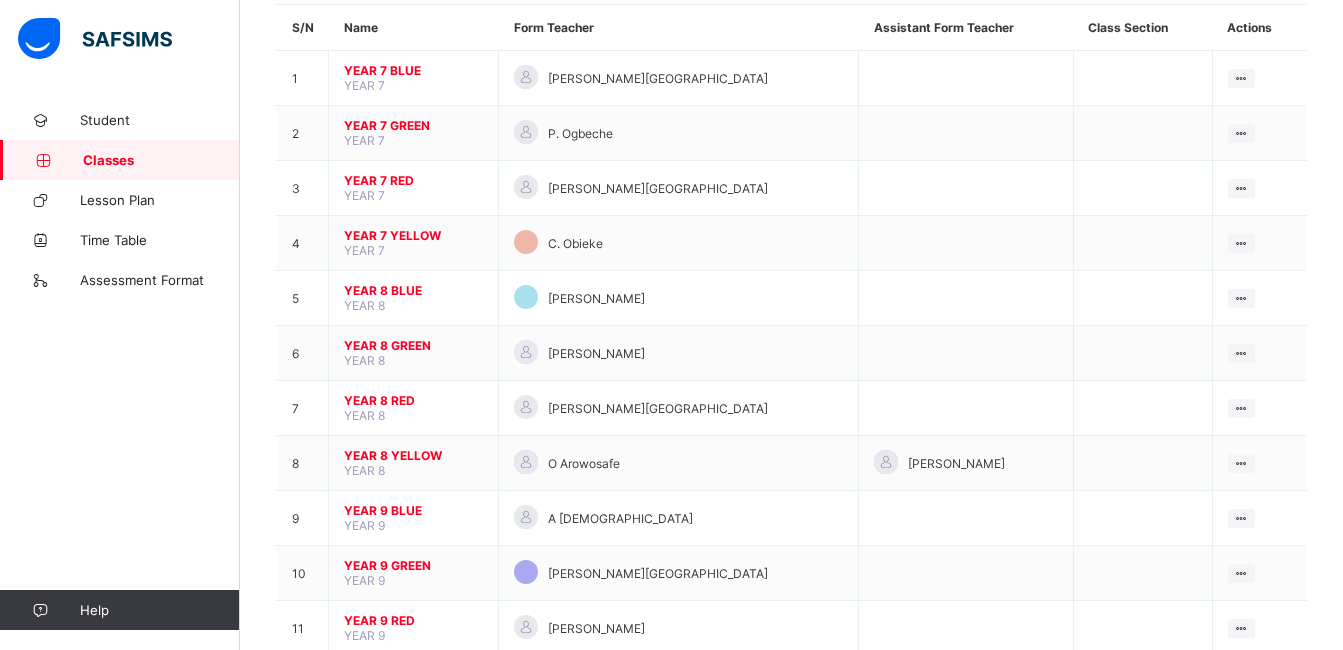 scroll, scrollTop: 185, scrollLeft: 0, axis: vertical 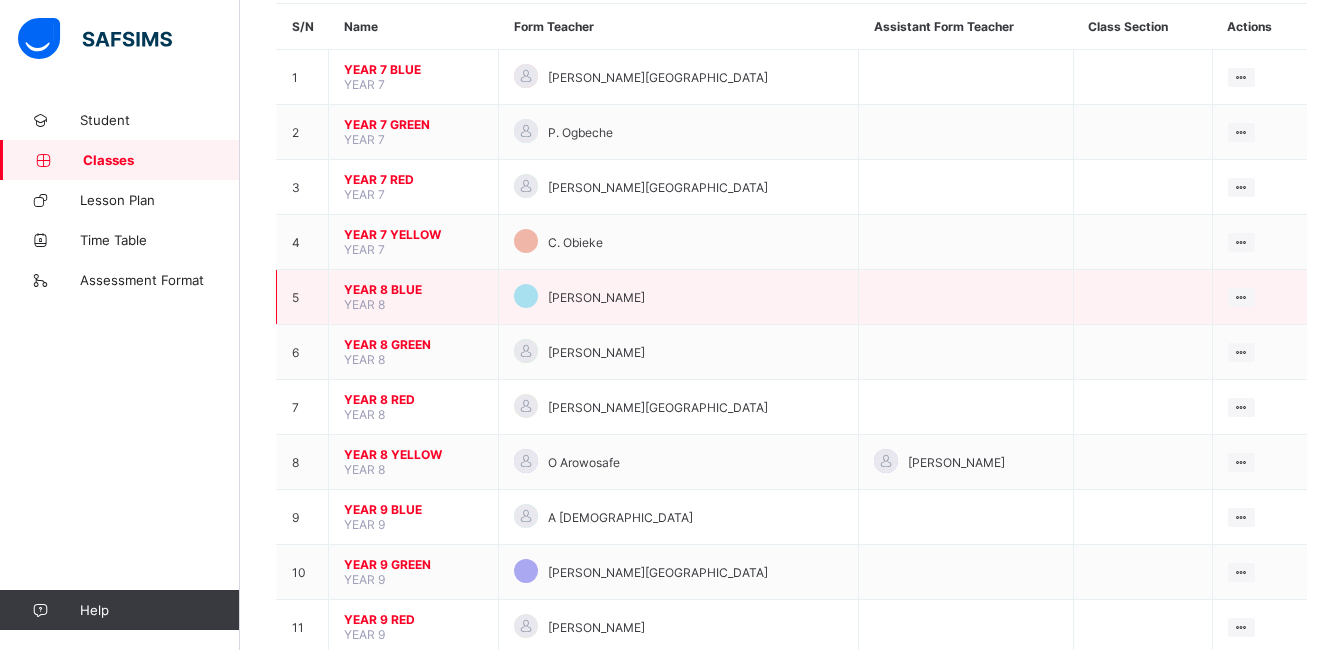 click on "YEAR 8   BLUE   YEAR 8" at bounding box center [414, 297] 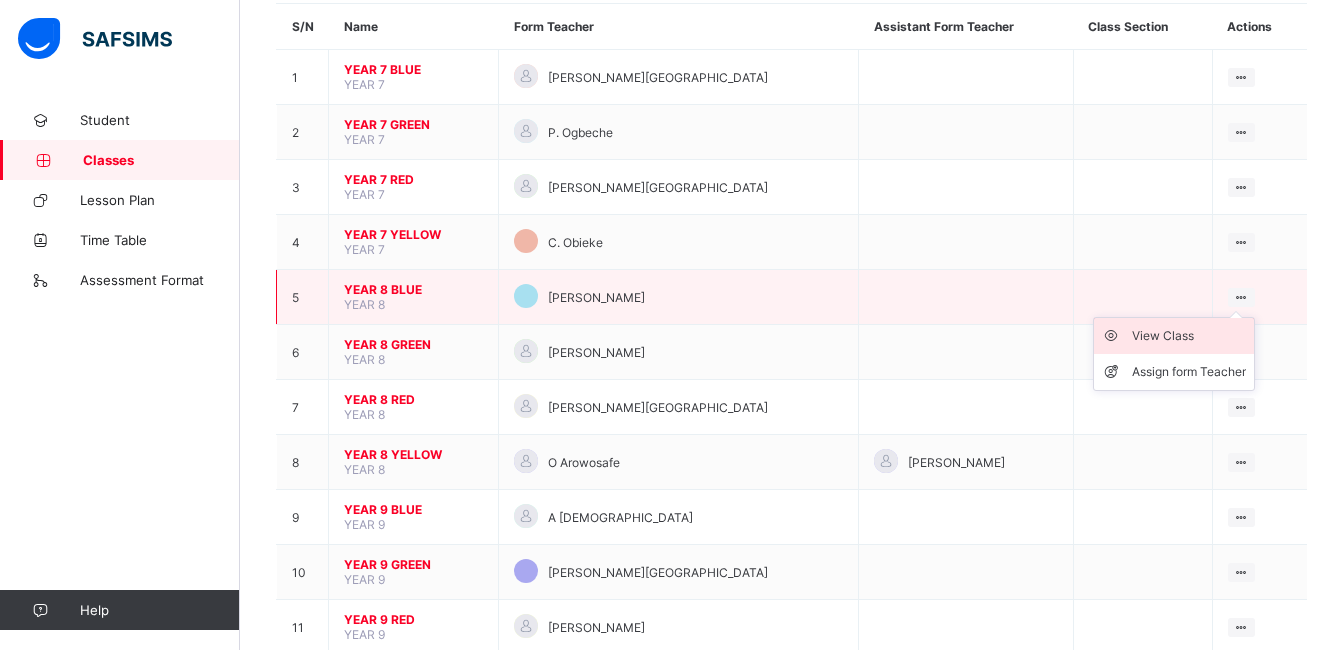 click on "View Class" at bounding box center [1189, 336] 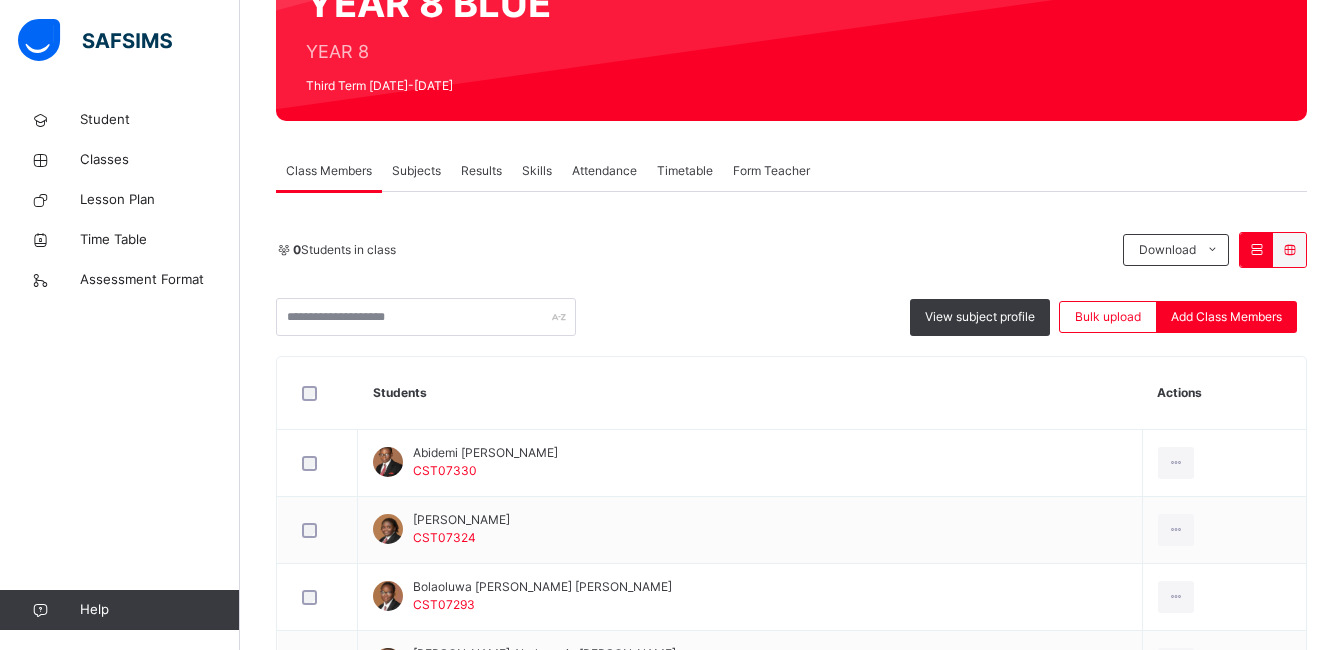 scroll, scrollTop: 0, scrollLeft: 0, axis: both 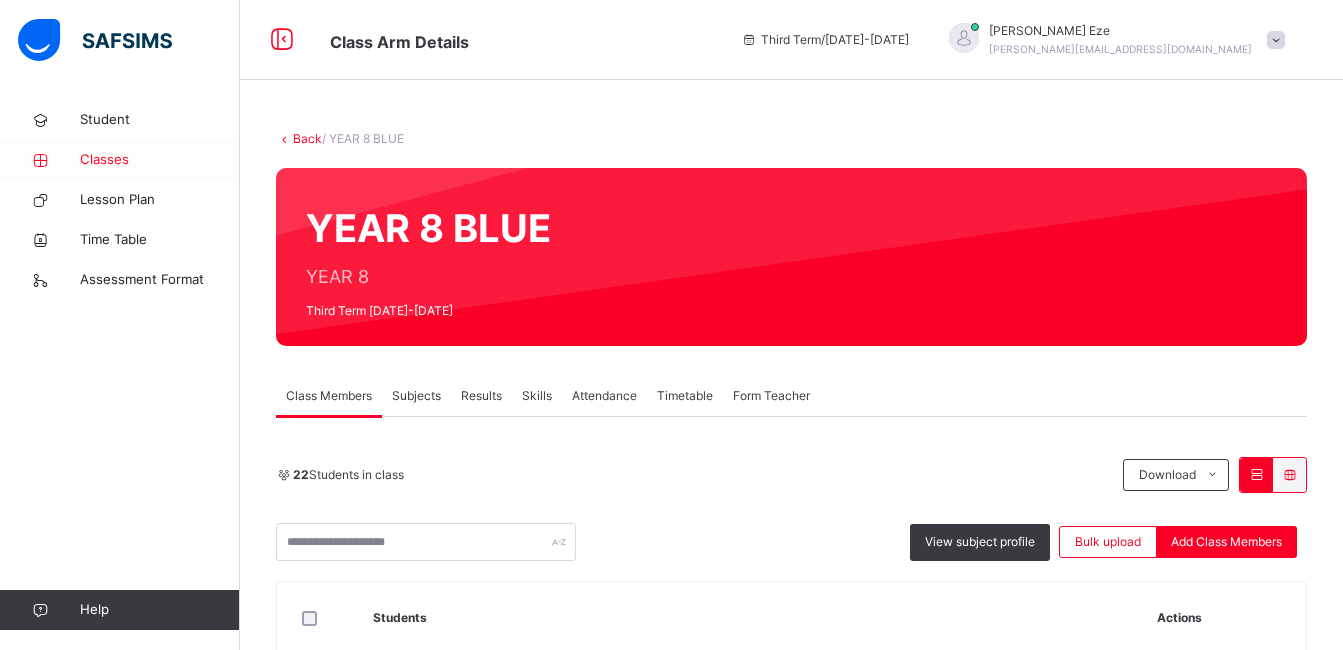 click on "Classes" at bounding box center [160, 160] 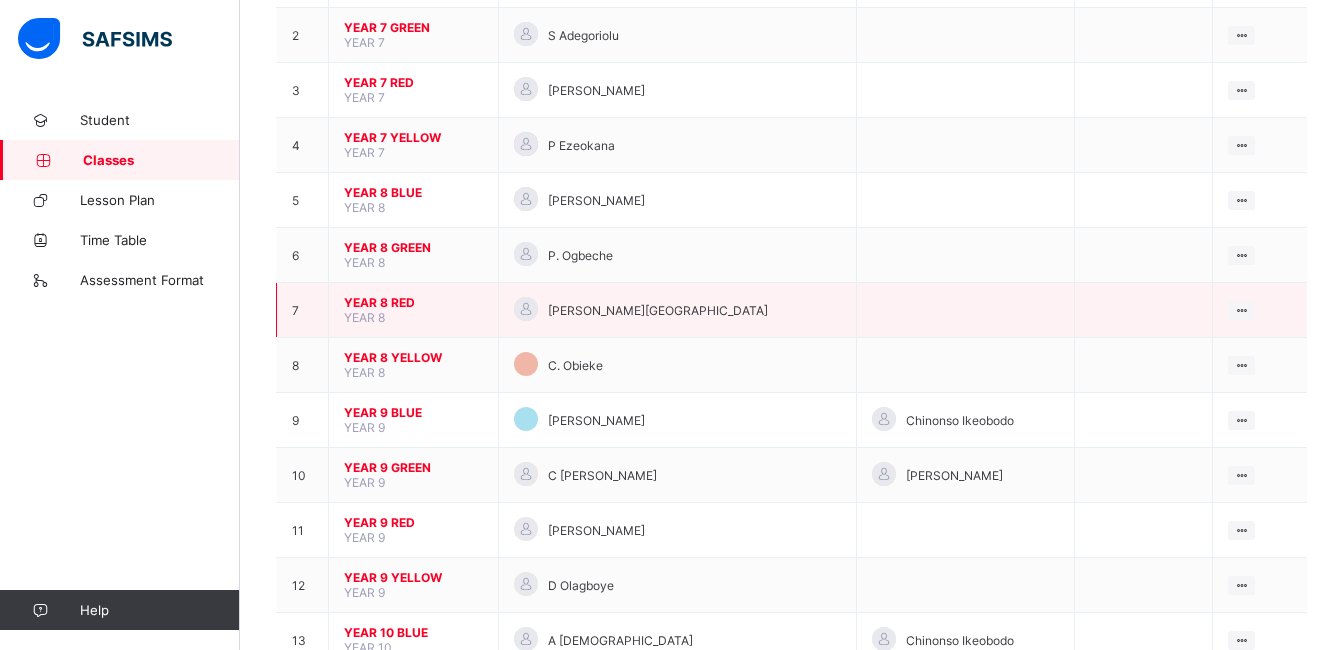scroll, scrollTop: 283, scrollLeft: 0, axis: vertical 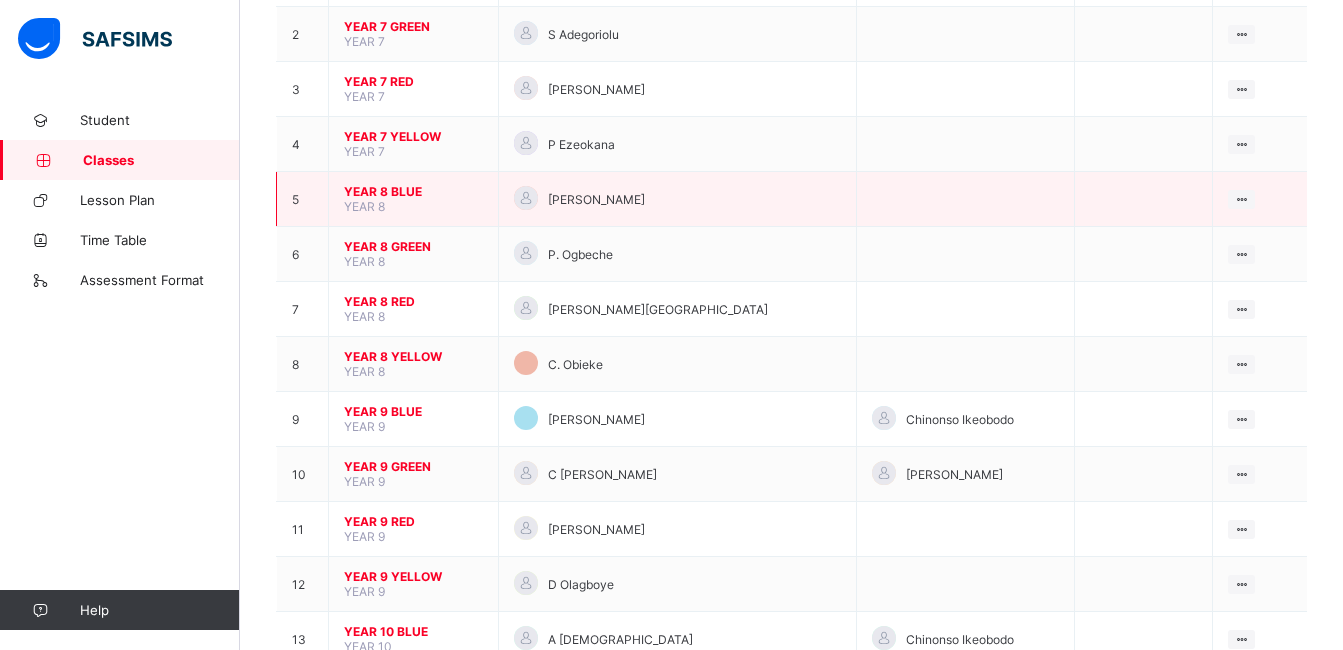 click on "[PERSON_NAME][GEOGRAPHIC_DATA]" at bounding box center [677, 199] 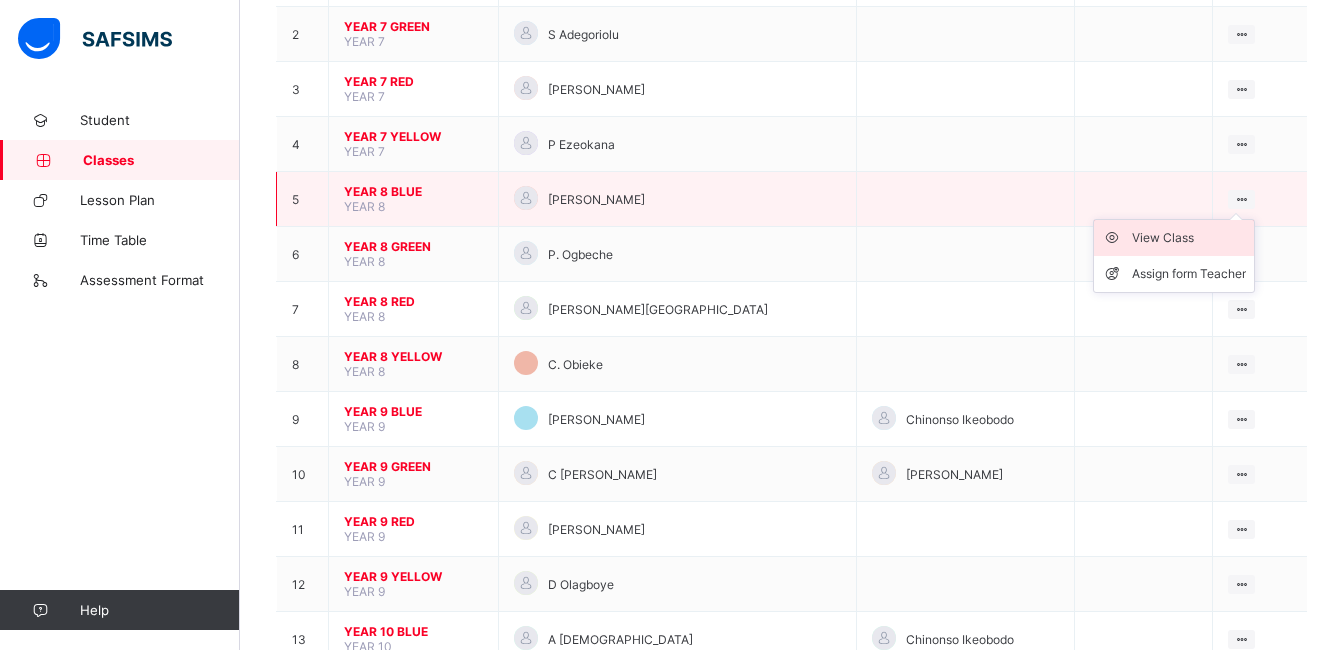 click on "View Class" at bounding box center (1189, 238) 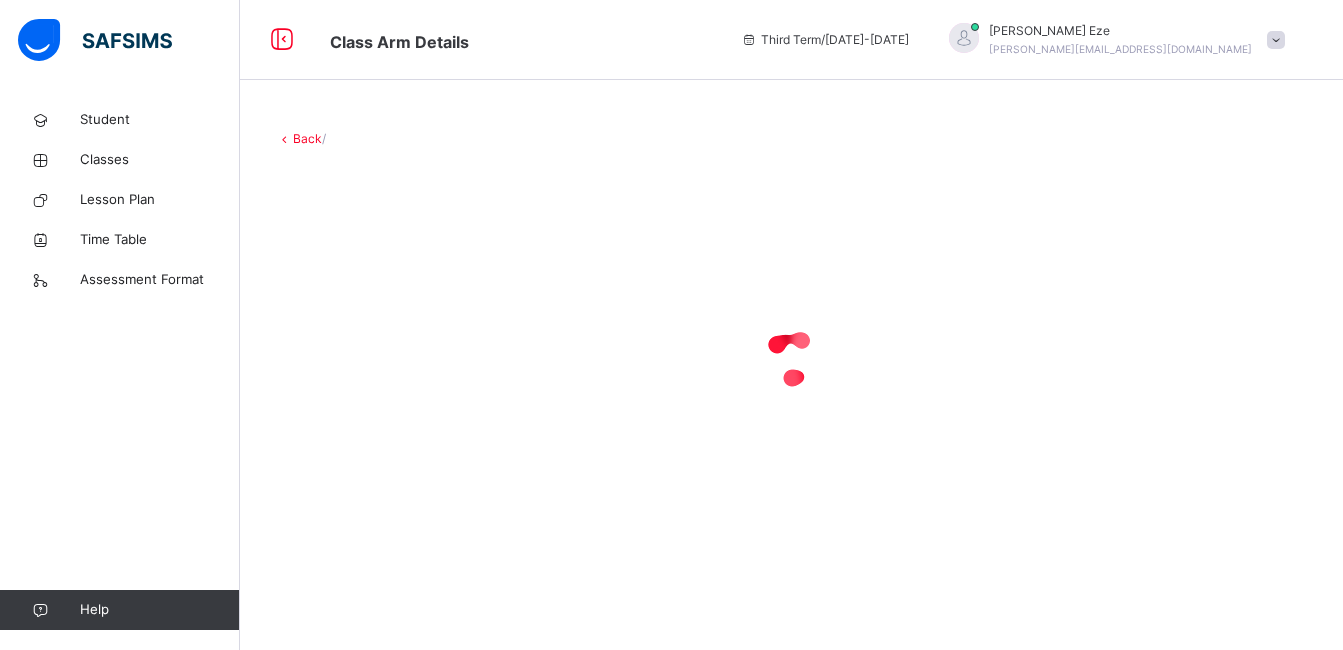 scroll, scrollTop: 0, scrollLeft: 0, axis: both 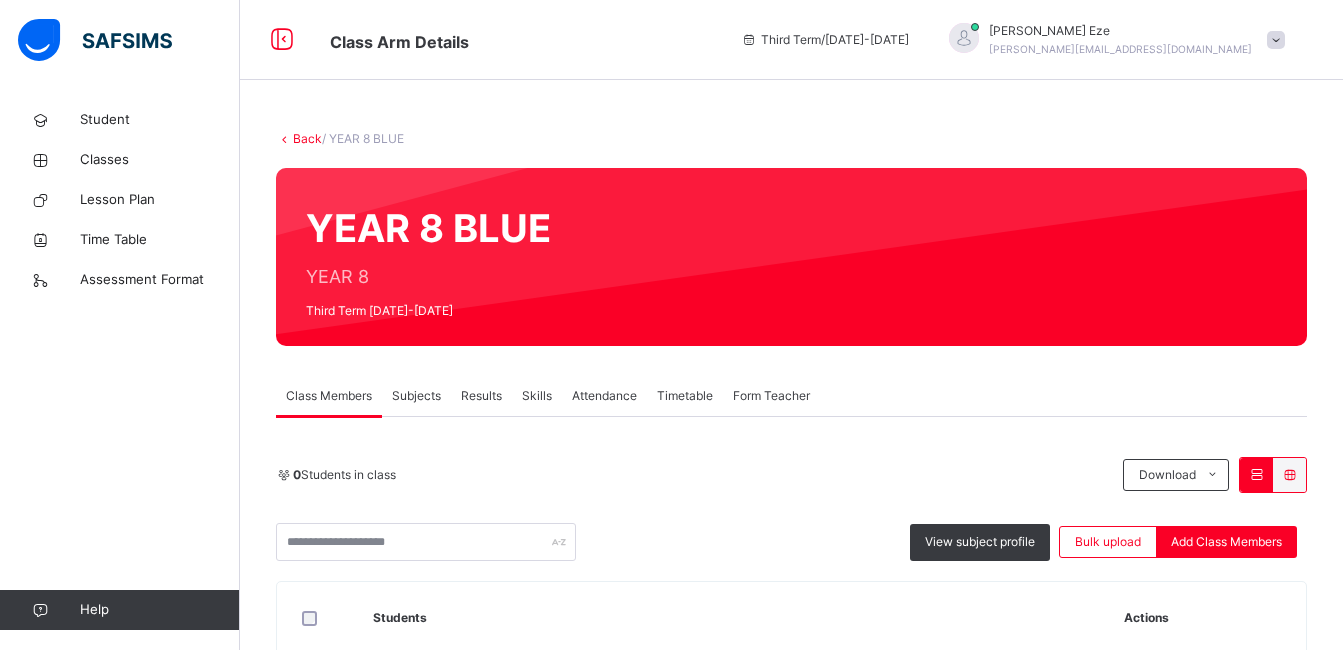 click on "Subjects" at bounding box center [416, 396] 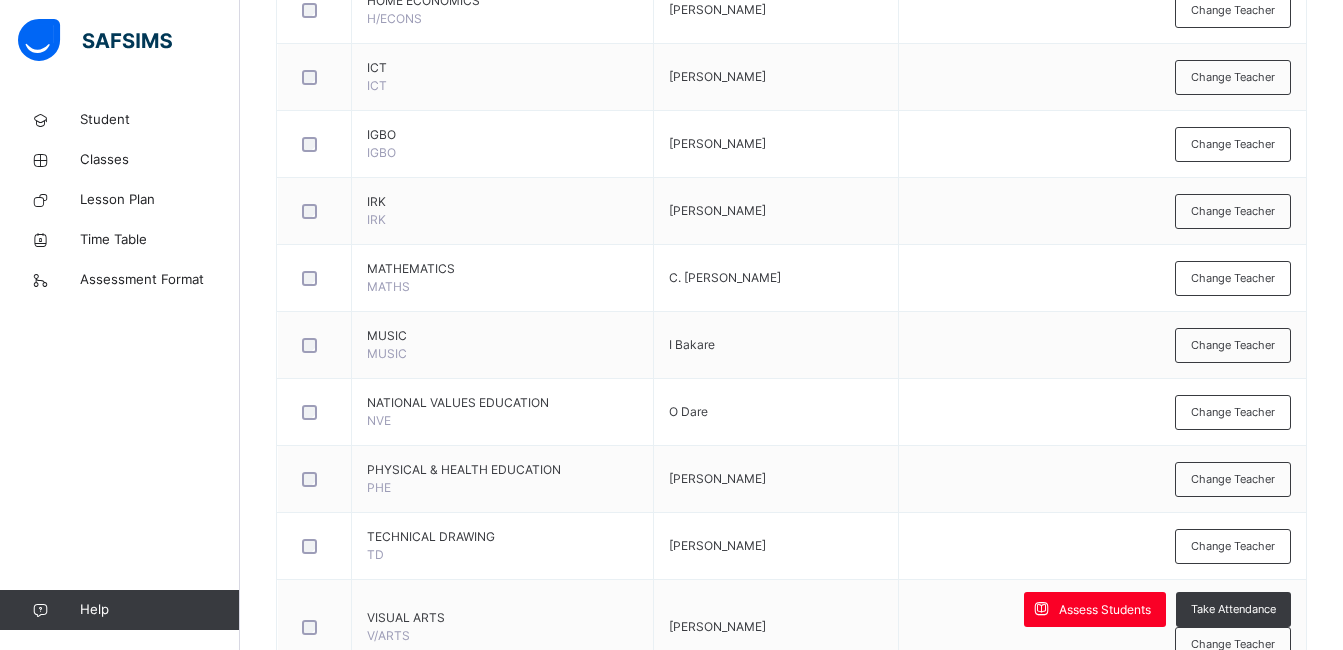 scroll, scrollTop: 1371, scrollLeft: 0, axis: vertical 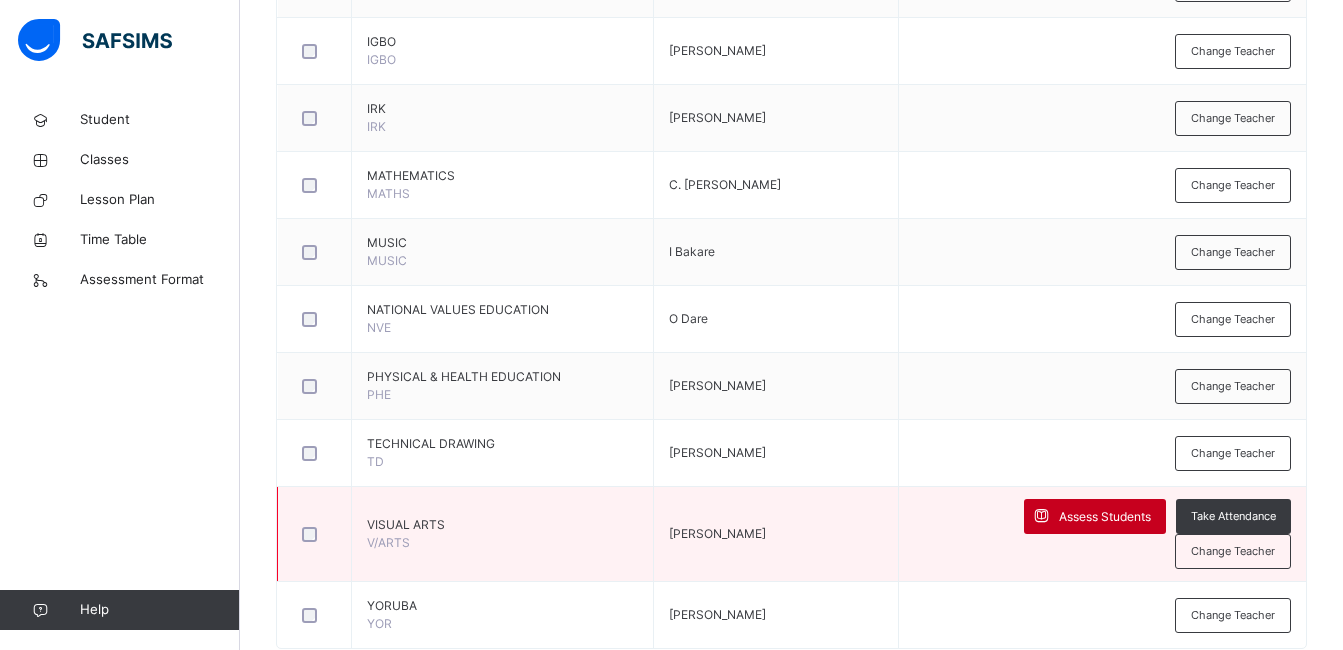 click at bounding box center (1041, 516) 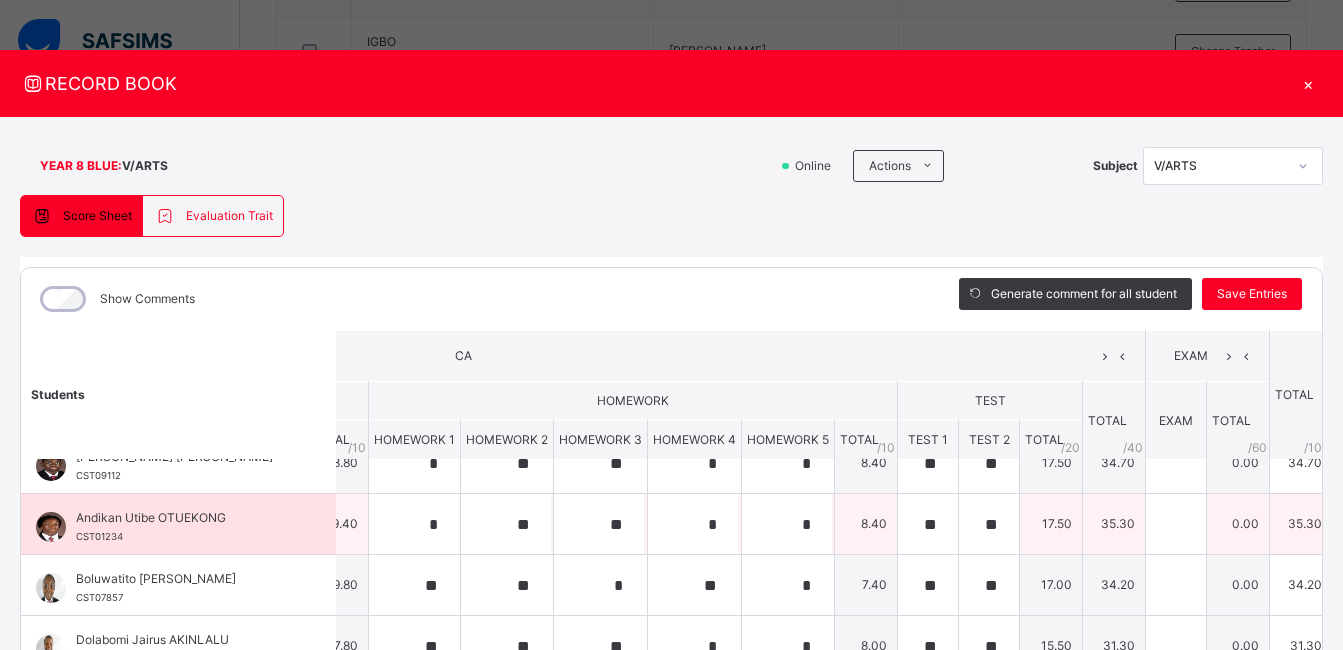 scroll, scrollTop: 0, scrollLeft: 522, axis: horizontal 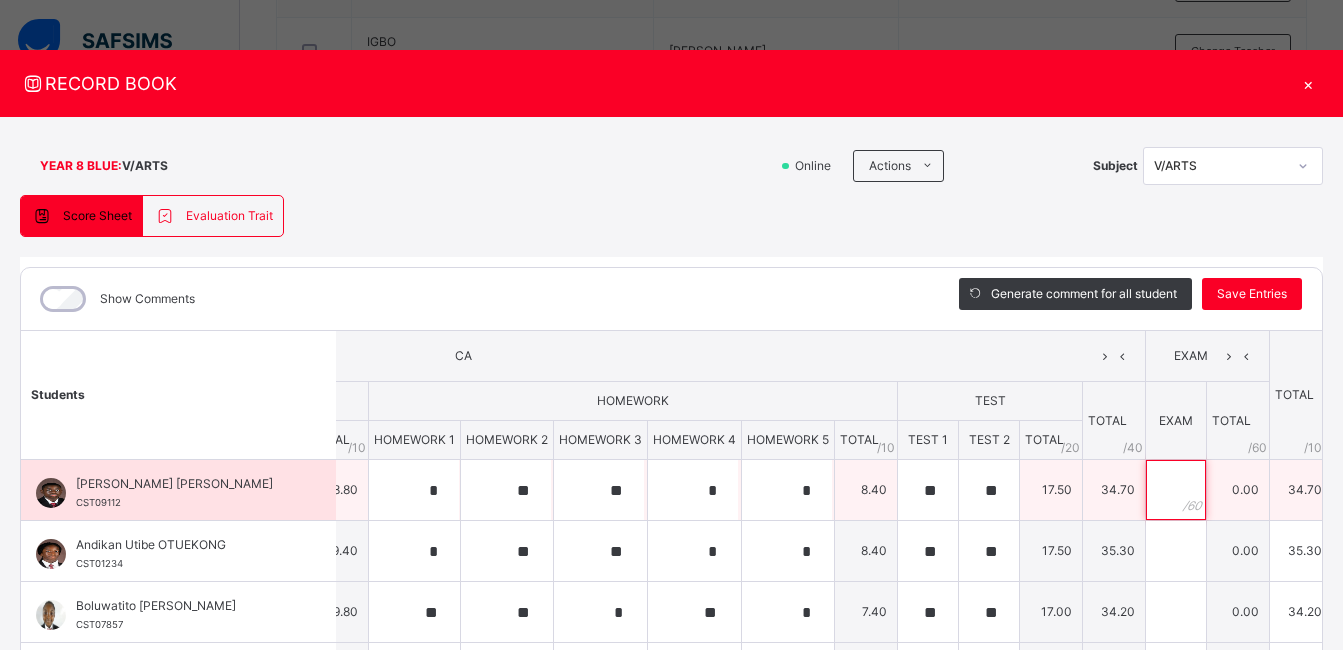 click at bounding box center (1176, 490) 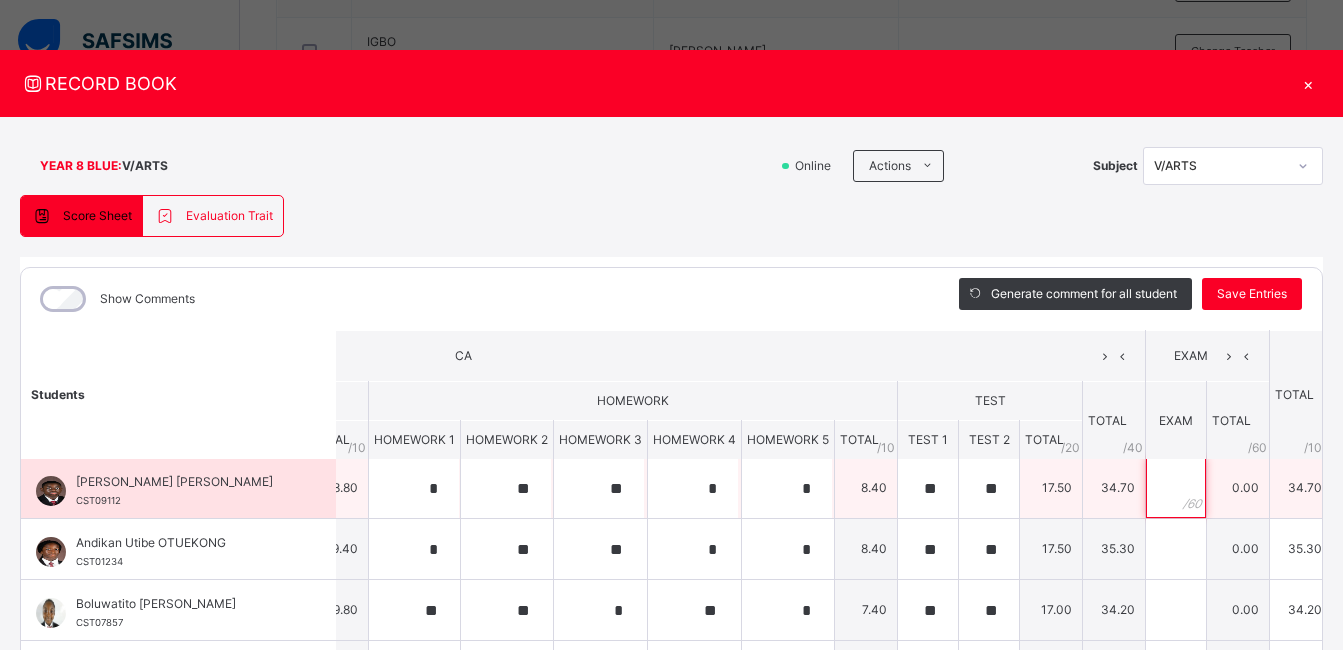 scroll, scrollTop: 0, scrollLeft: 522, axis: horizontal 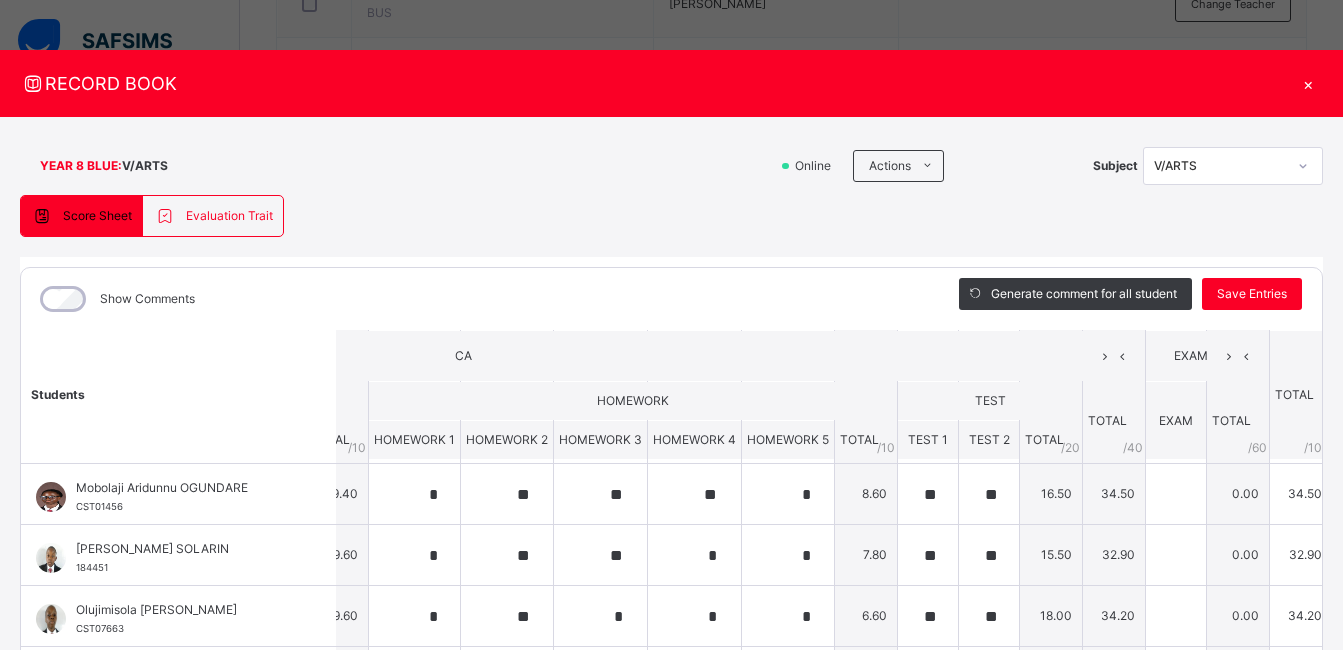click on "Students CA EXAM TOTAL /100 Comment CLASSWORK HOMEWORK TEST TOTAL / 40 EXAM TOTAL / 60 CLASSWORK 1 CLASSWORK 2 CLASSWORK 3 CLASSWORK 4 CLASSWORK 5 TOTAL / 10 HOMEWORK 1 HOMEWORK 2 HOMEWORK 3 HOMEWORK 4 HOMEWORK 5 TOTAL / 10 TEST 1 TEST 2 TOTAL / 20 Abiola Victor OLALEKAN CST09112 Abiola Victor OLALEKAN CST09112 * * ** ** * 8.80 * ** ** * * 8.40 ** ** 17.50 34.70 0.00 34.70 Generate comment 0 / 250   ×   Subject Teacher’s Comment Generate and see in full the comment developed by the AI with an option to regenerate the comment JS Abiola Victor OLALEKAN   CST09112   Total 34.70  / 100.00 Sims Bot   Regenerate     Use this comment   Andikan Utibe OTUEKONG  CST01234 Andikan Utibe OTUEKONG  CST01234 * * ** ** ** 9.40 * ** ** * * 8.40 ** ** 17.50 35.30 0.00 35.30 Generate comment 0 / 250   ×   Subject Teacher’s Comment Generate and see in full the comment developed by the AI with an option to regenerate the comment JS Andikan Utibe OTUEKONG    CST01234   Total 35.30  / 100.00 Sims Bot   Regenerate       ** **" at bounding box center [421, 368] 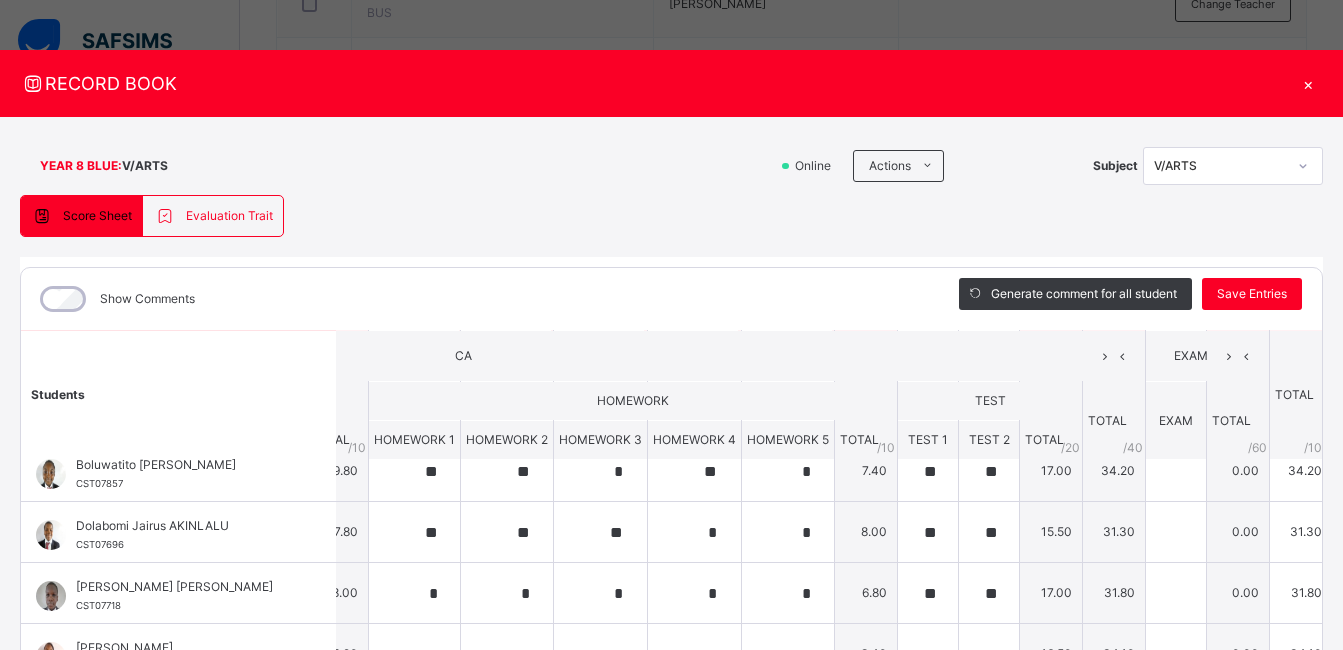 scroll, scrollTop: 0, scrollLeft: 522, axis: horizontal 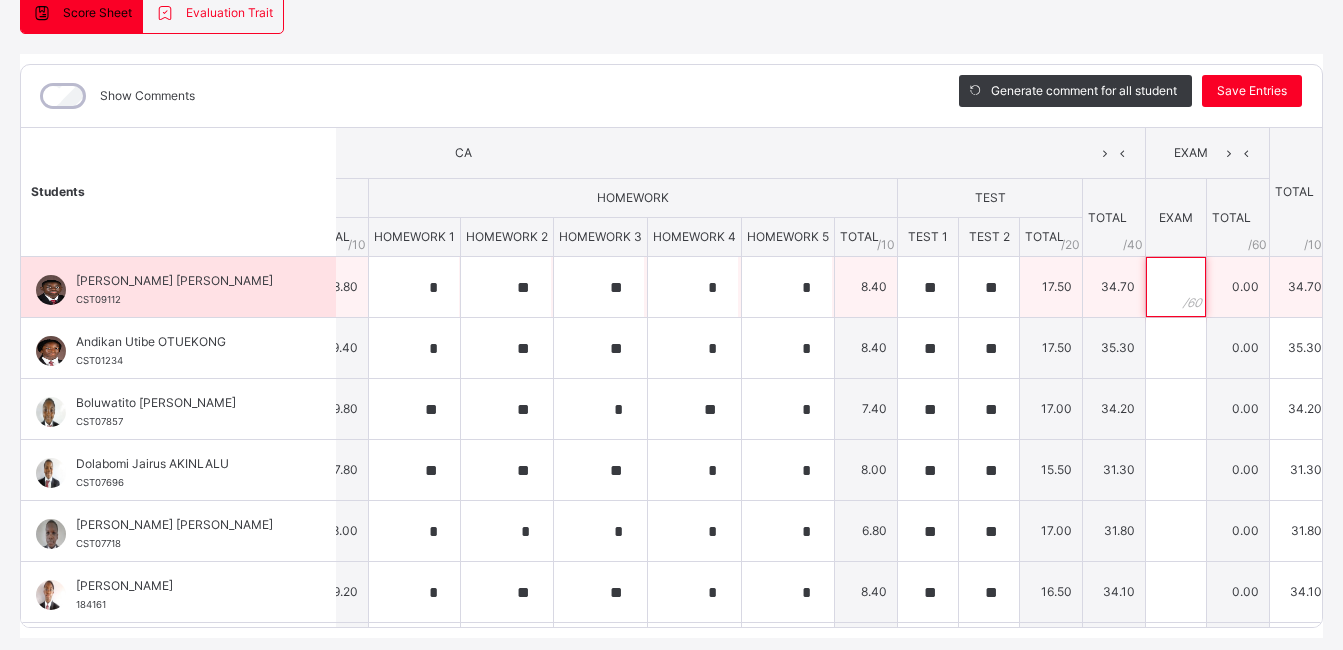 click at bounding box center (1176, 287) 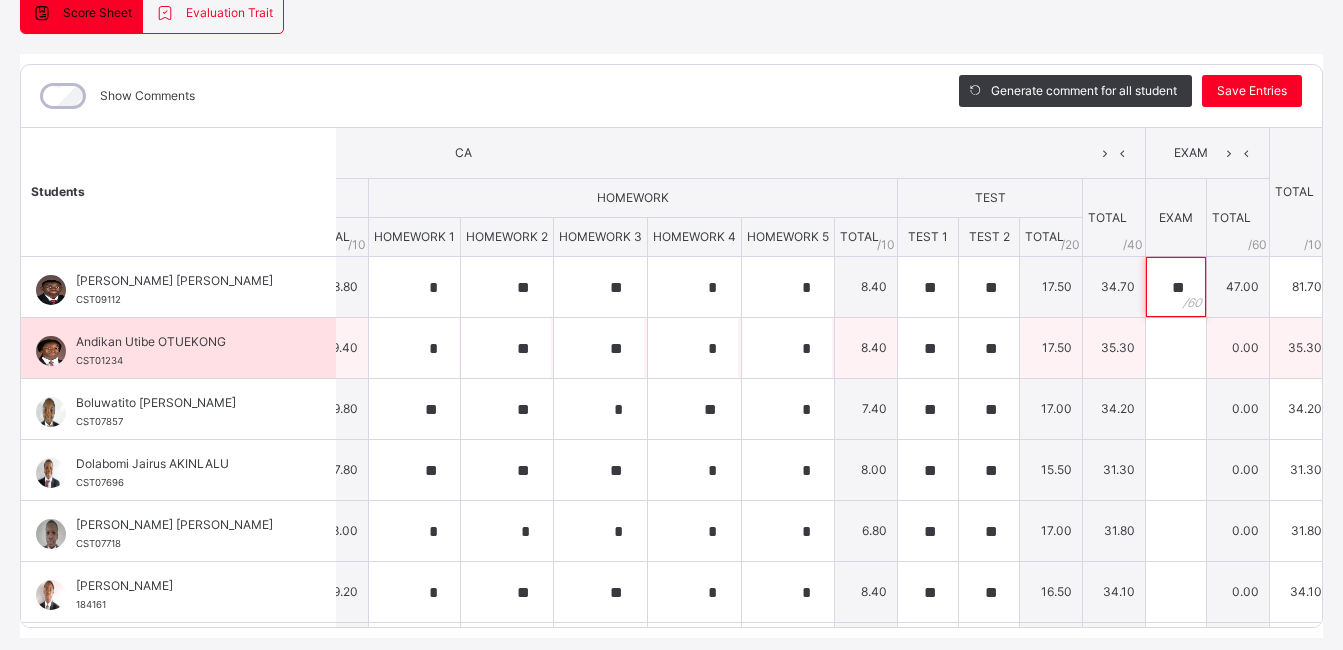 type on "**" 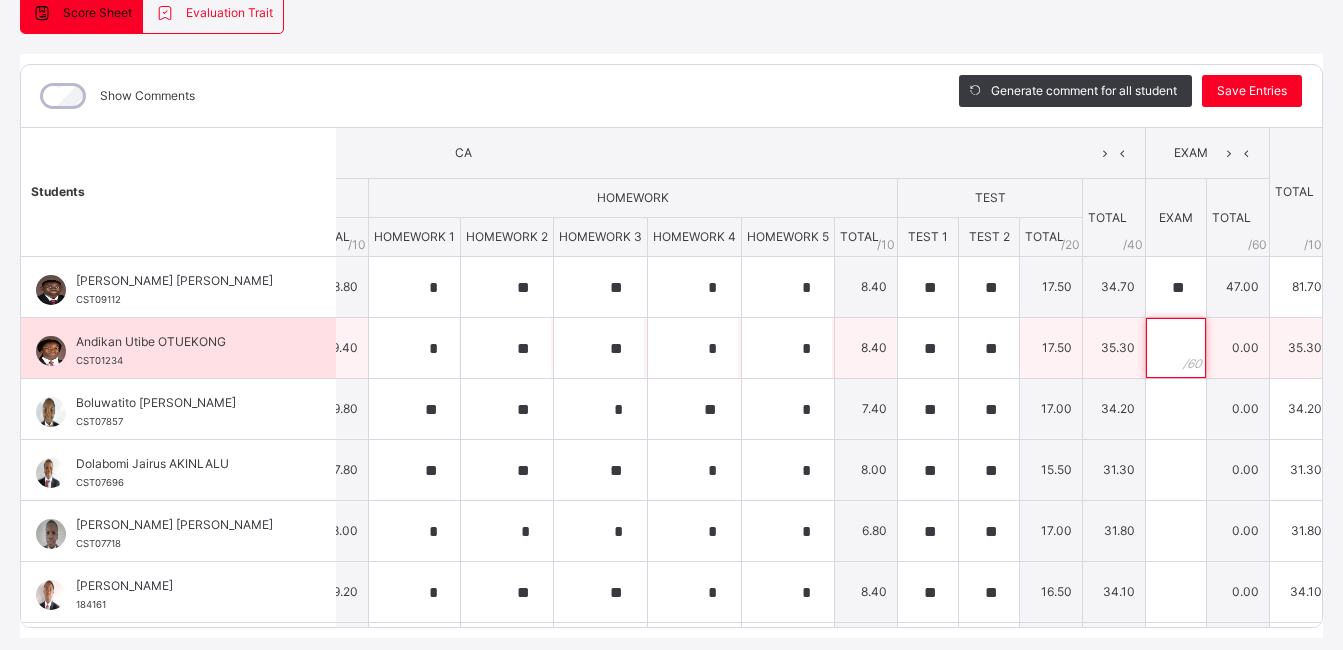 click at bounding box center [1176, 348] 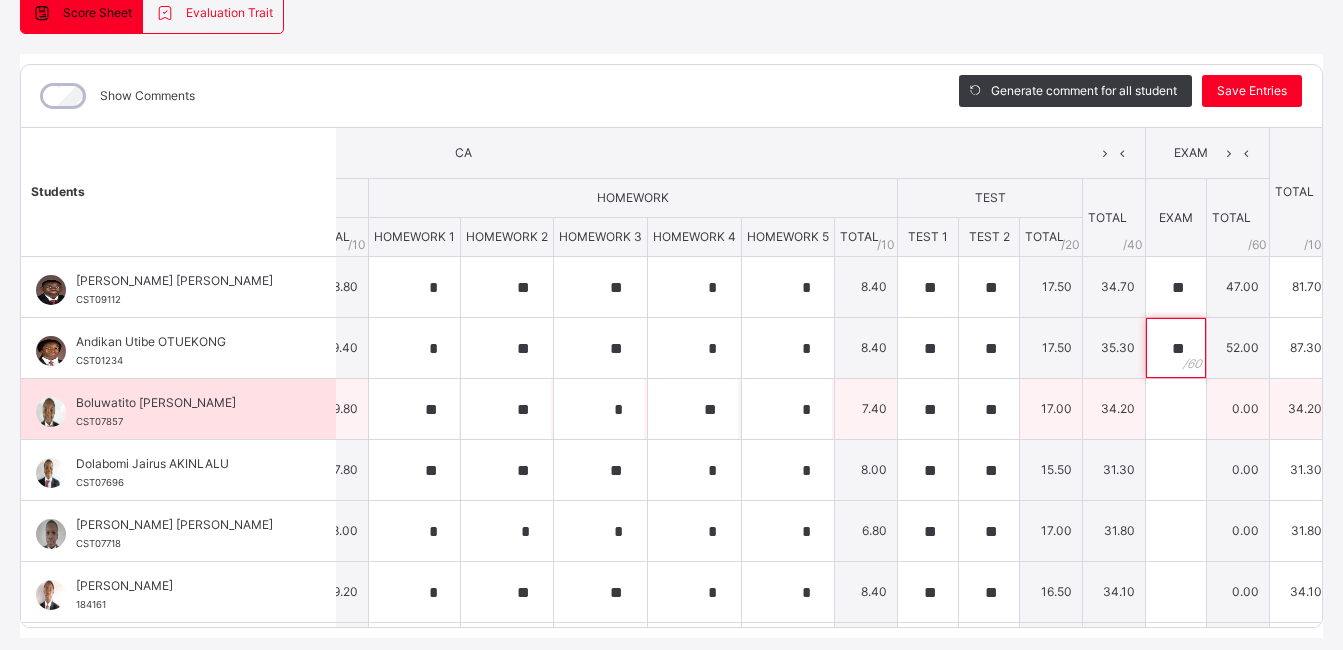 type on "**" 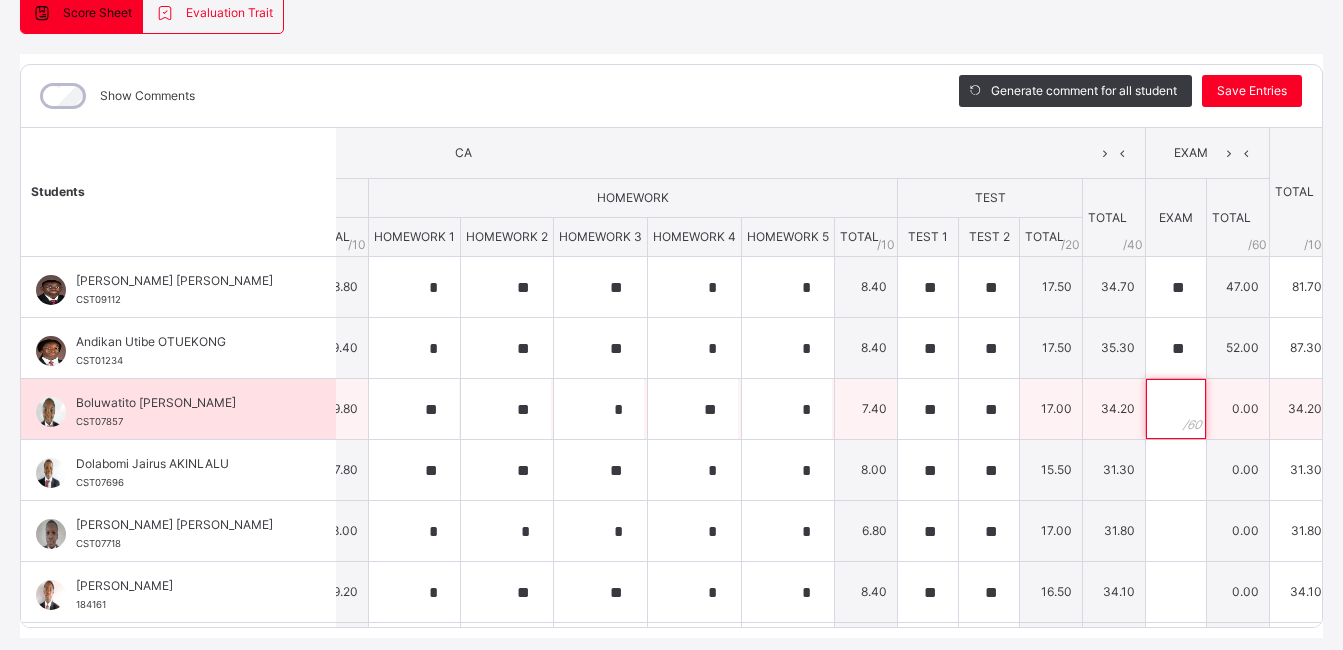 click at bounding box center [1176, 409] 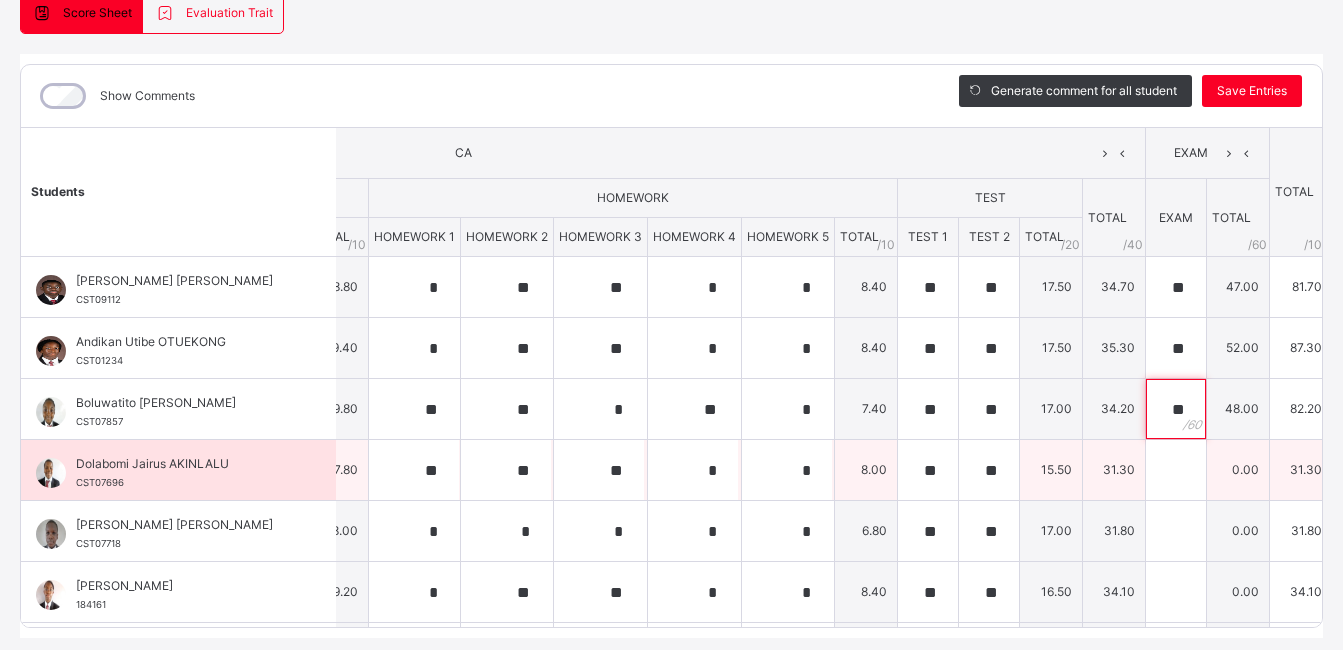 type on "**" 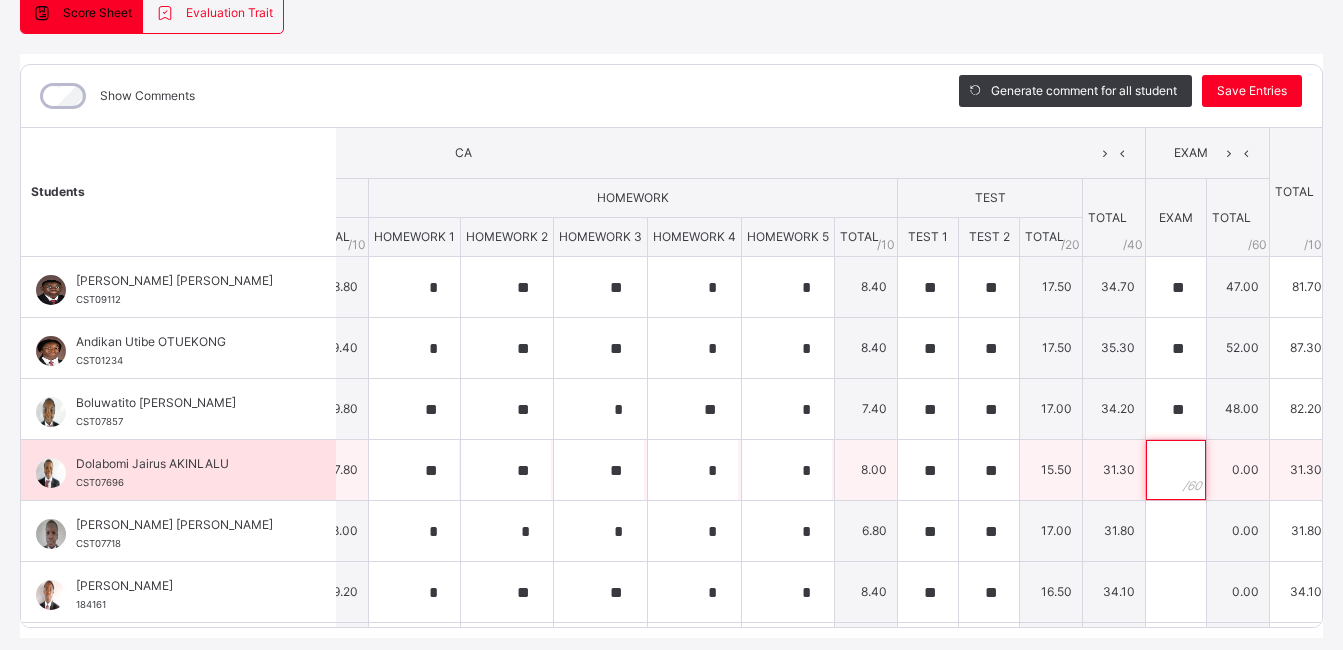 click at bounding box center [1176, 470] 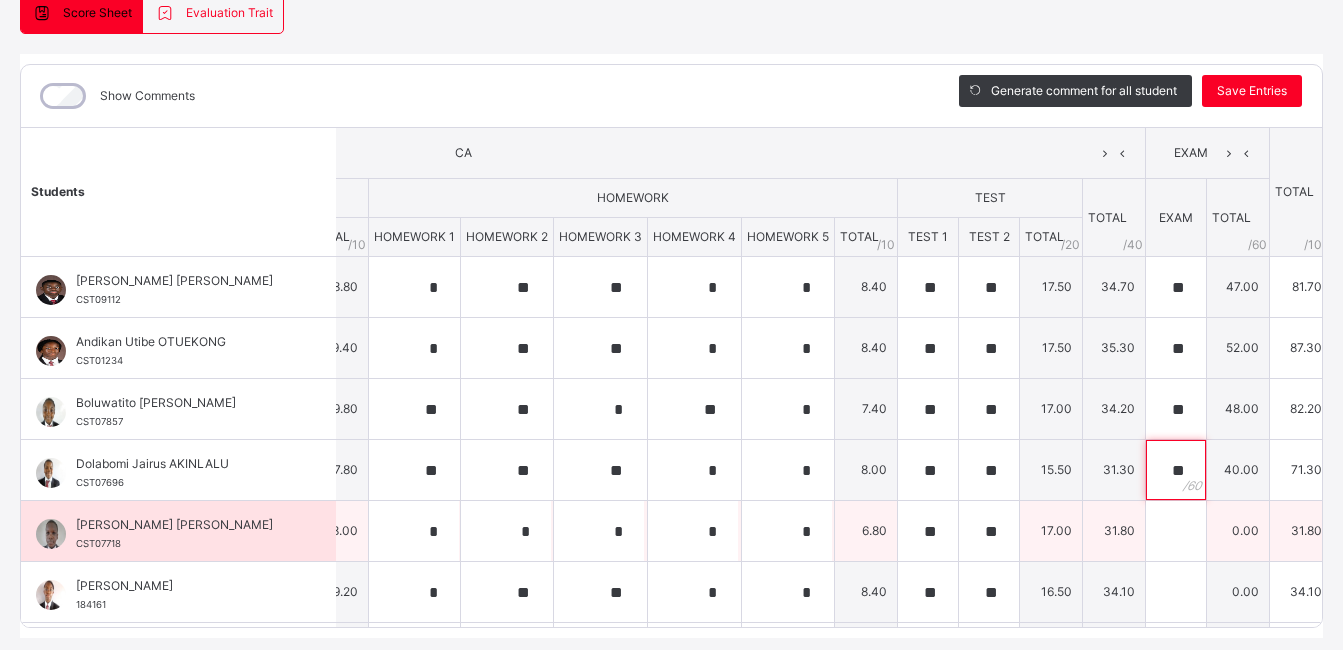 type on "**" 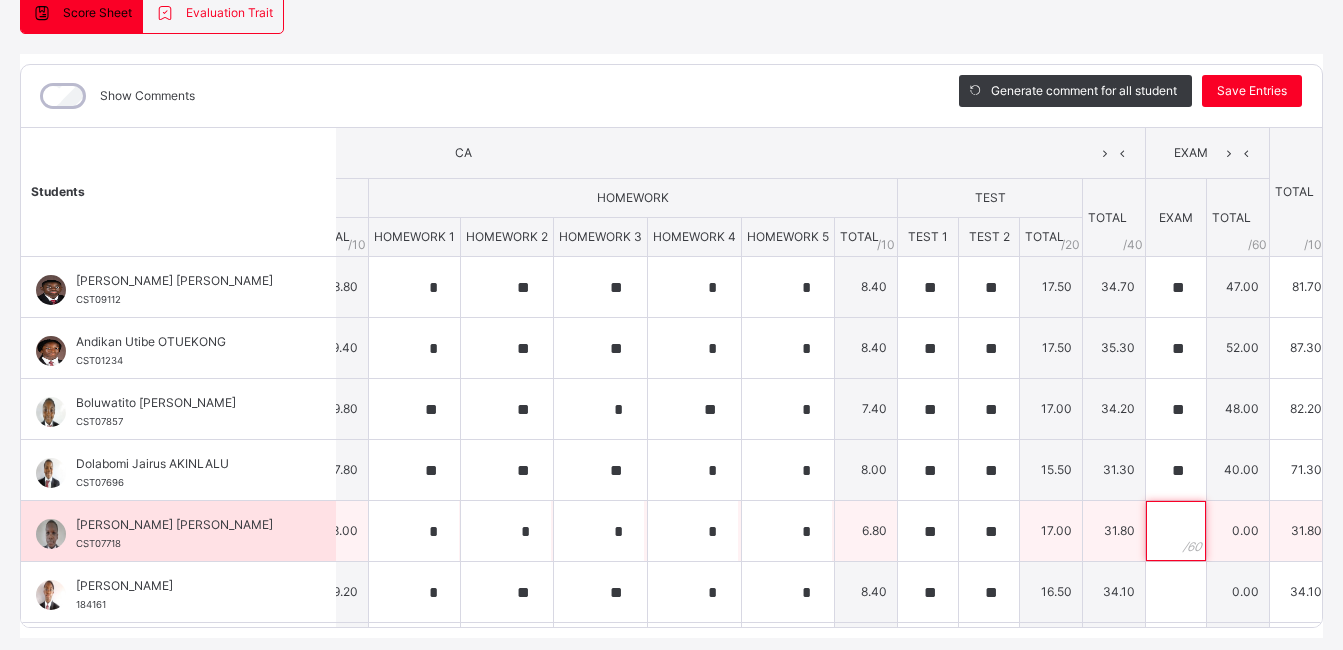 click at bounding box center (1176, 531) 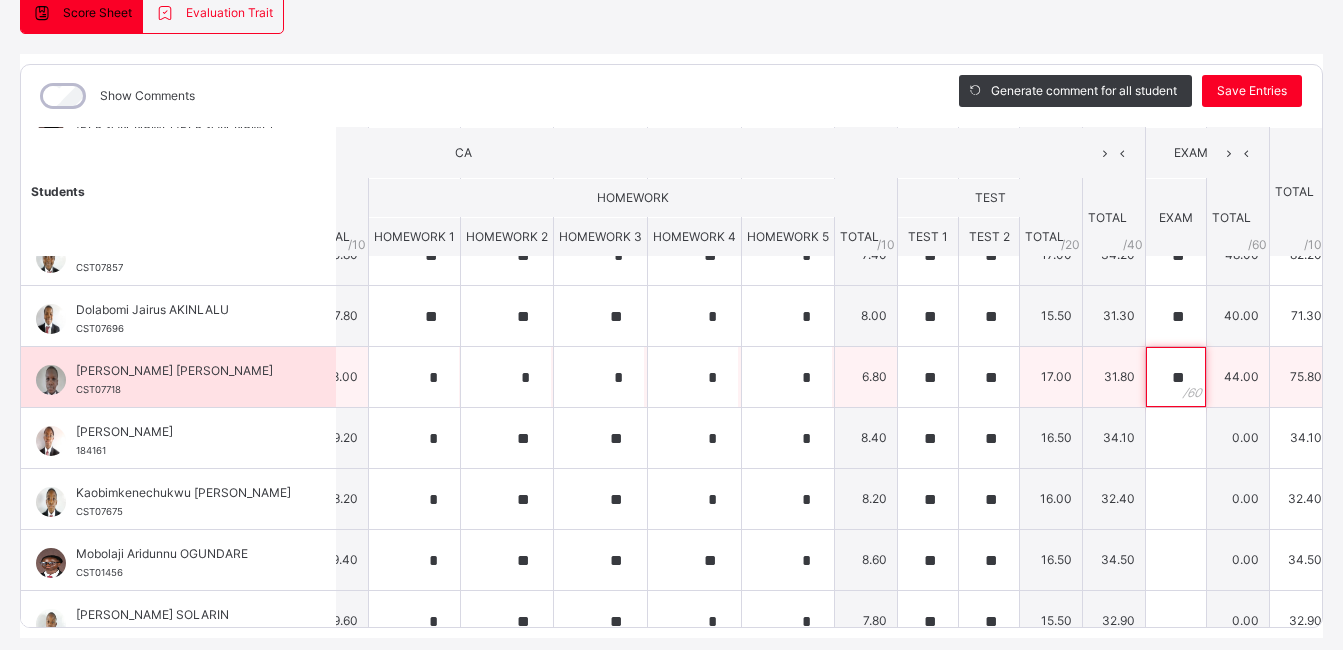 scroll, scrollTop: 155, scrollLeft: 522, axis: both 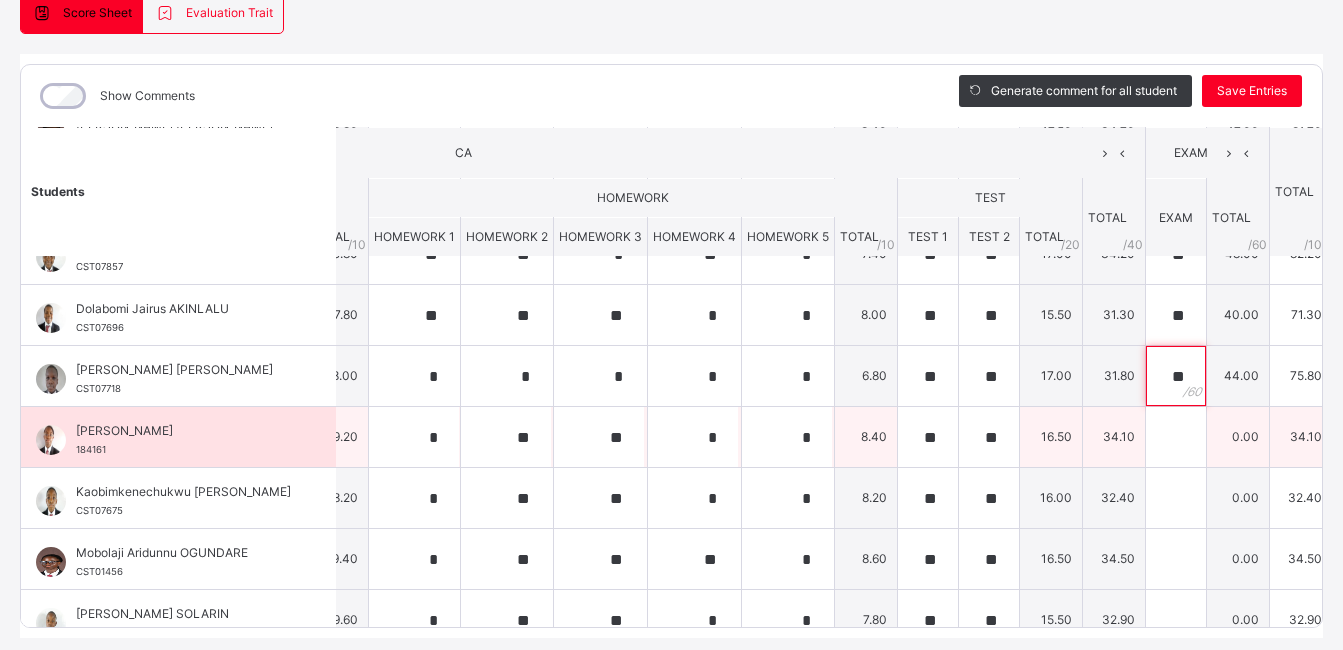type on "**" 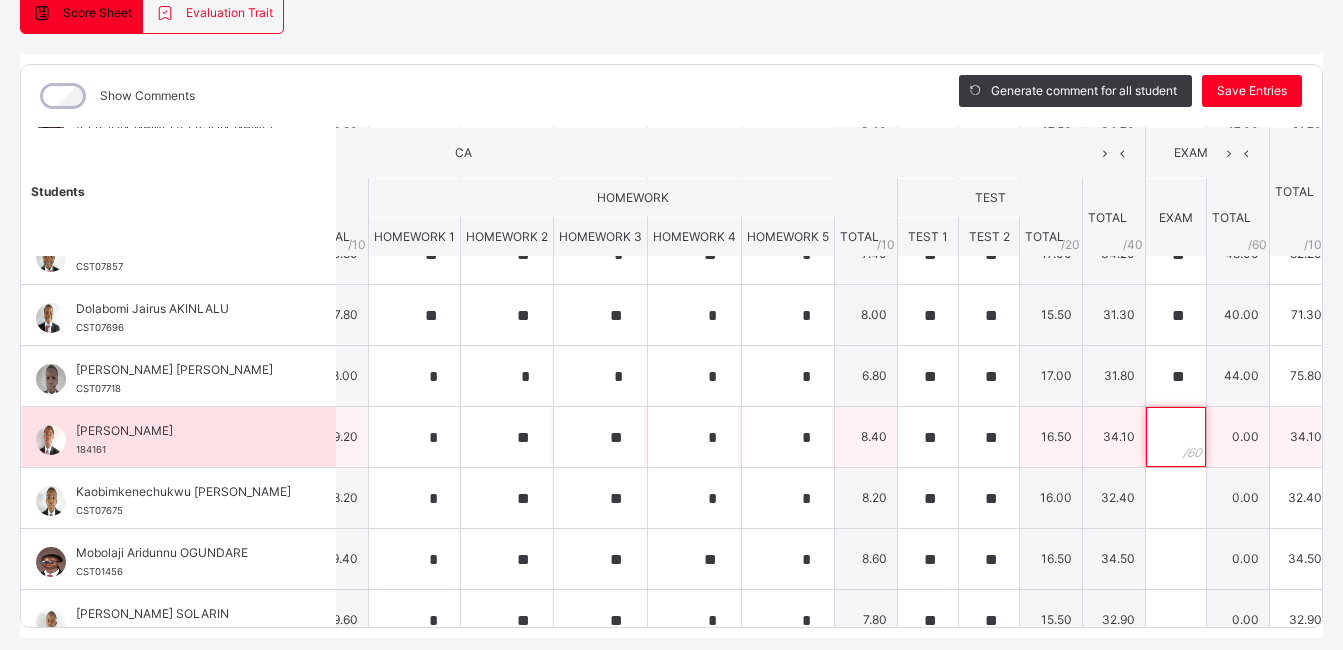 click at bounding box center (1176, 437) 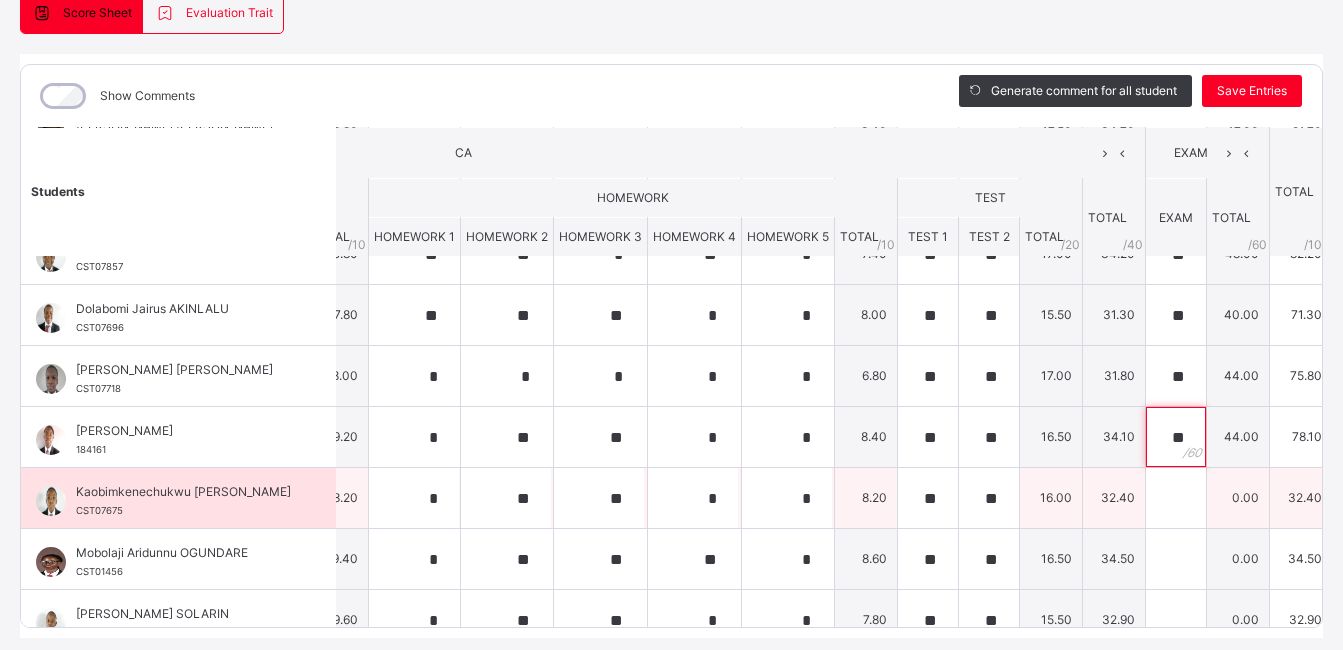type on "**" 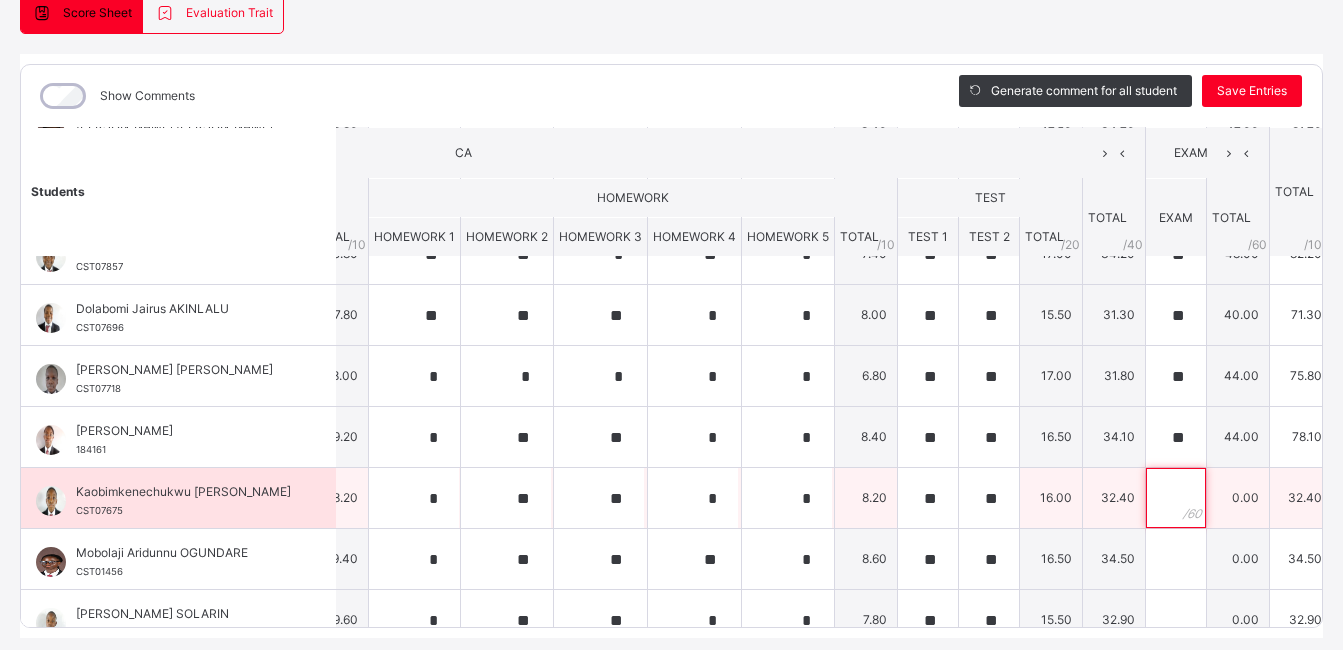 click at bounding box center [1176, 498] 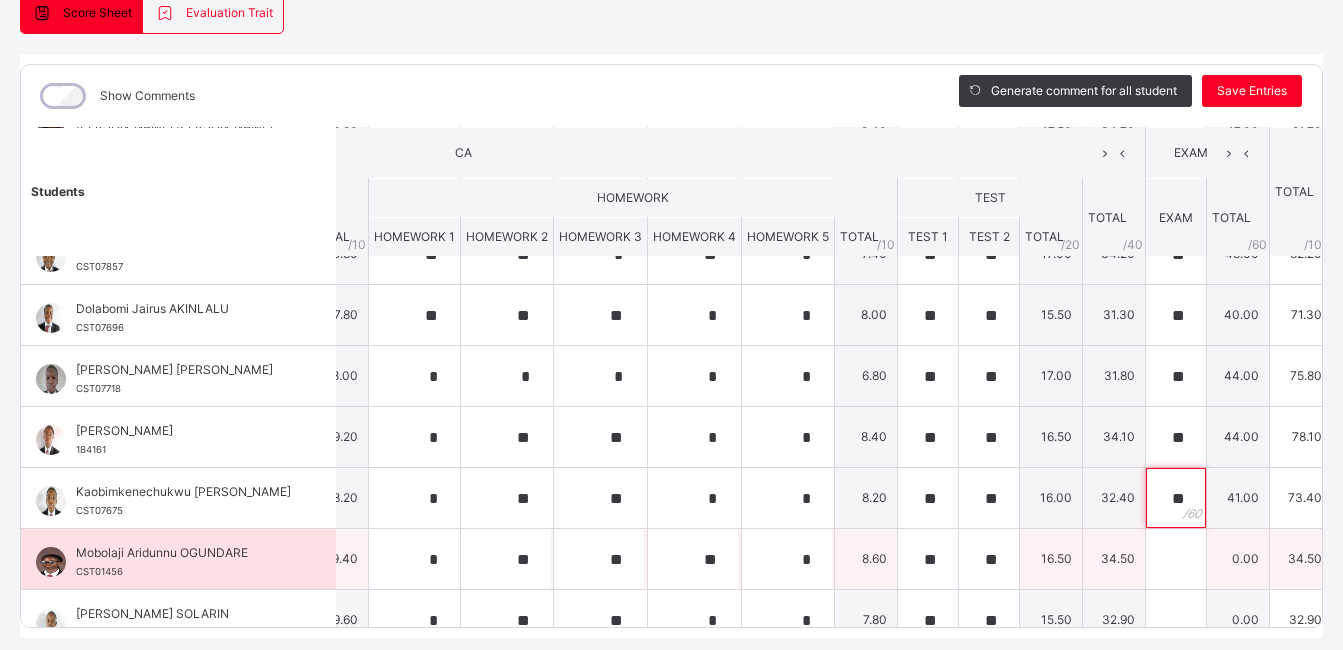type on "**" 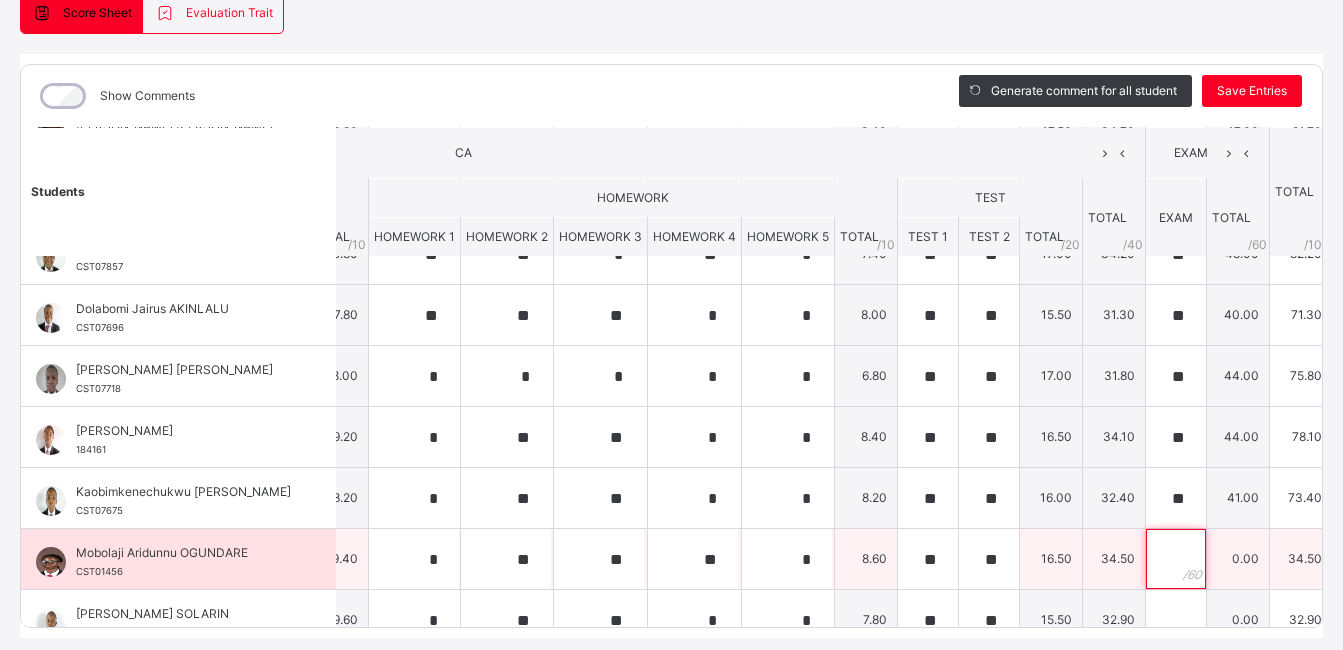 click at bounding box center [1176, 559] 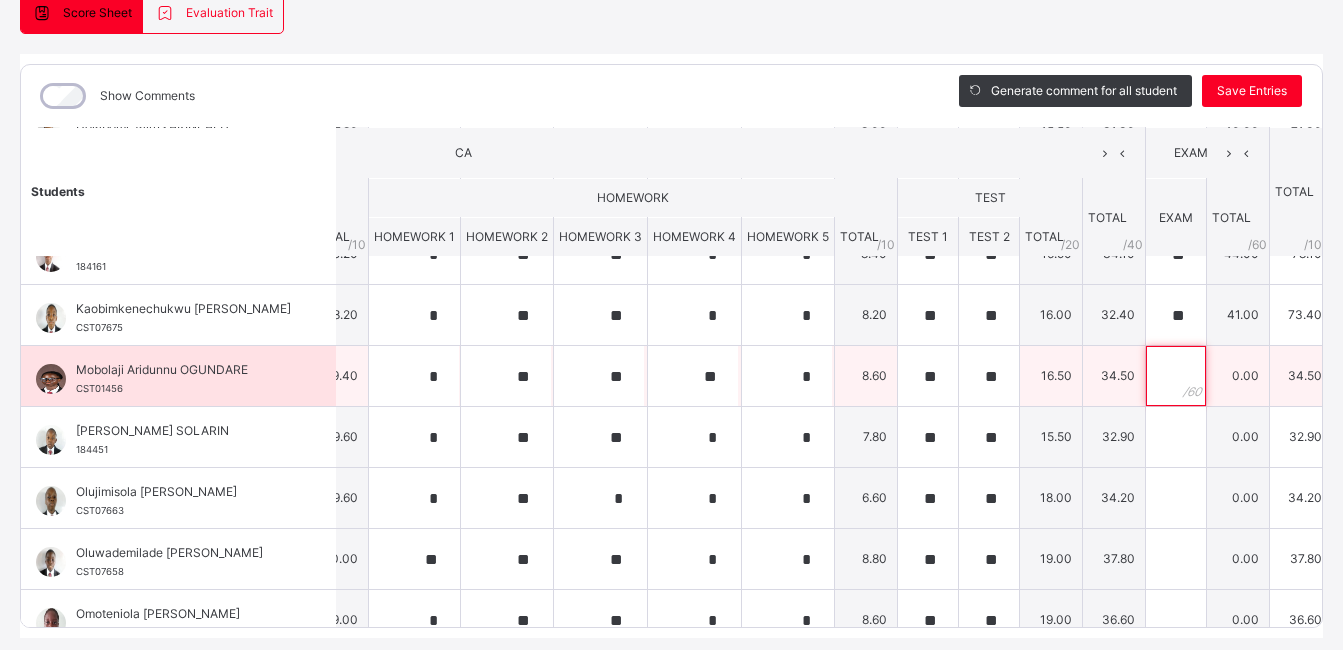 scroll, scrollTop: 343, scrollLeft: 522, axis: both 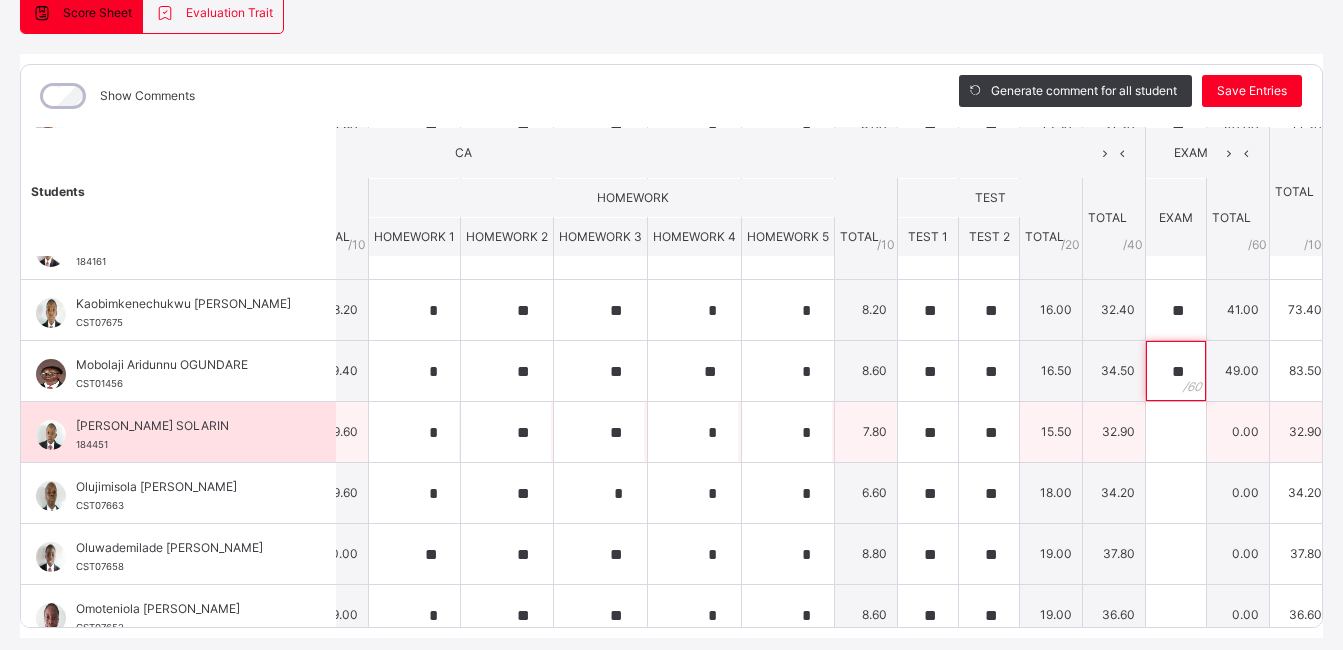 type on "**" 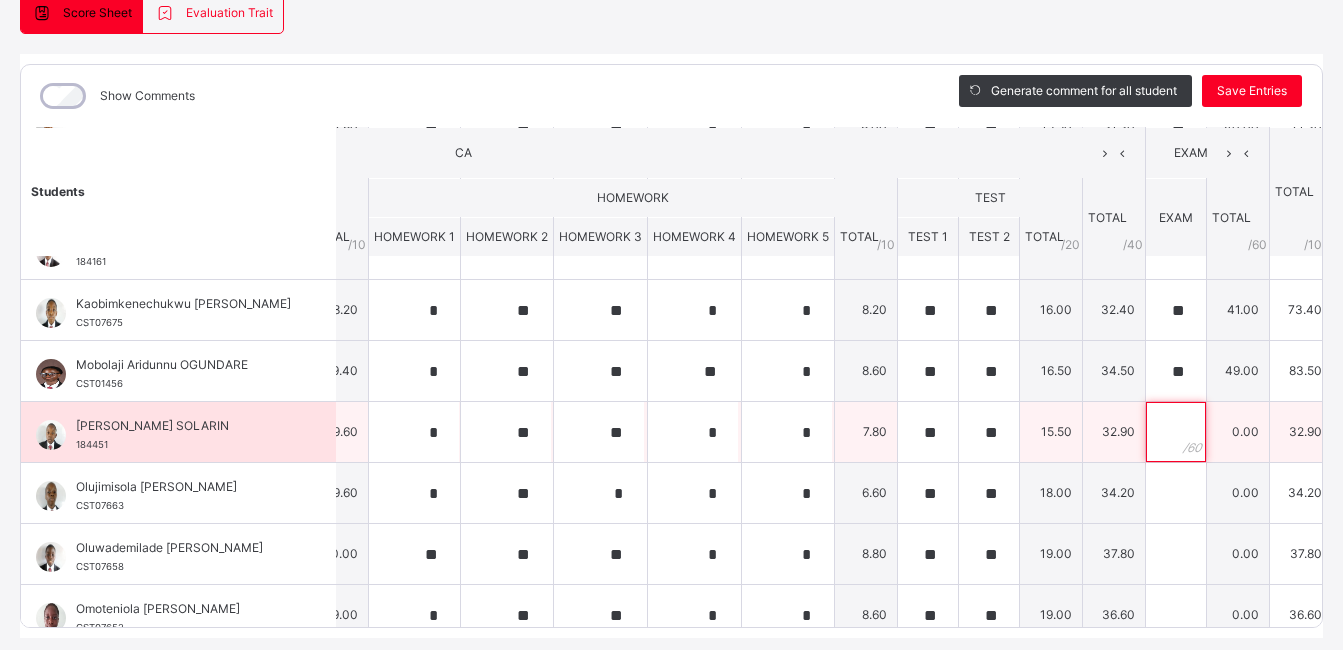 click at bounding box center [1176, 432] 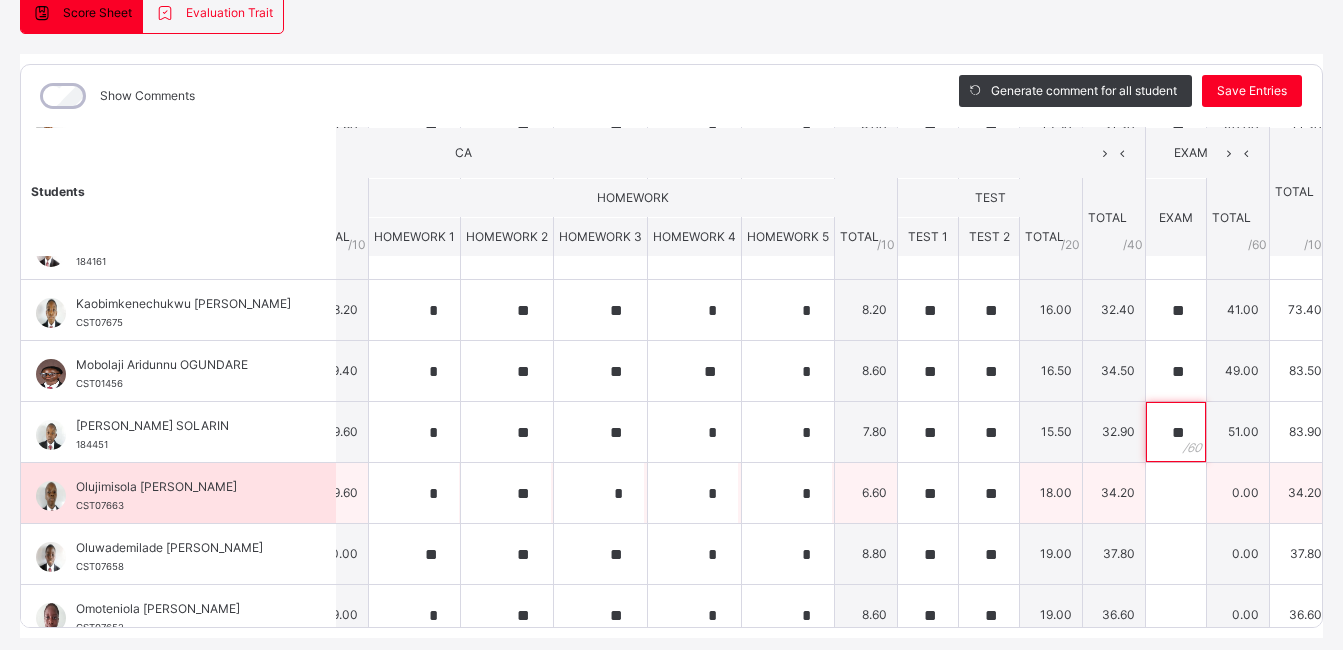 type on "**" 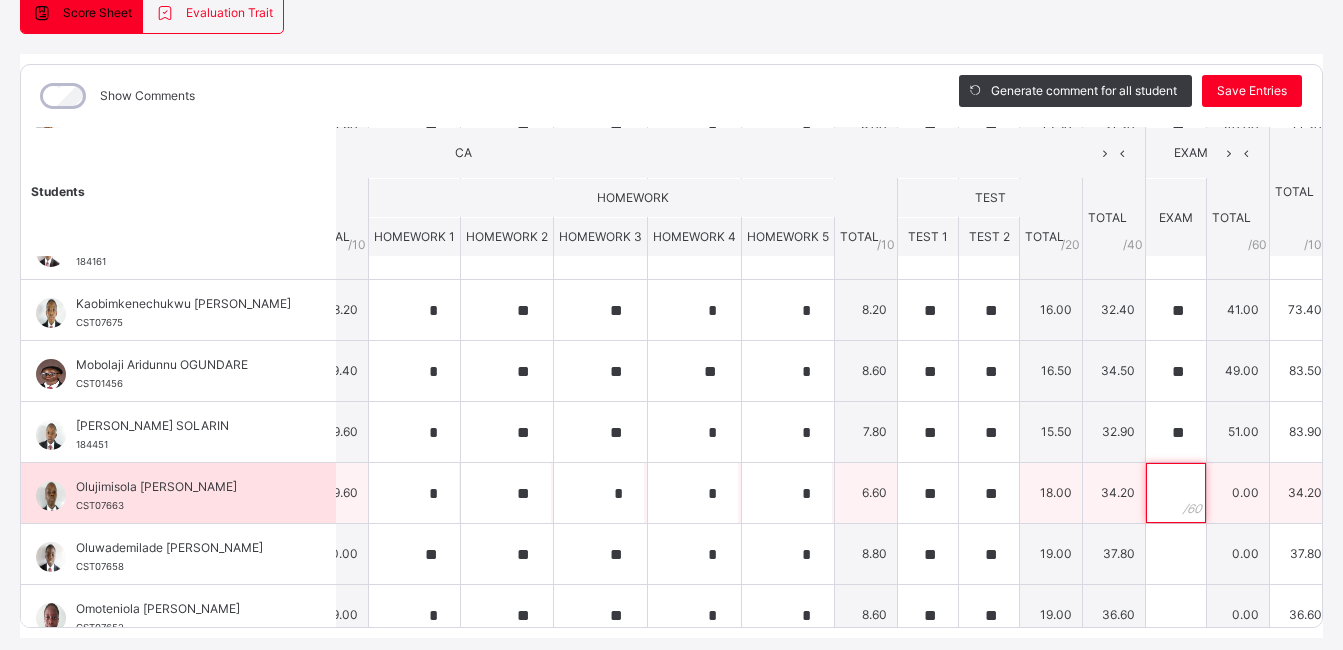 click at bounding box center [1176, 493] 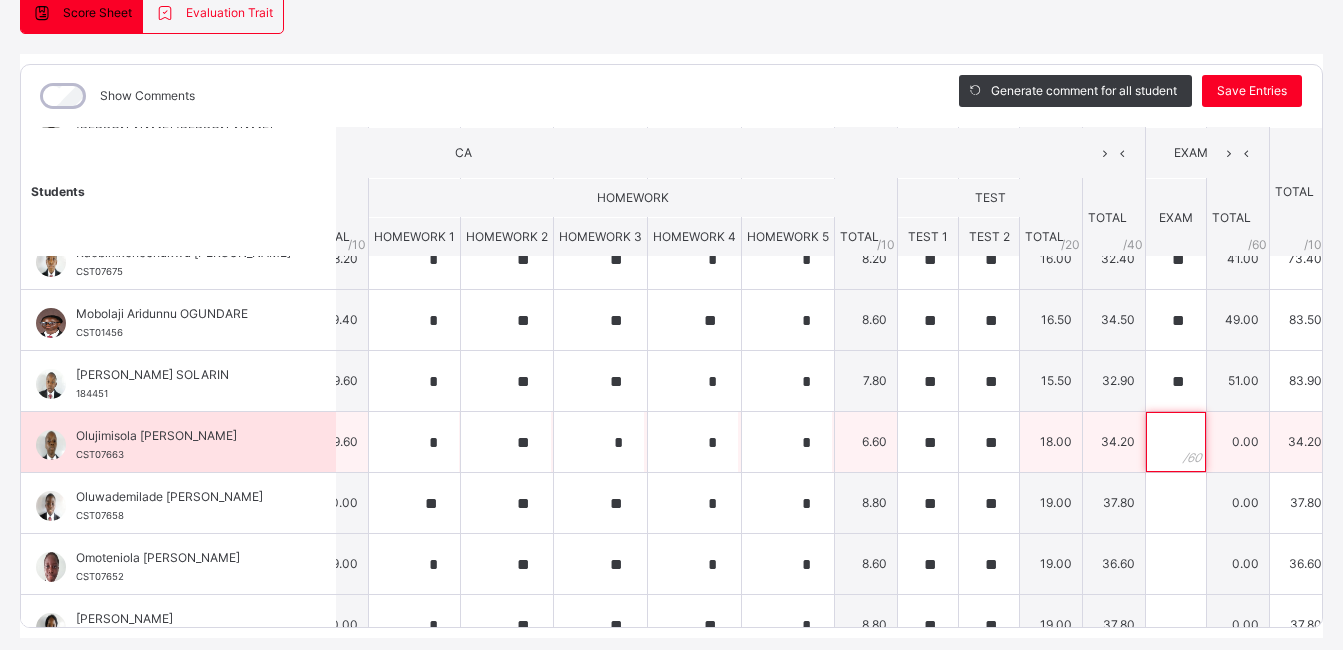 scroll, scrollTop: 406, scrollLeft: 522, axis: both 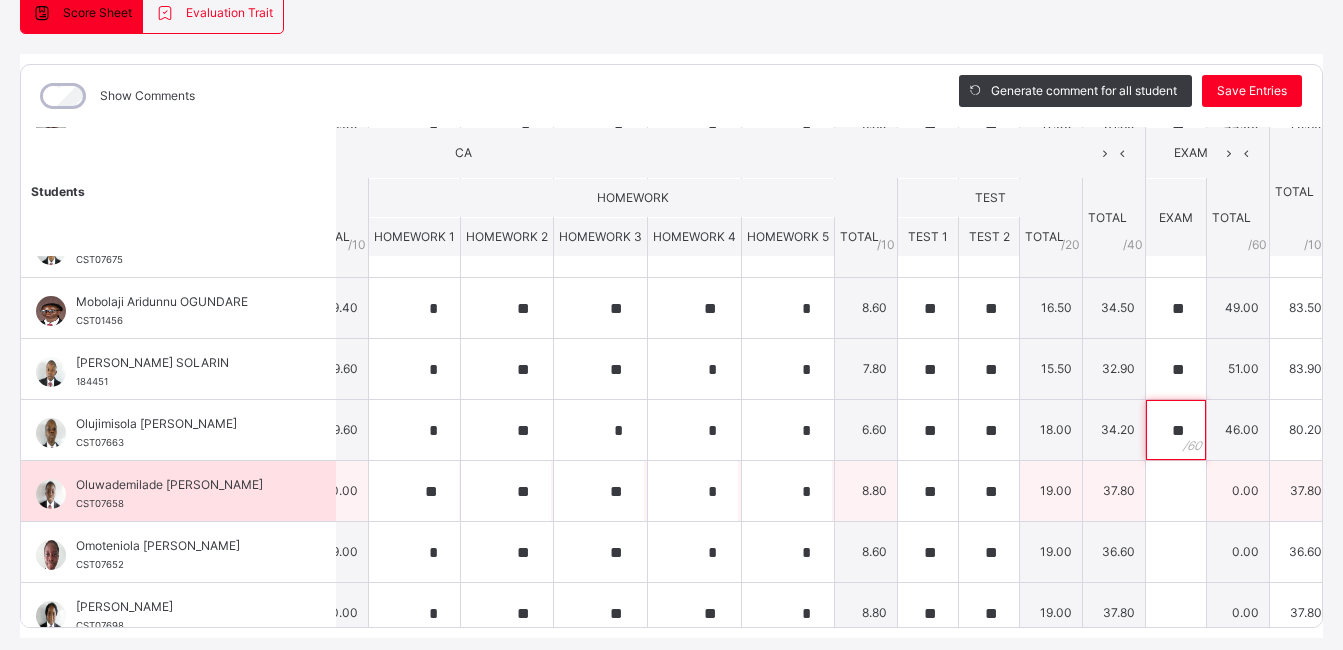 type on "**" 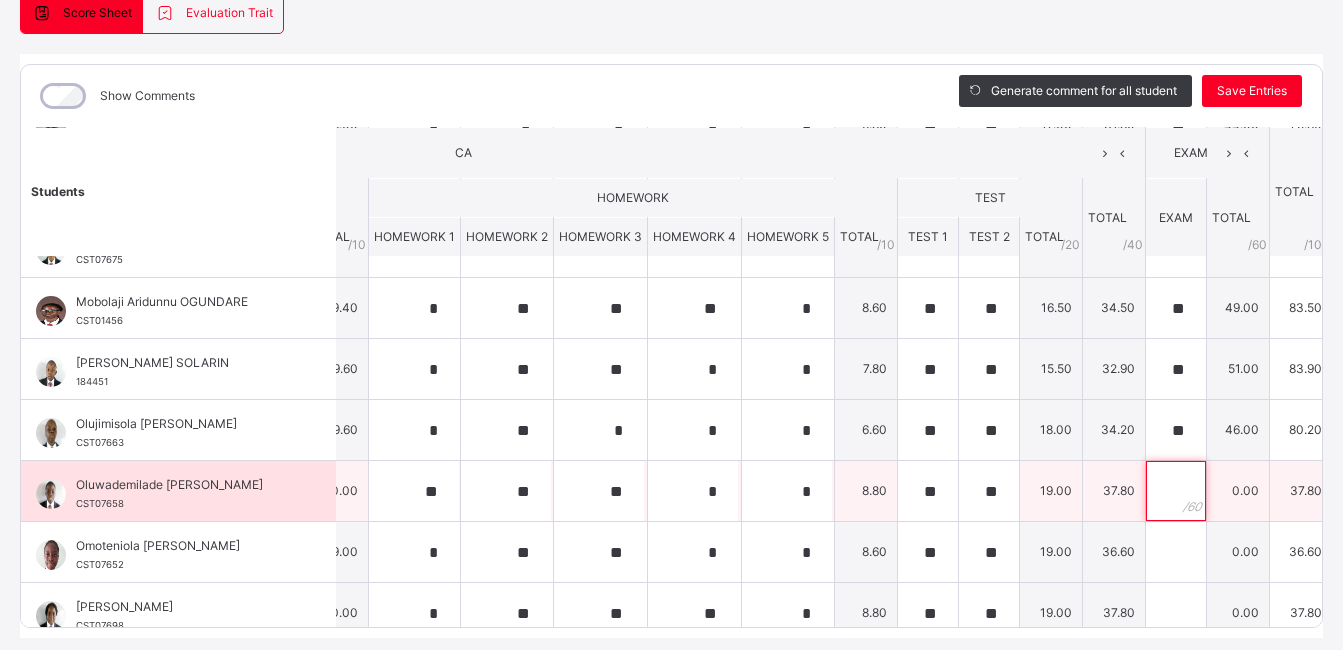 click at bounding box center (1176, 491) 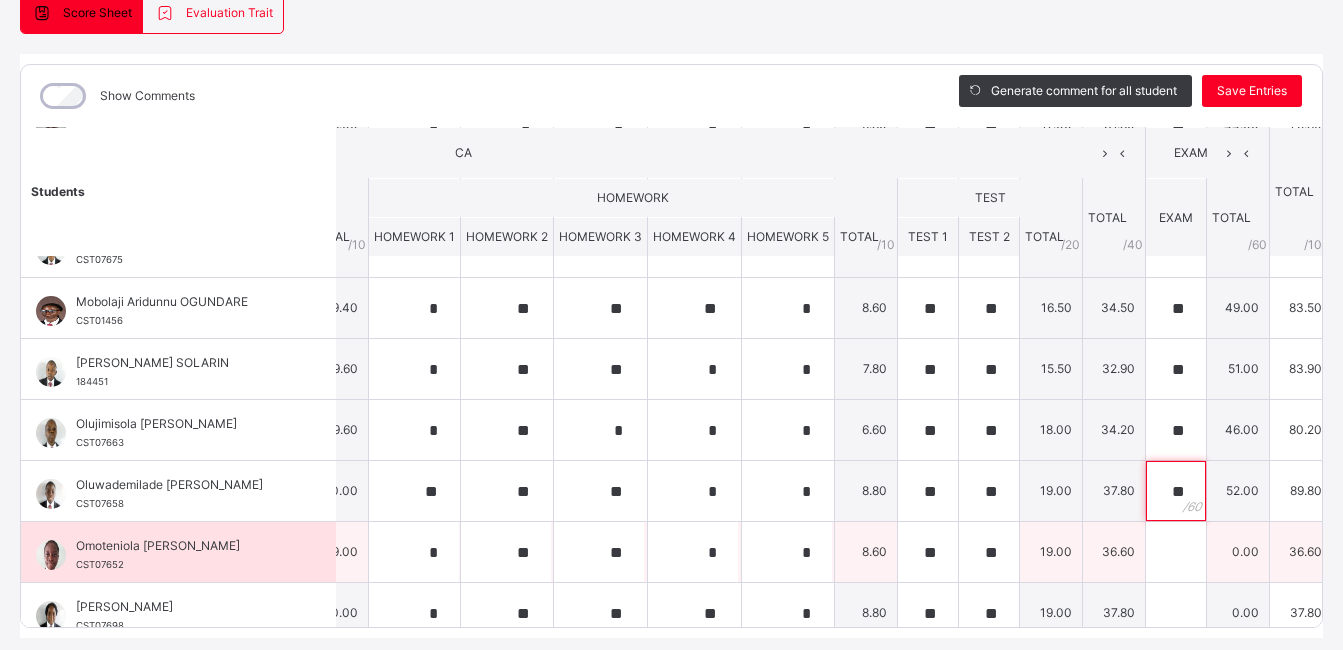 type on "**" 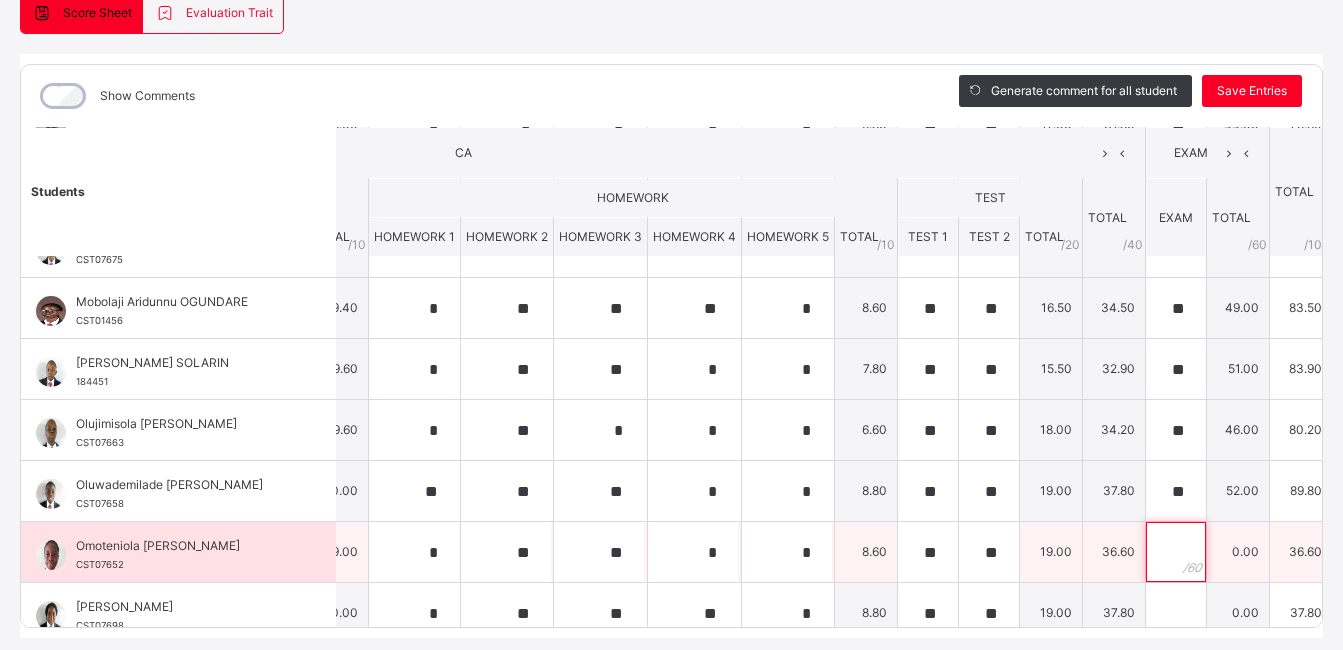 click at bounding box center [1176, 552] 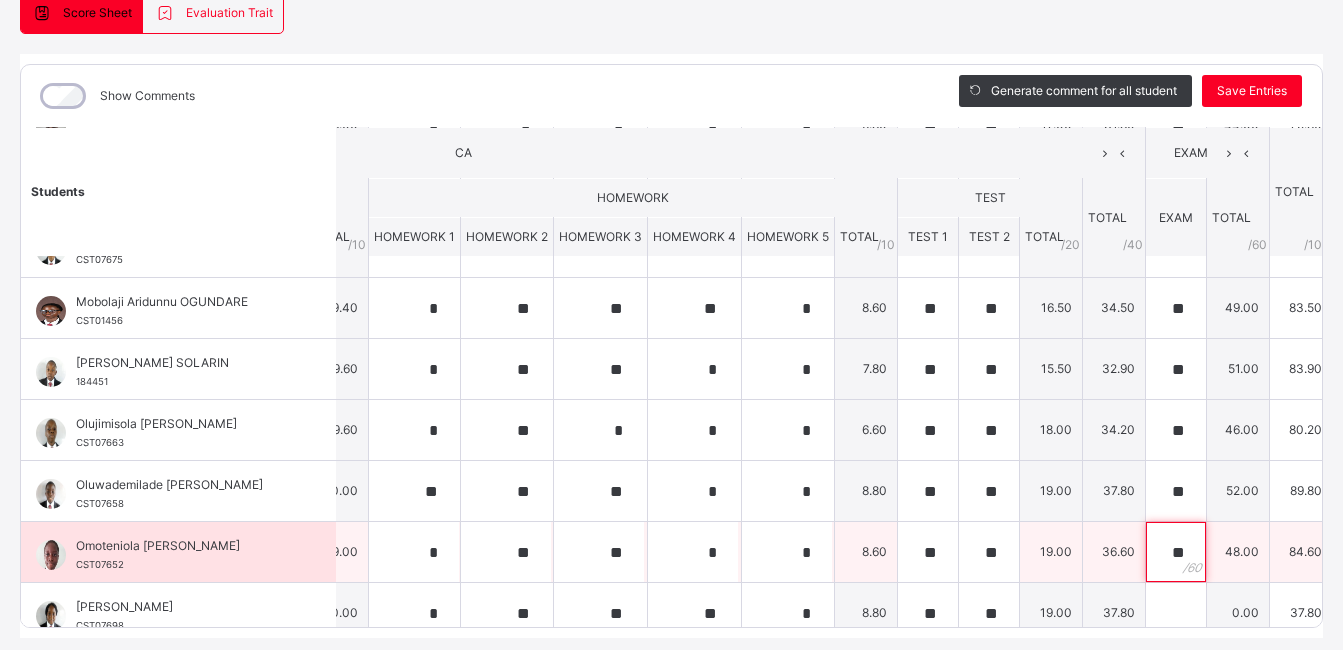 scroll, scrollTop: 438, scrollLeft: 522, axis: both 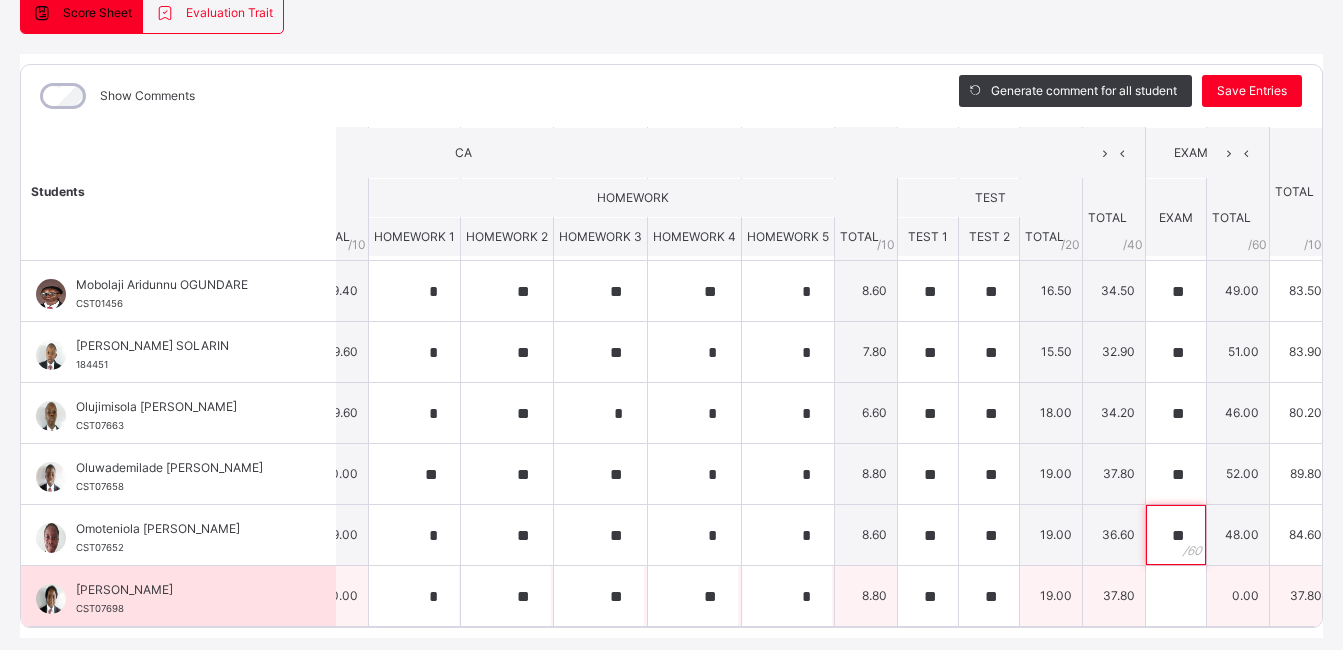 type on "**" 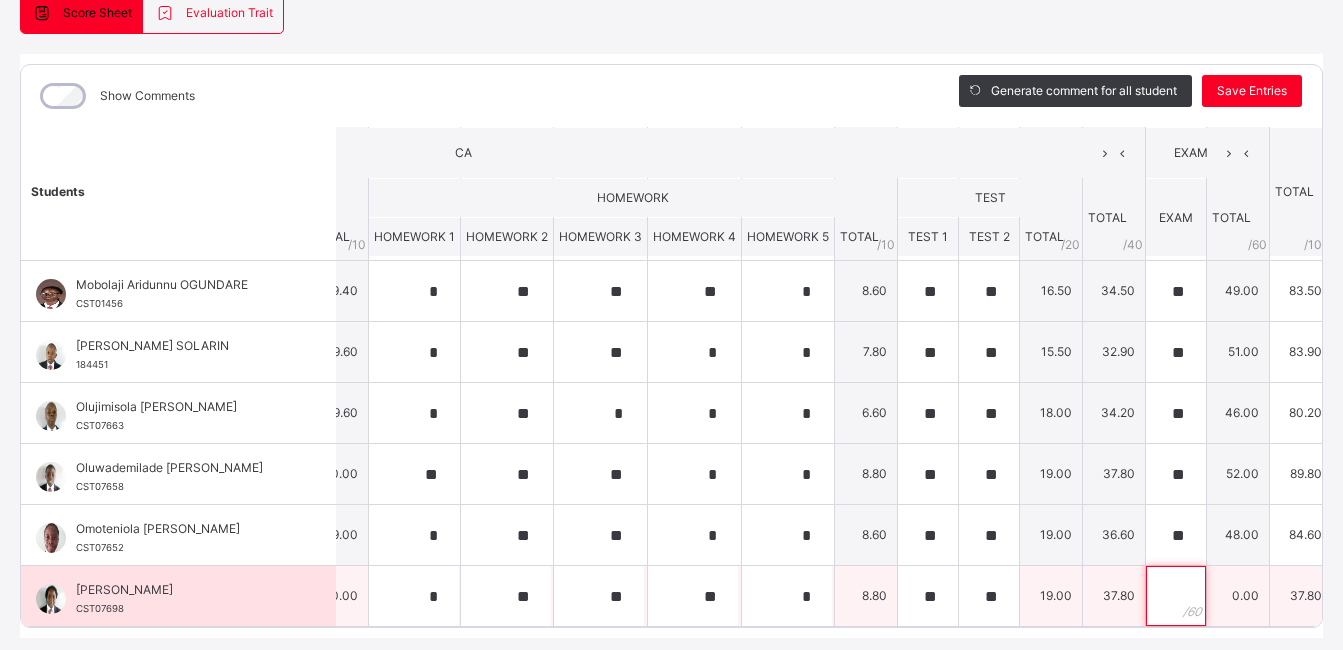 click at bounding box center [1176, 596] 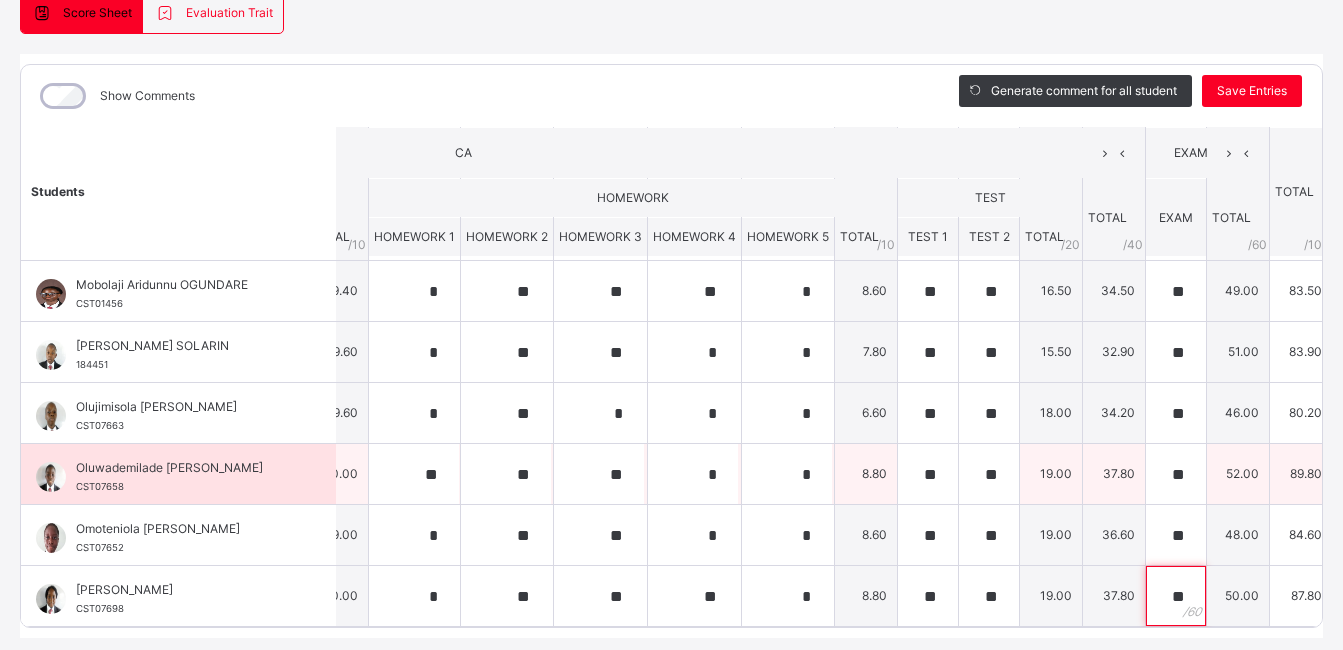 scroll, scrollTop: 276, scrollLeft: 0, axis: vertical 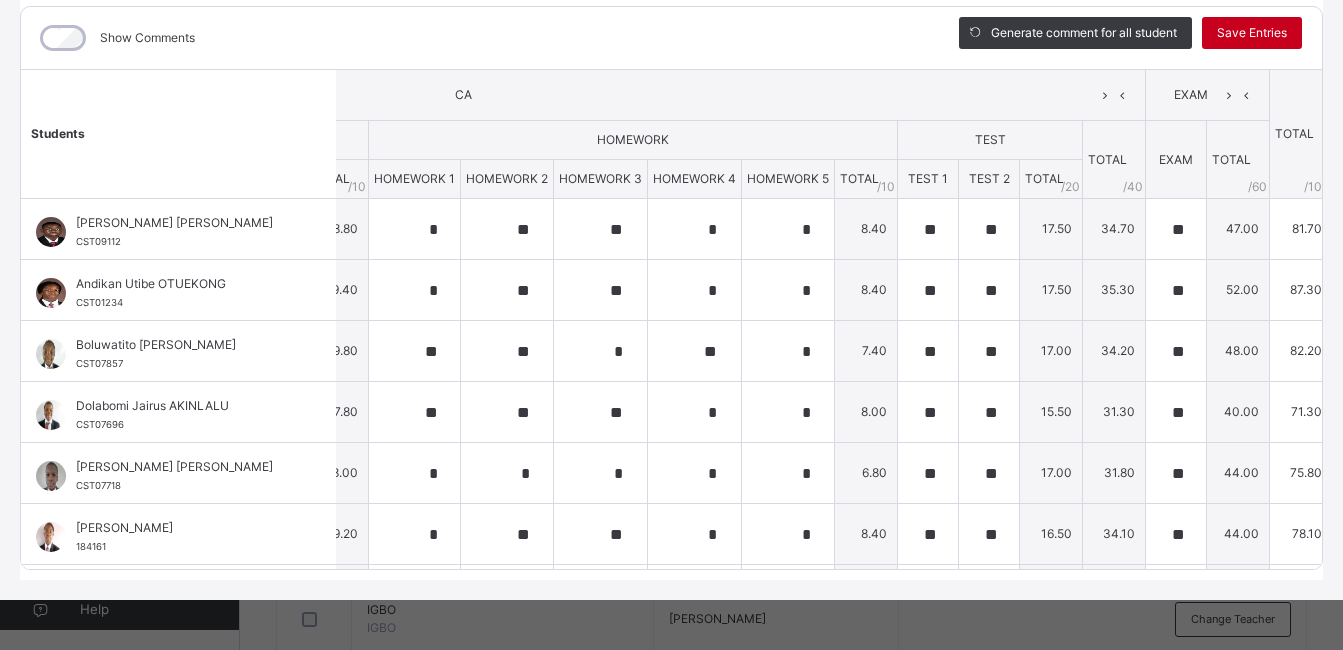 type on "**" 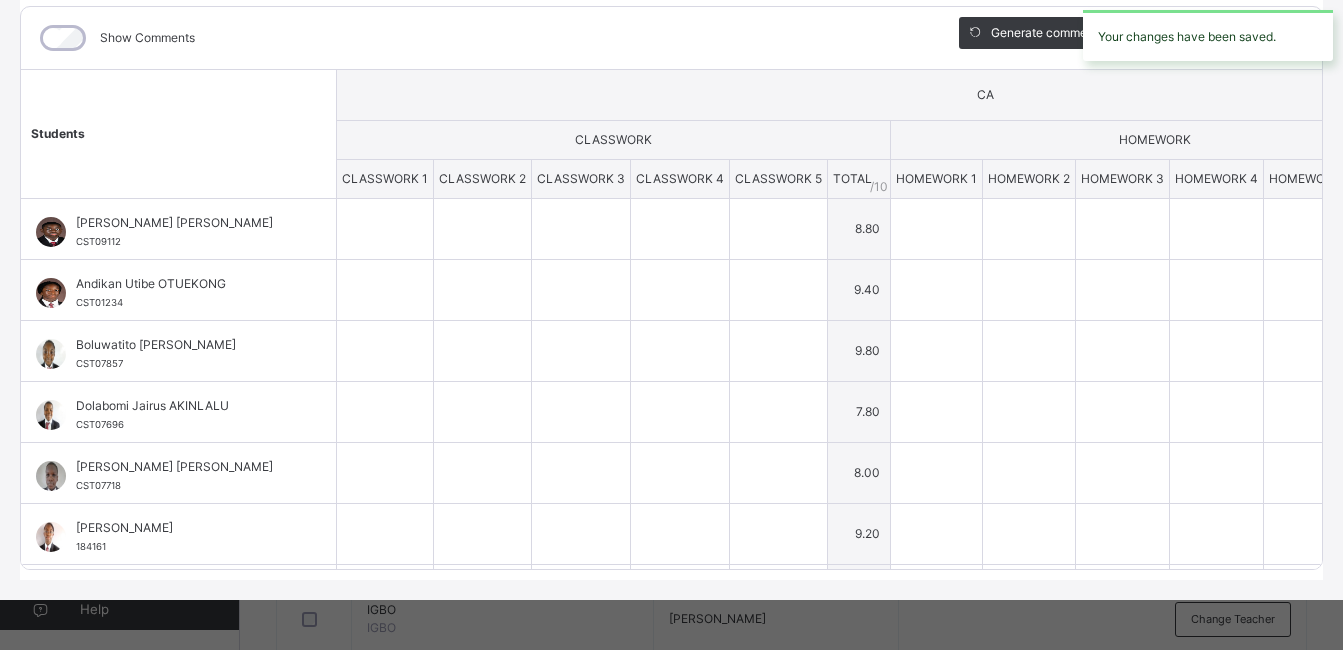 type on "*" 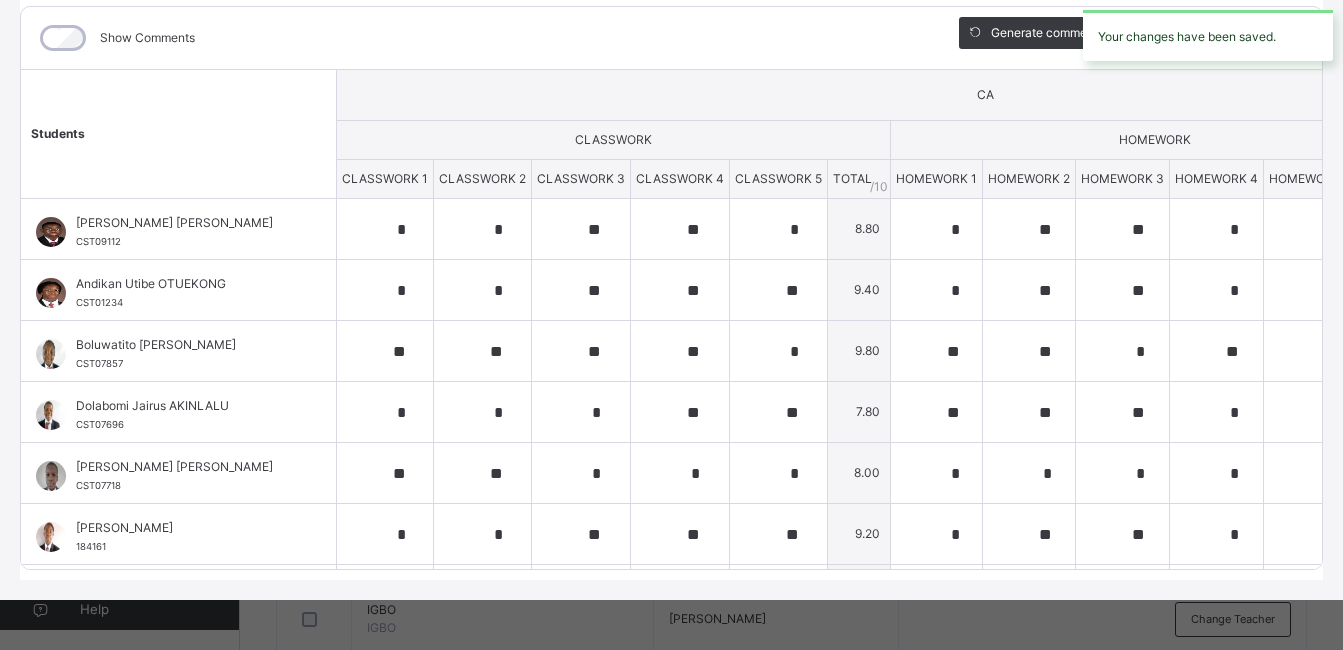 type on "*" 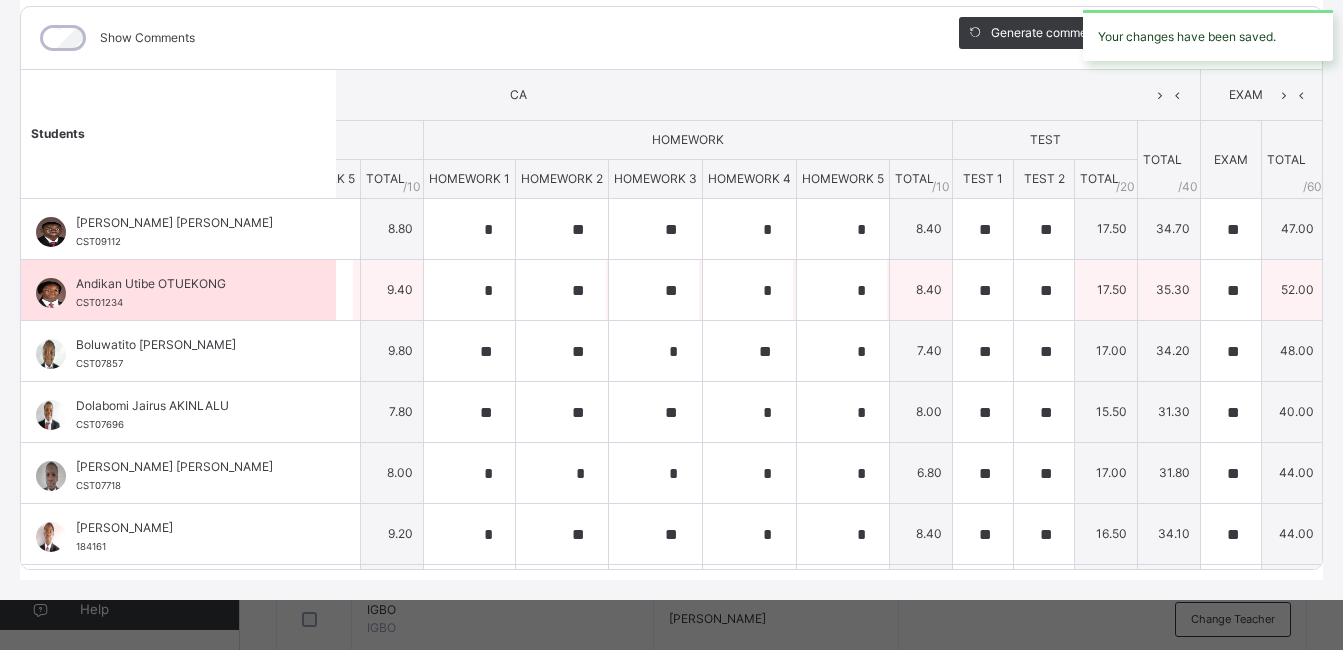 scroll, scrollTop: 0, scrollLeft: 522, axis: horizontal 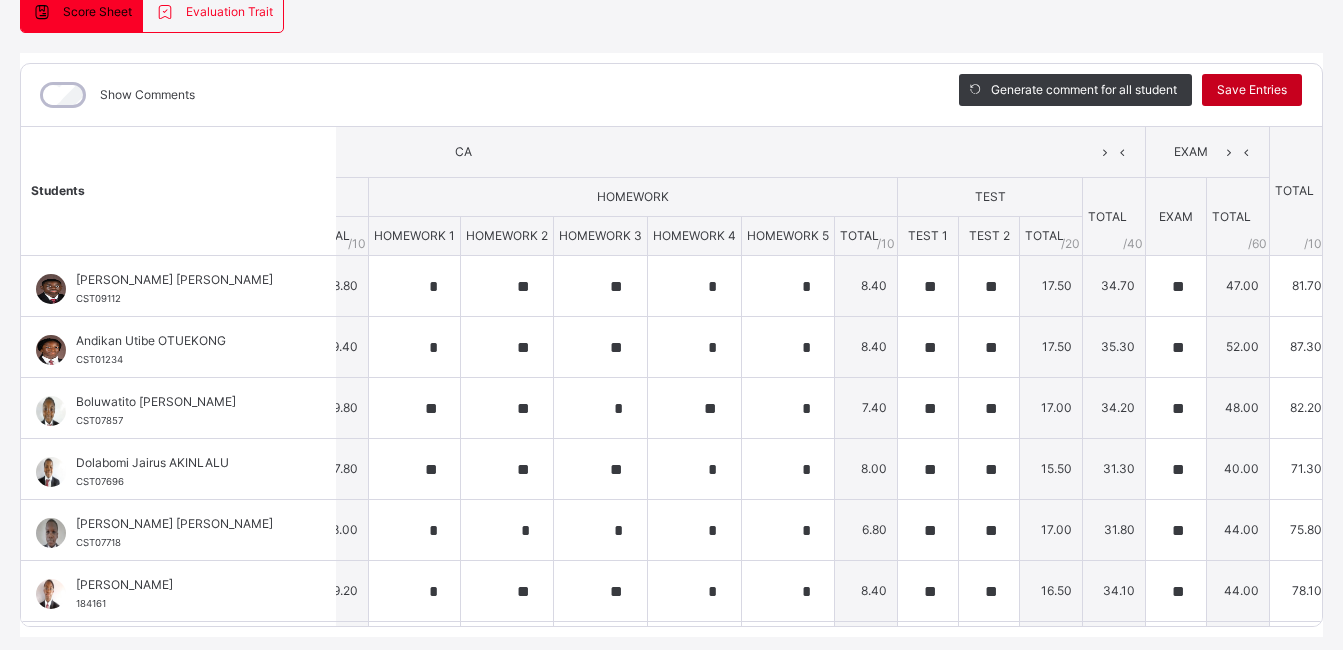 click on "Save Entries" at bounding box center [1252, 90] 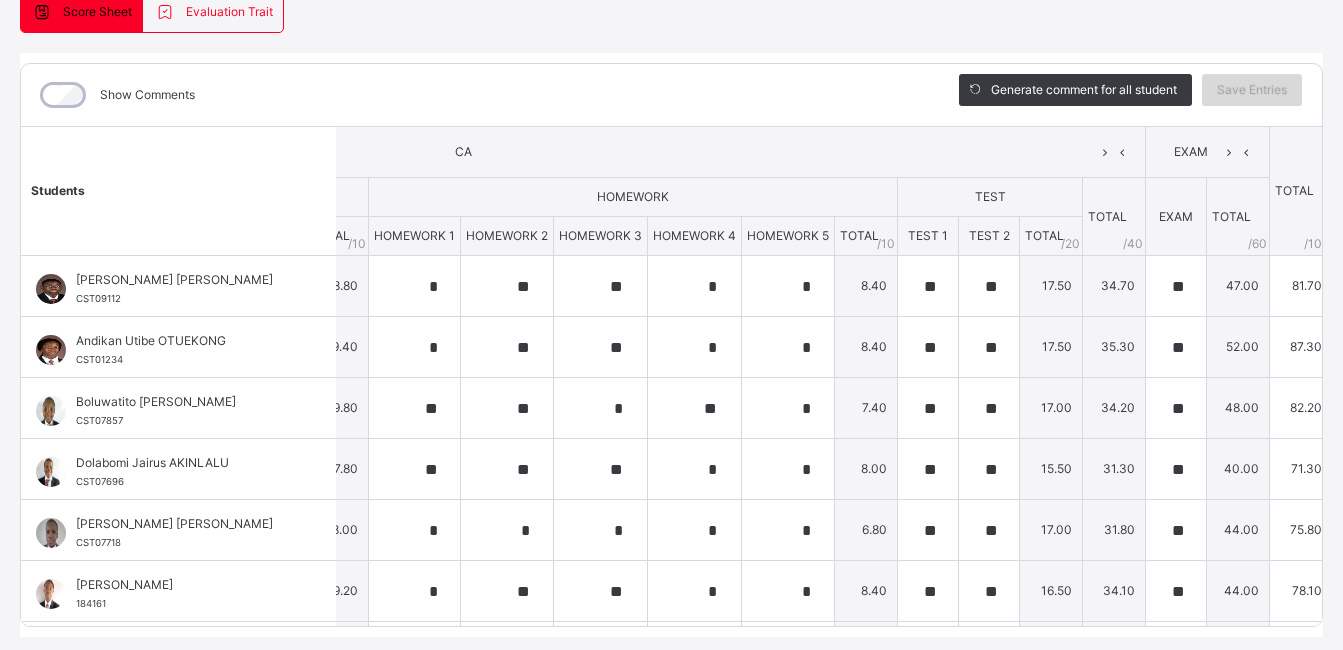scroll, scrollTop: 204, scrollLeft: 0, axis: vertical 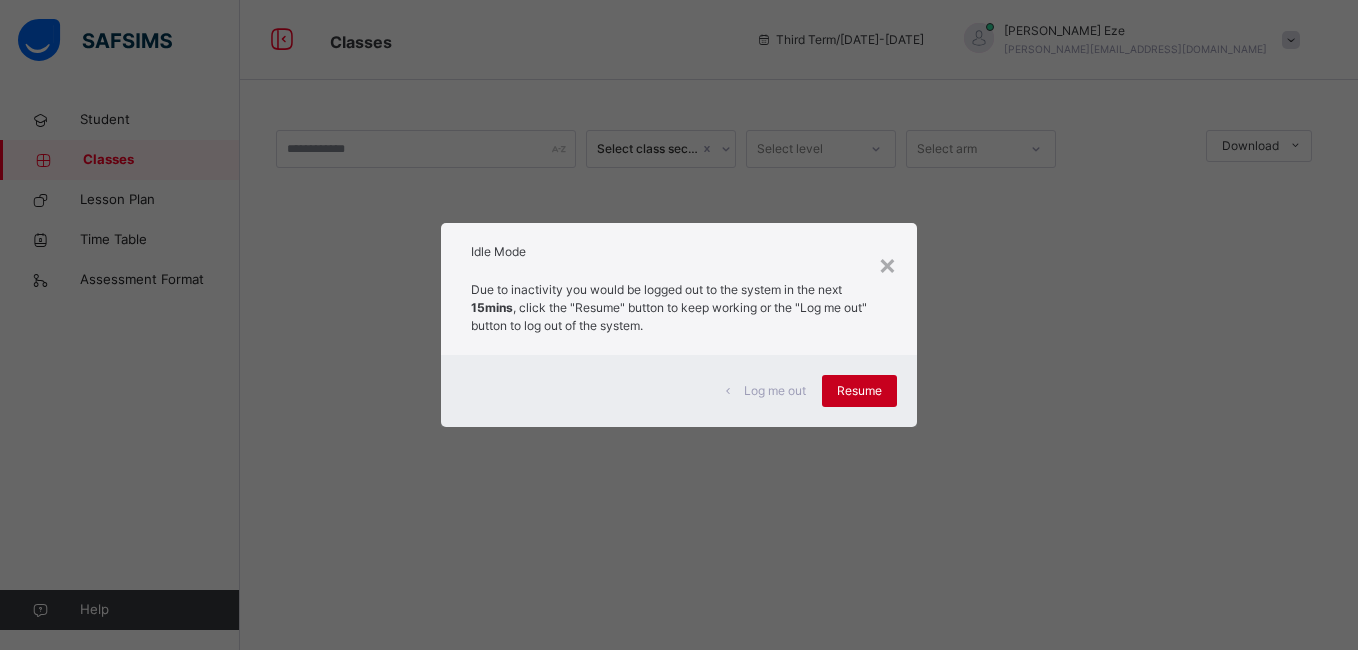 click on "Resume" at bounding box center [859, 391] 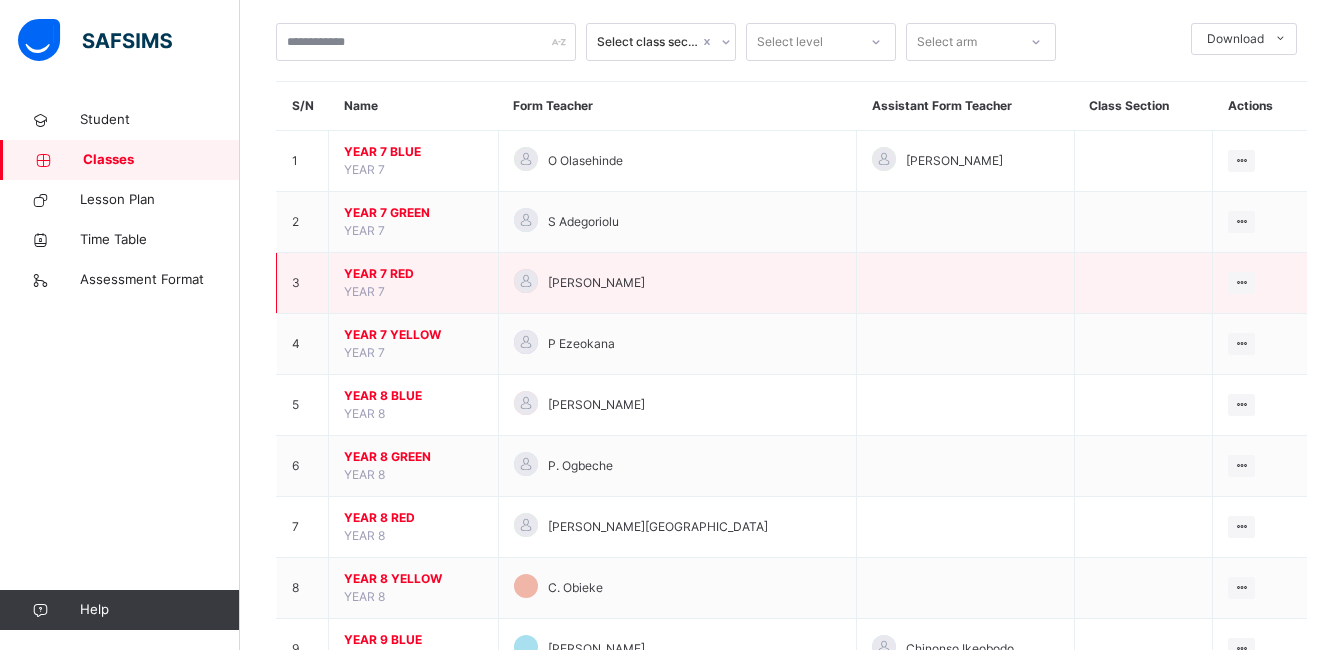 scroll, scrollTop: 108, scrollLeft: 0, axis: vertical 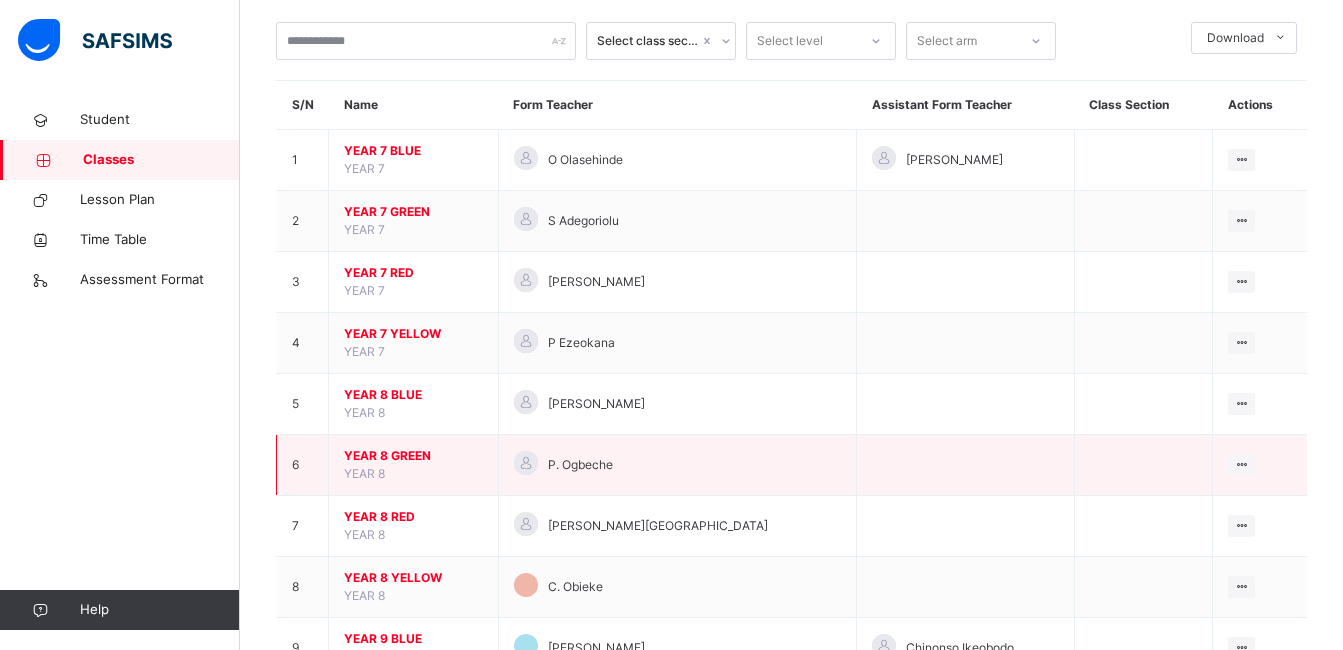 click at bounding box center (966, 465) 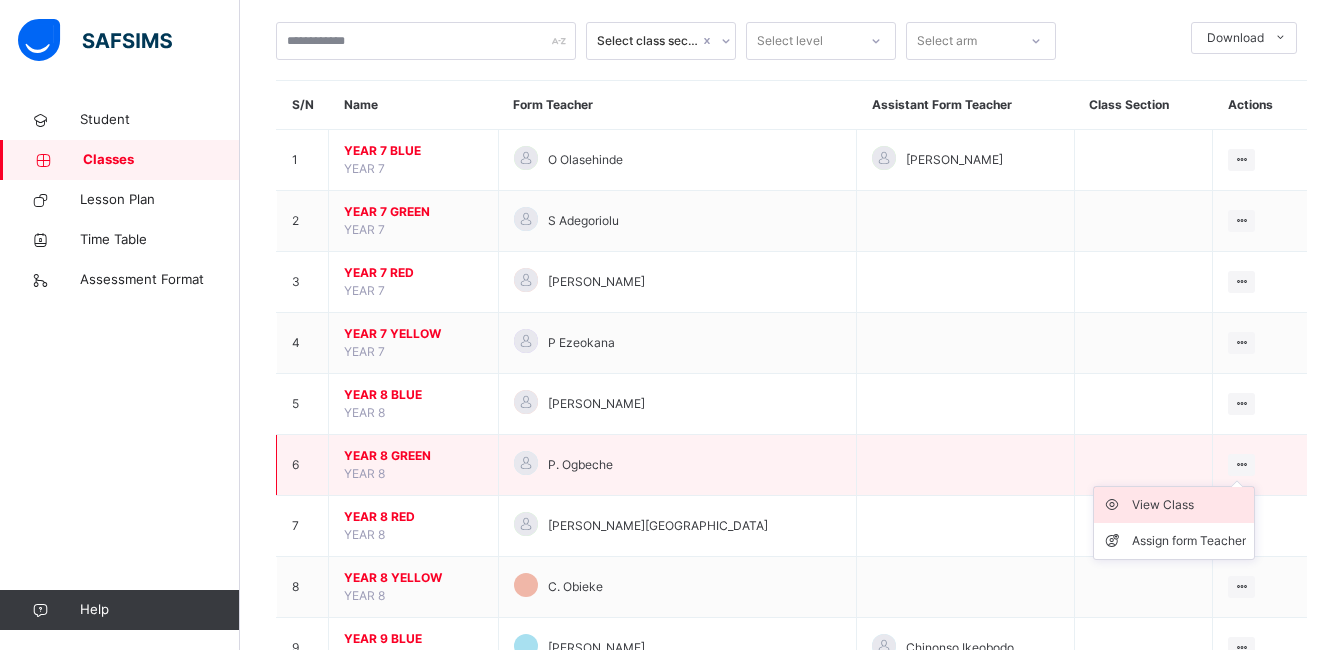 click on "View Class" at bounding box center (1189, 505) 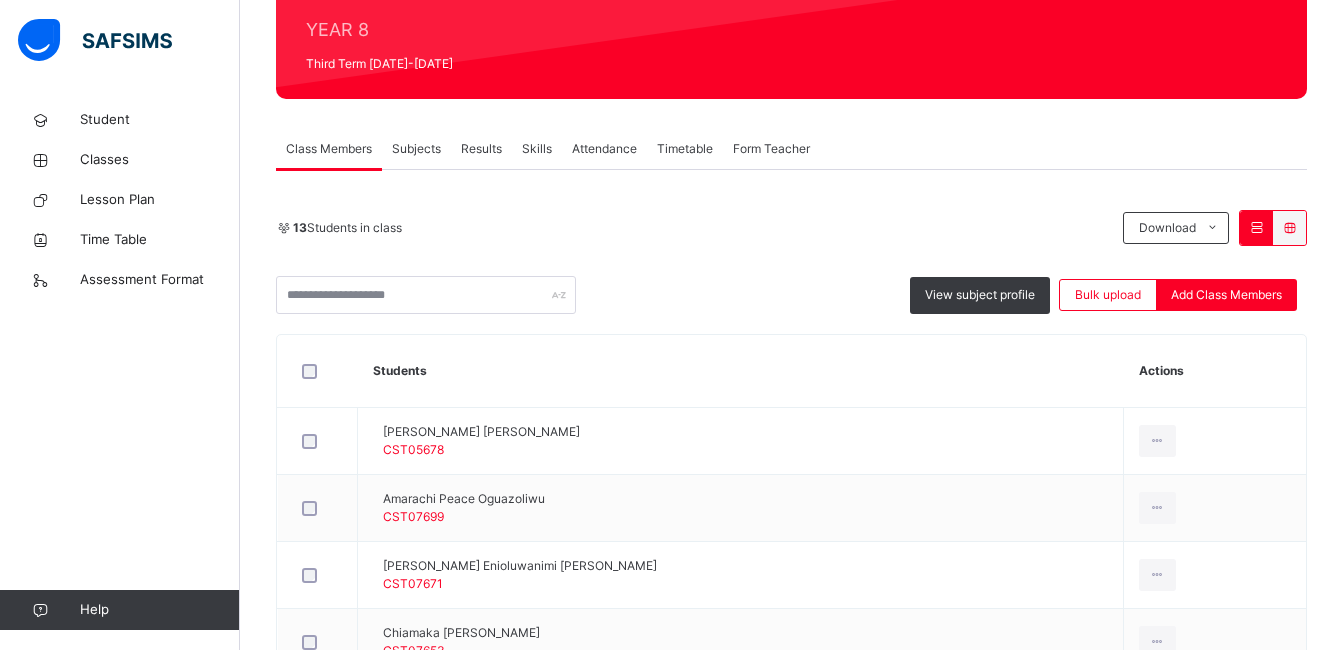 scroll, scrollTop: 246, scrollLeft: 0, axis: vertical 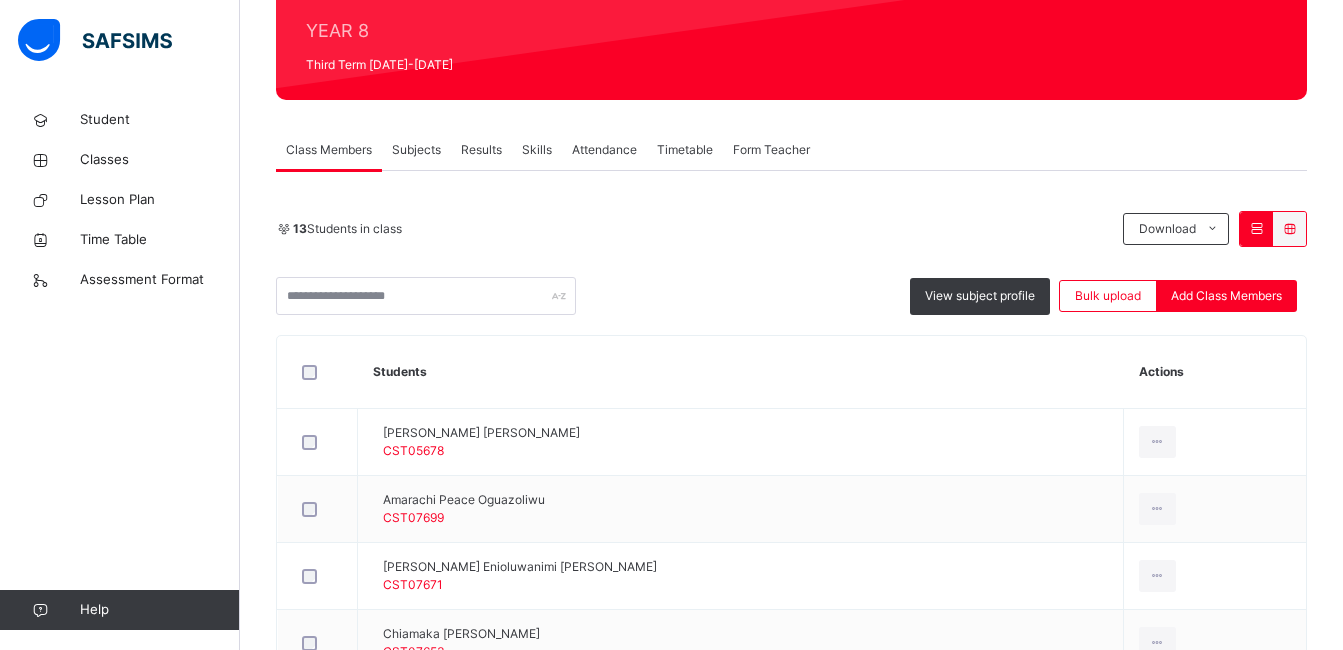 click on "Subjects" at bounding box center (416, 150) 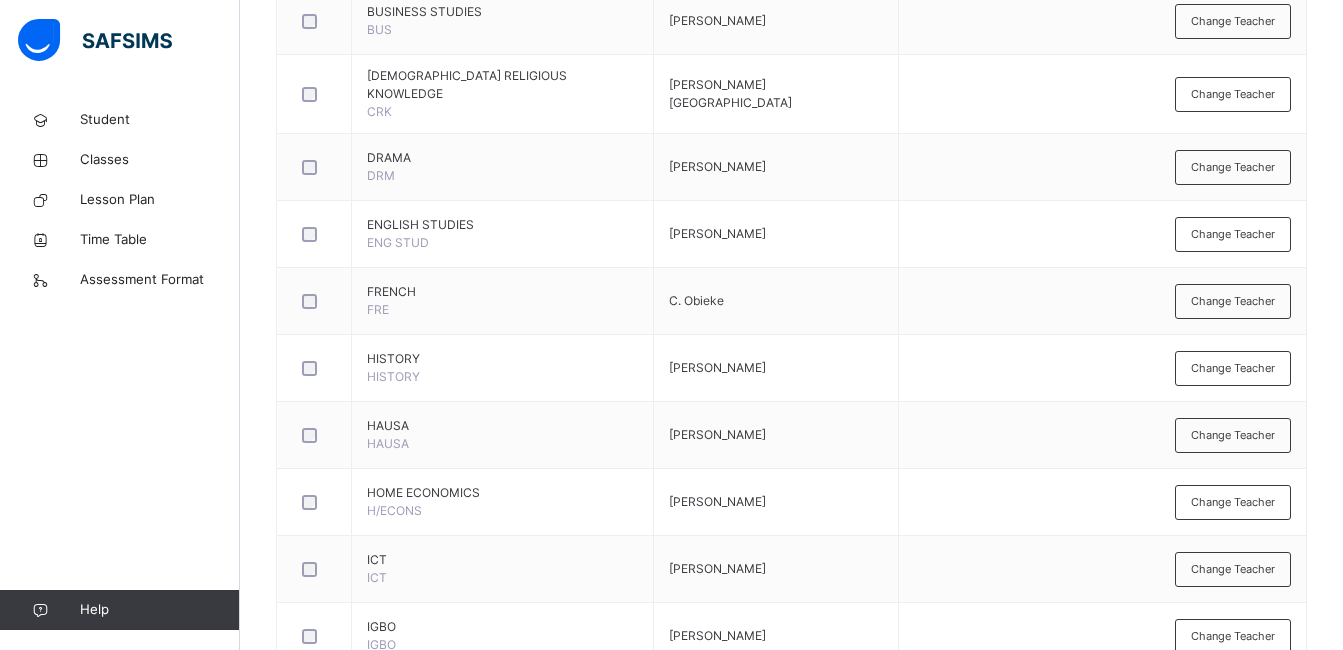 scroll, scrollTop: 1380, scrollLeft: 0, axis: vertical 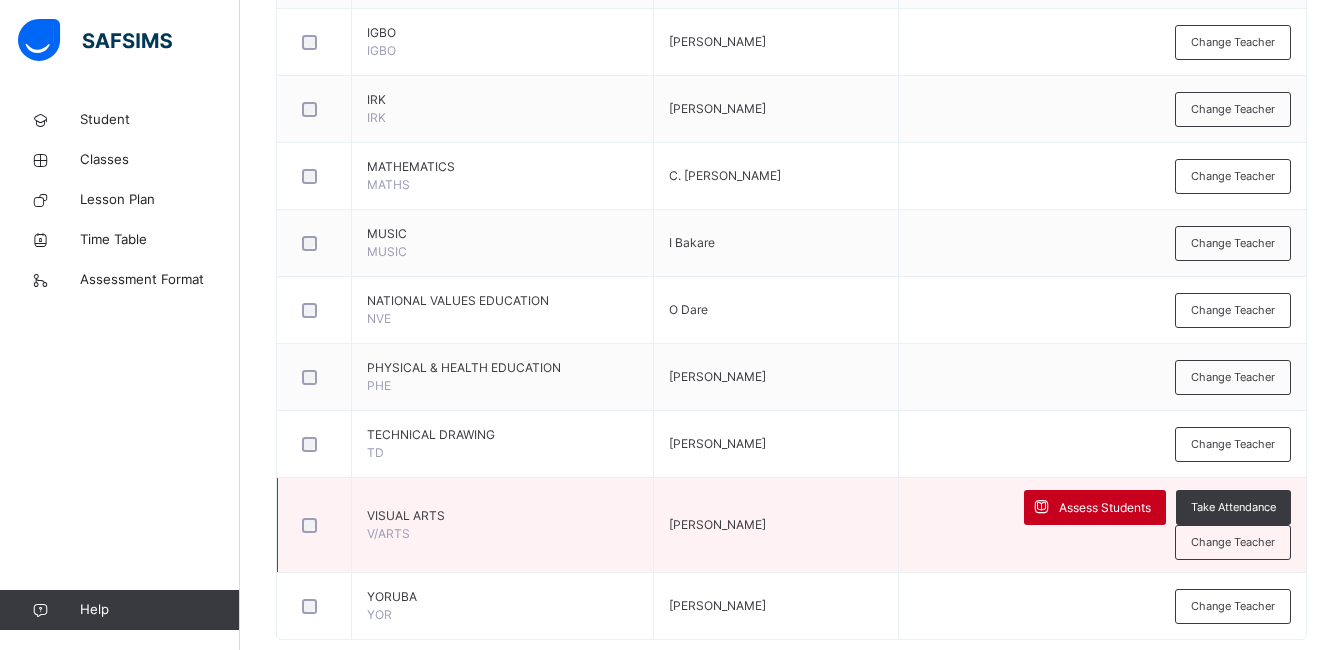 click on "Assess Students" at bounding box center [1105, 508] 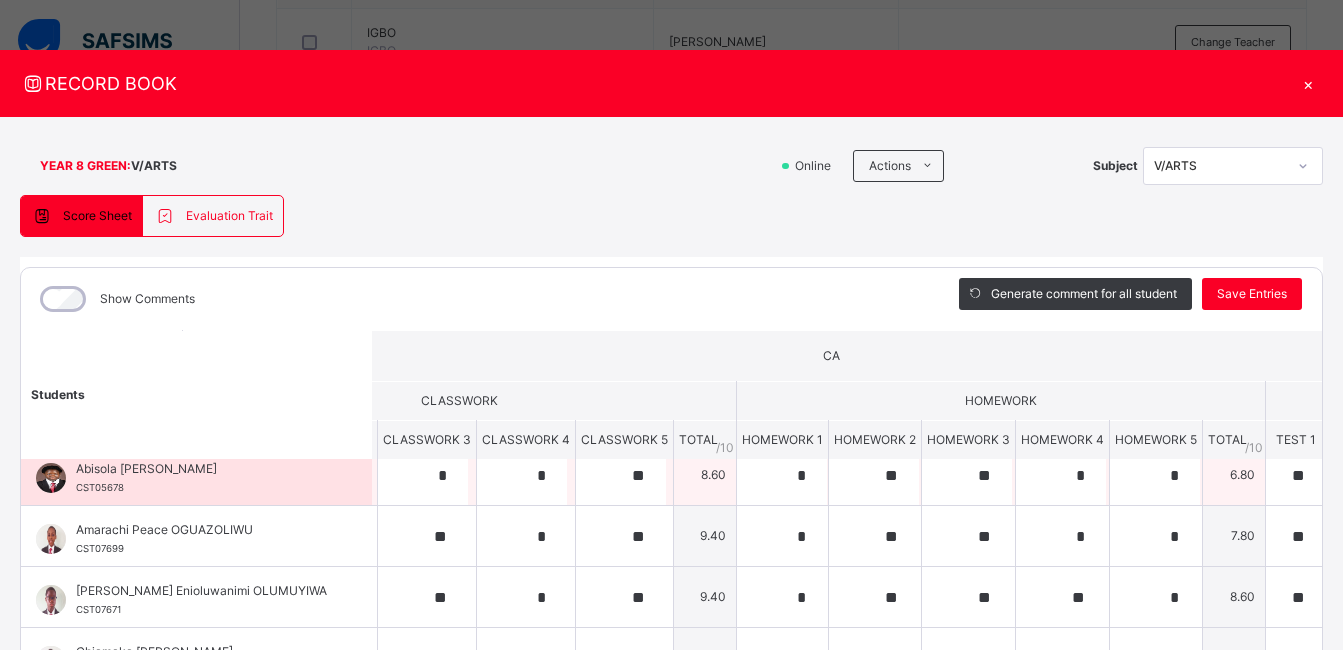 scroll, scrollTop: 0, scrollLeft: 190, axis: horizontal 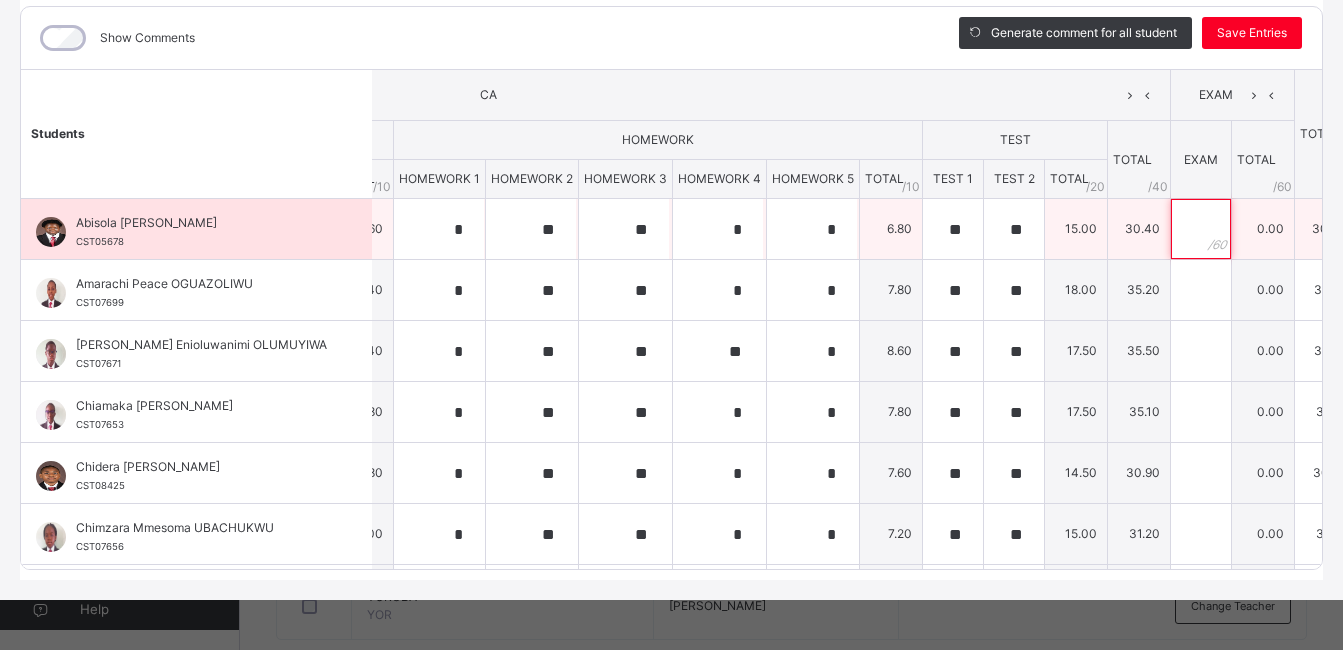 click at bounding box center (1201, 229) 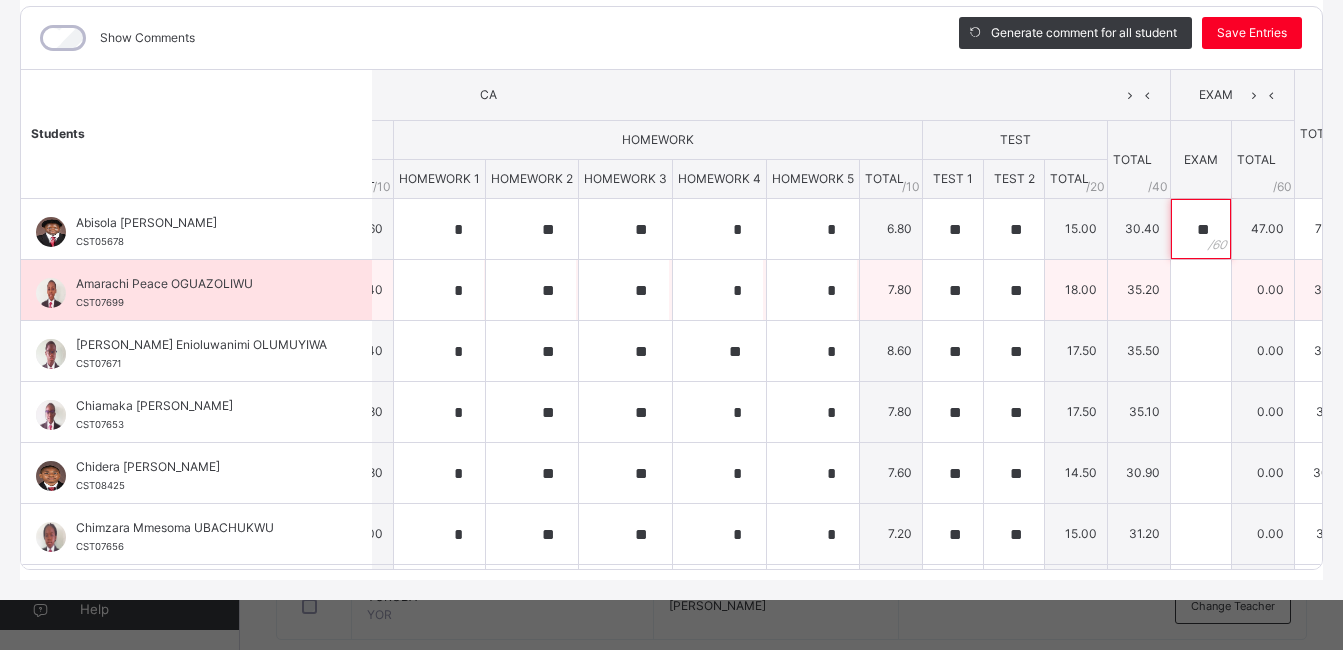 type on "**" 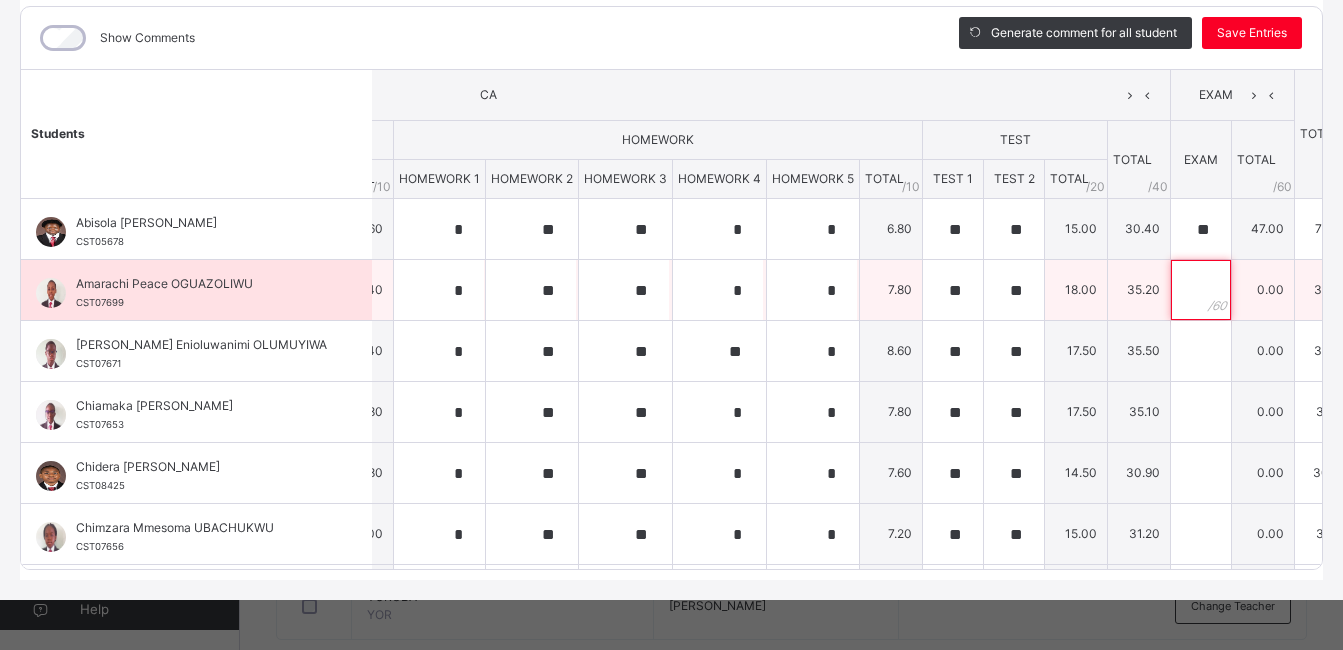 click at bounding box center [1201, 290] 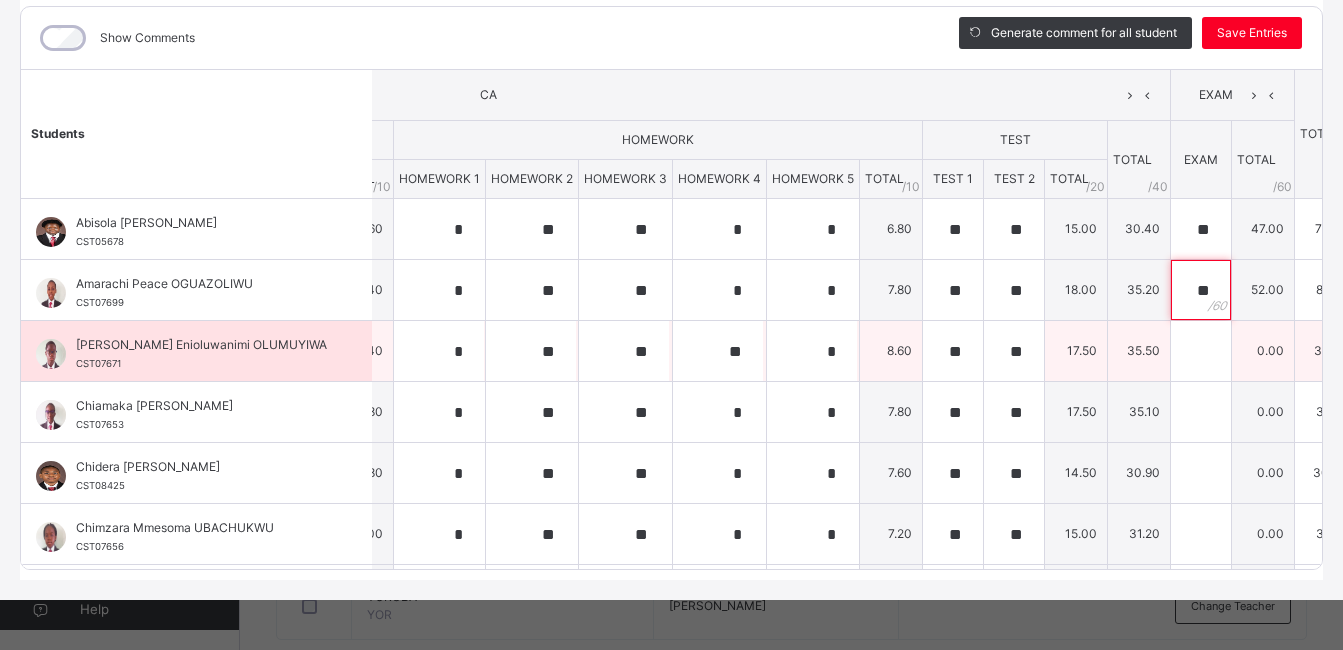 type on "**" 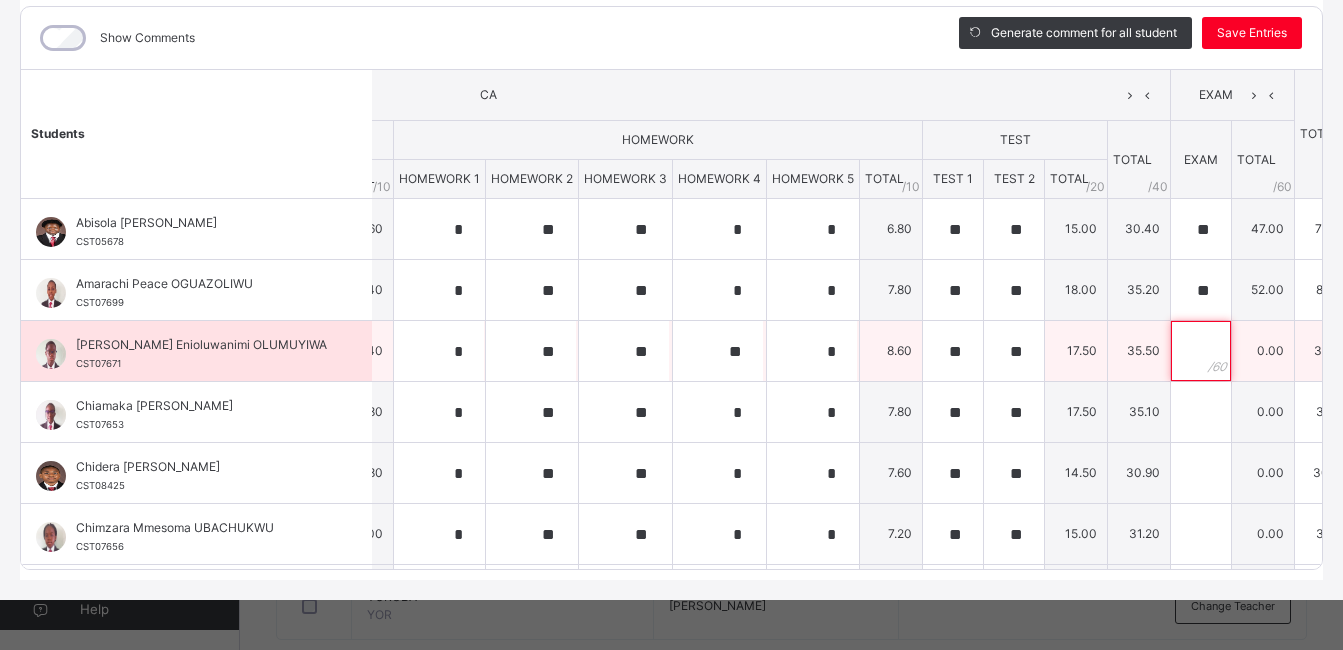click at bounding box center (1201, 351) 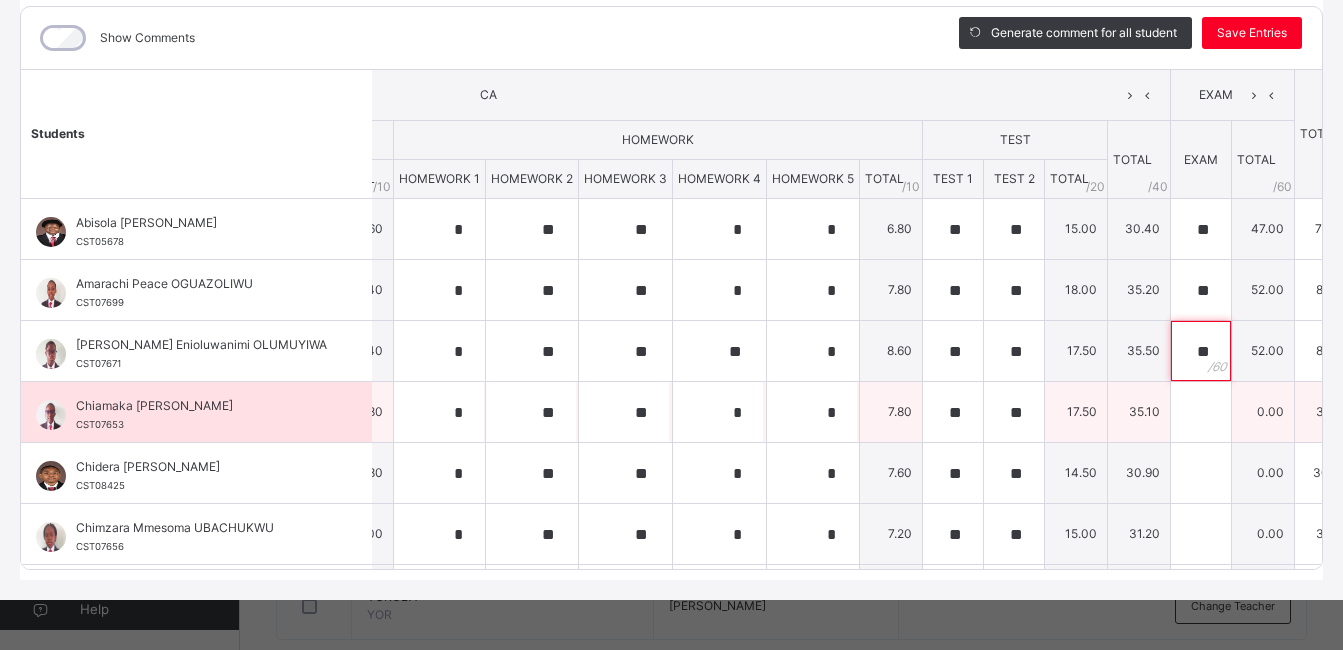type on "**" 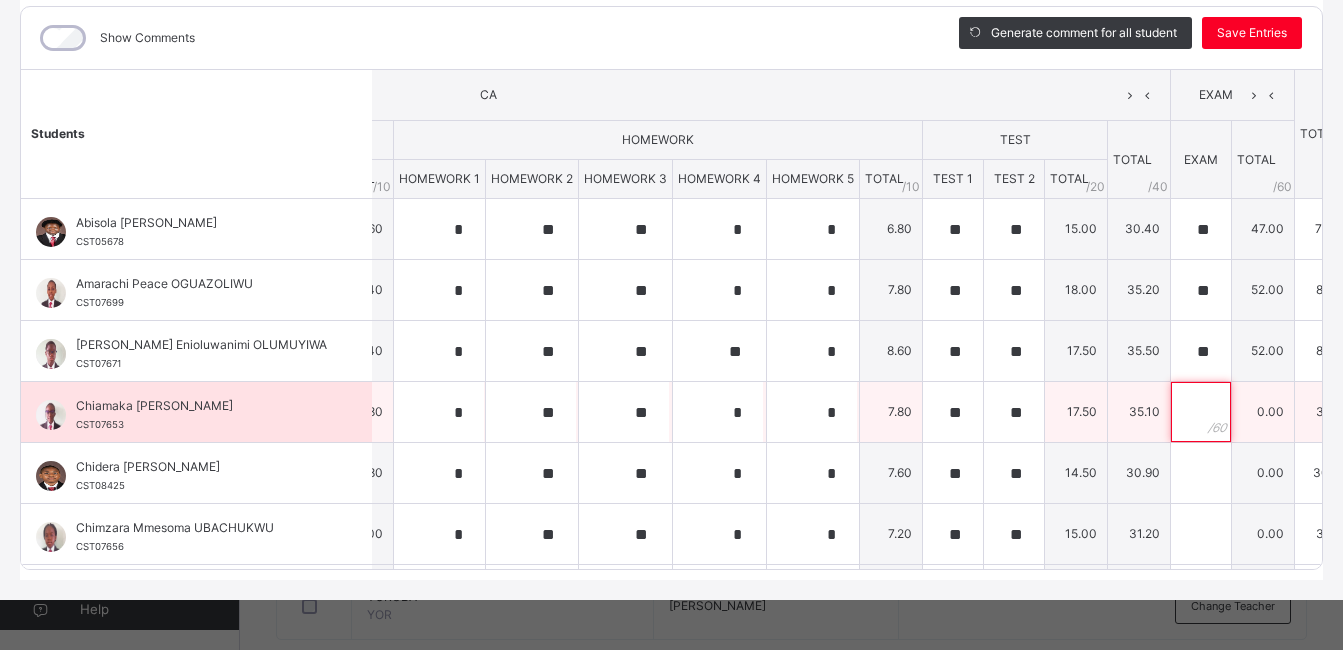 click at bounding box center [1201, 412] 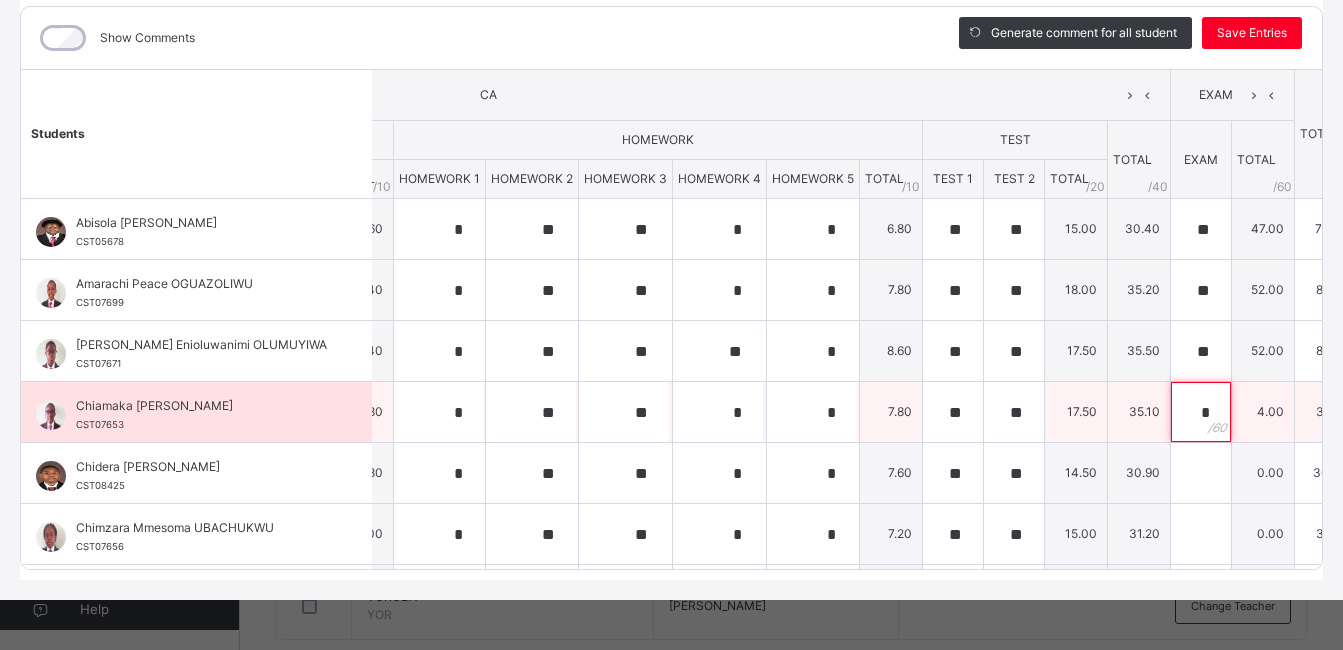 type on "**" 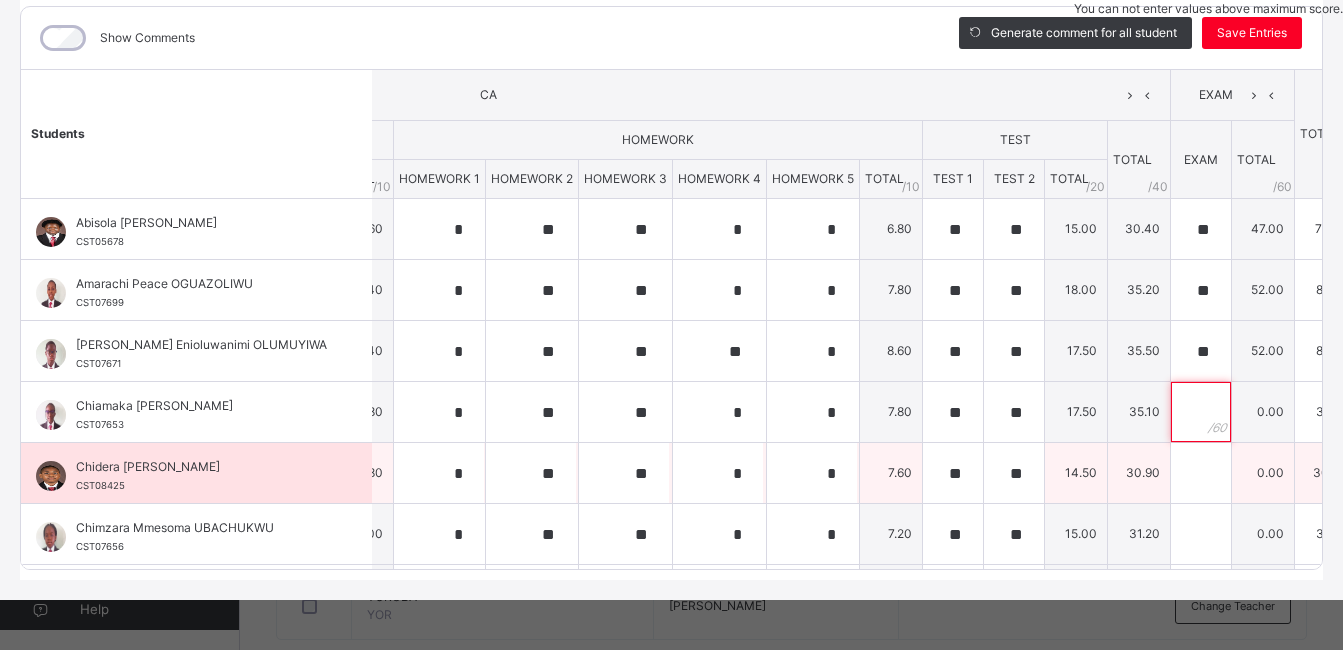 type on "*" 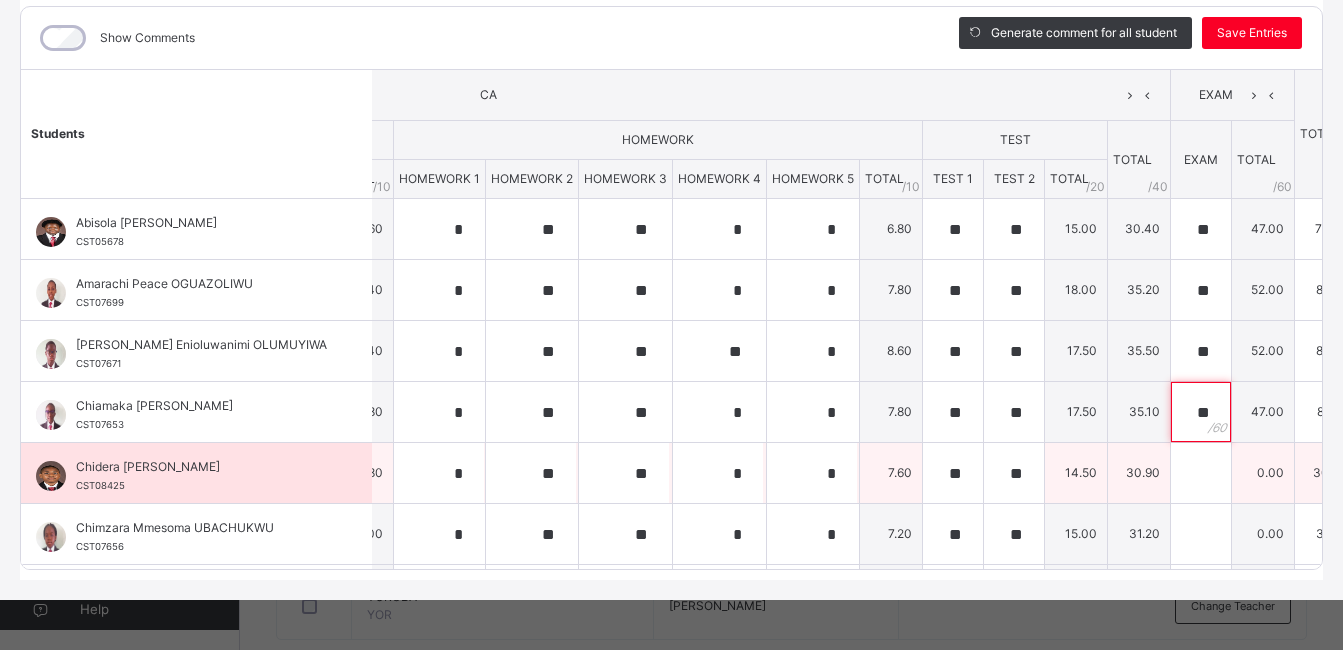 type on "*" 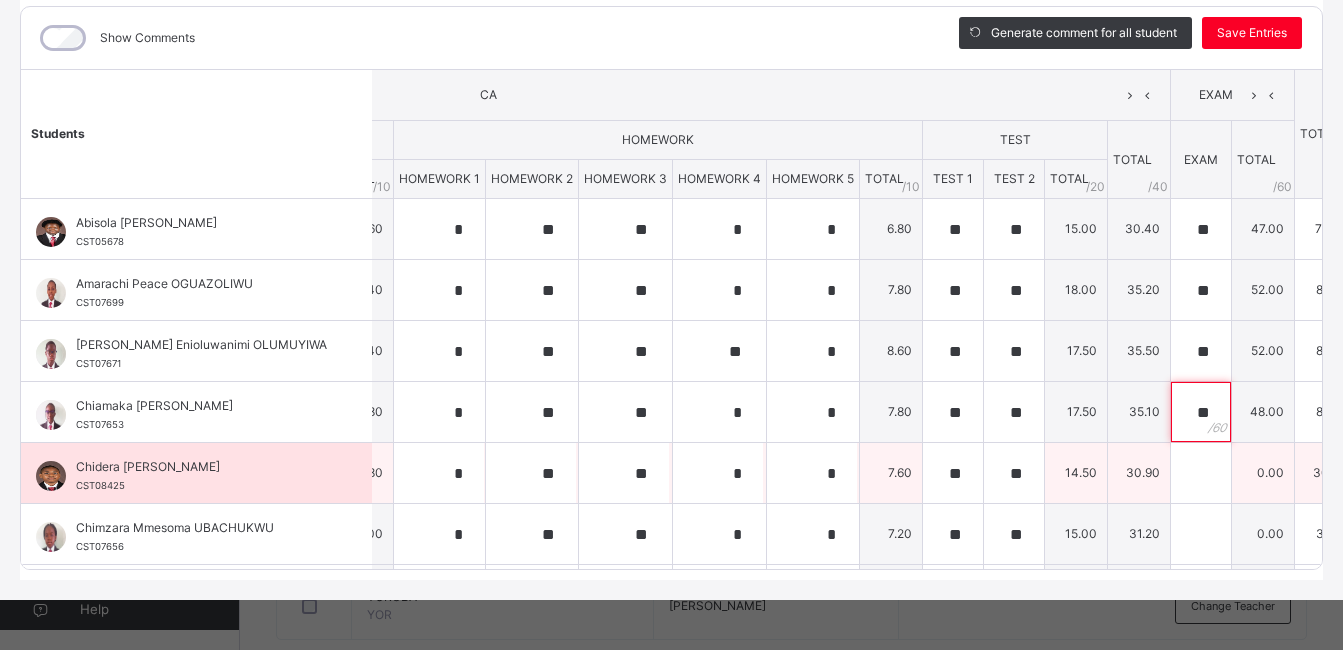 type on "**" 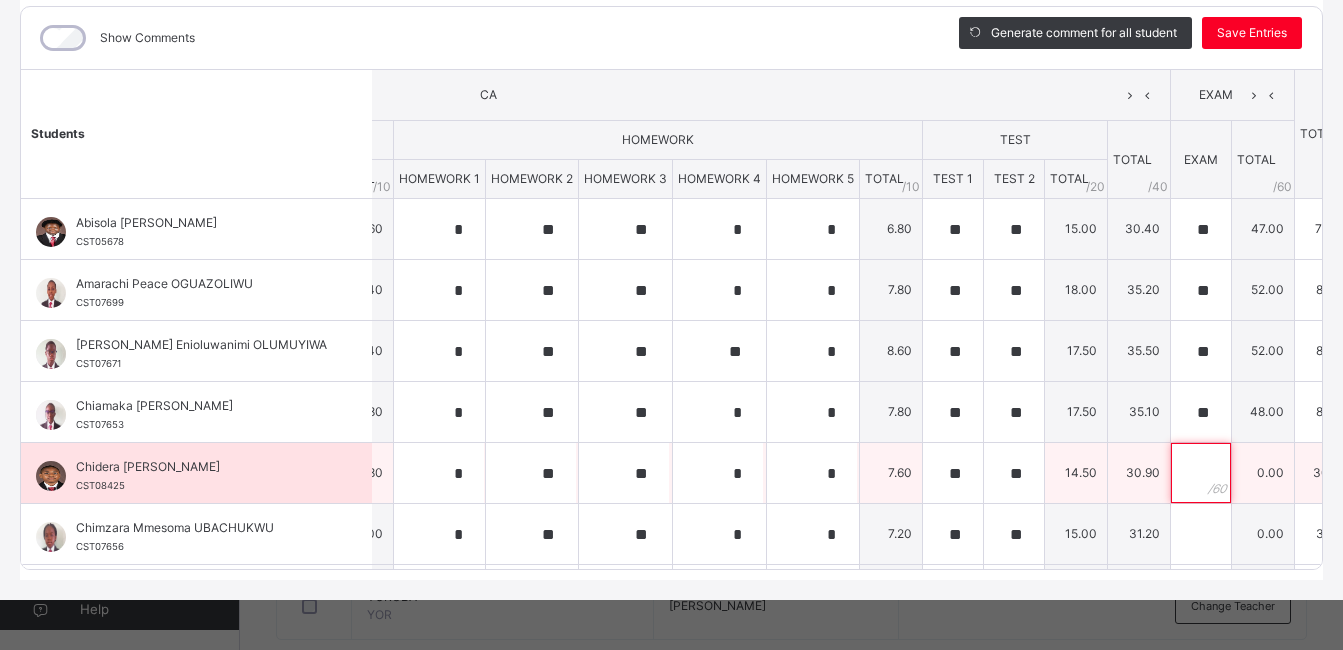 click at bounding box center [1201, 473] 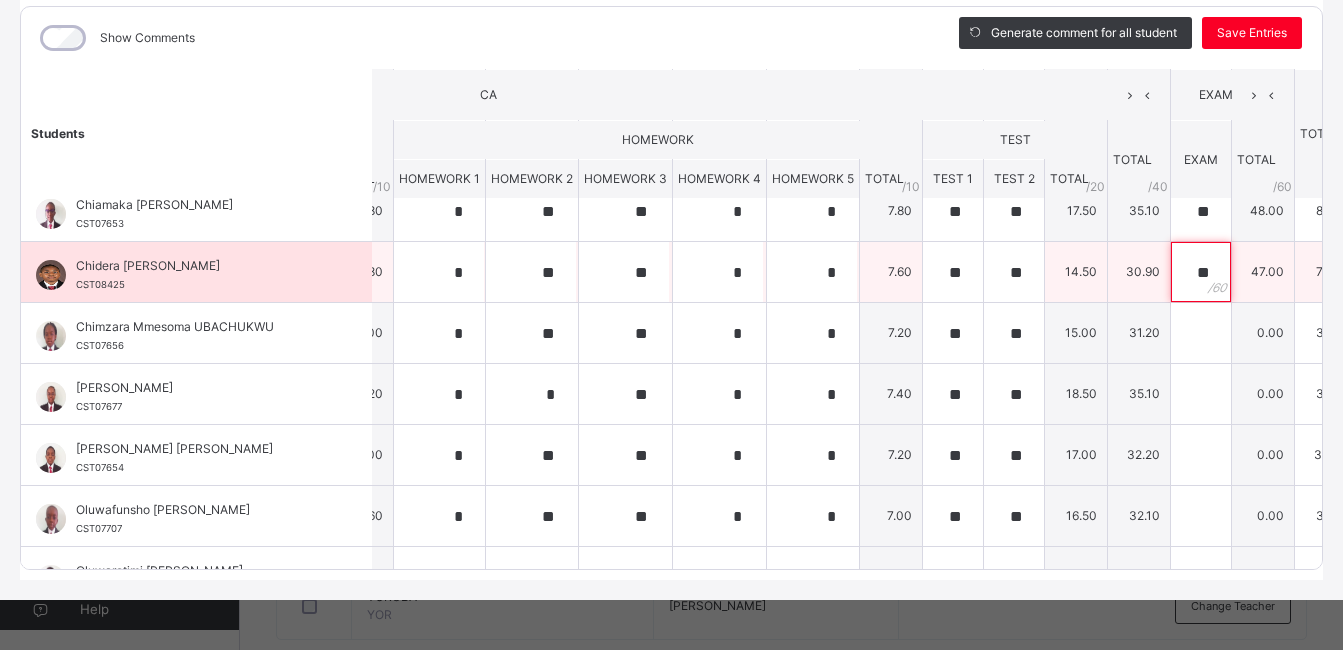scroll, scrollTop: 203, scrollLeft: 533, axis: both 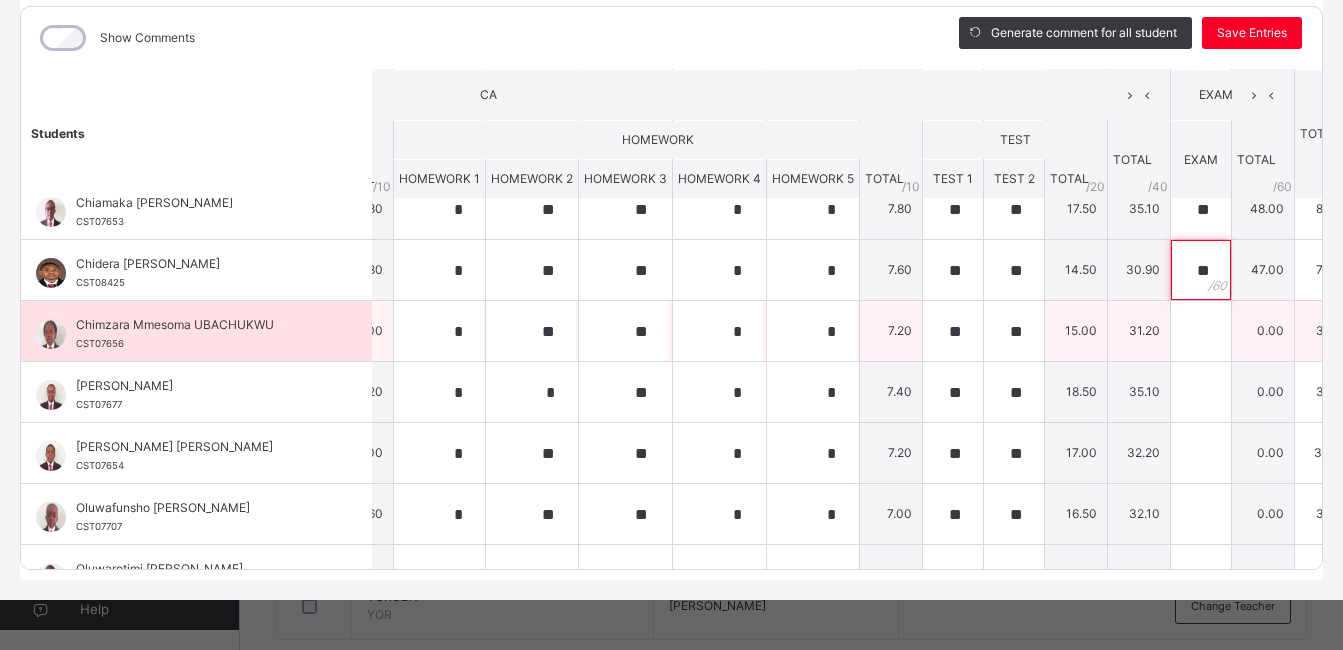type on "**" 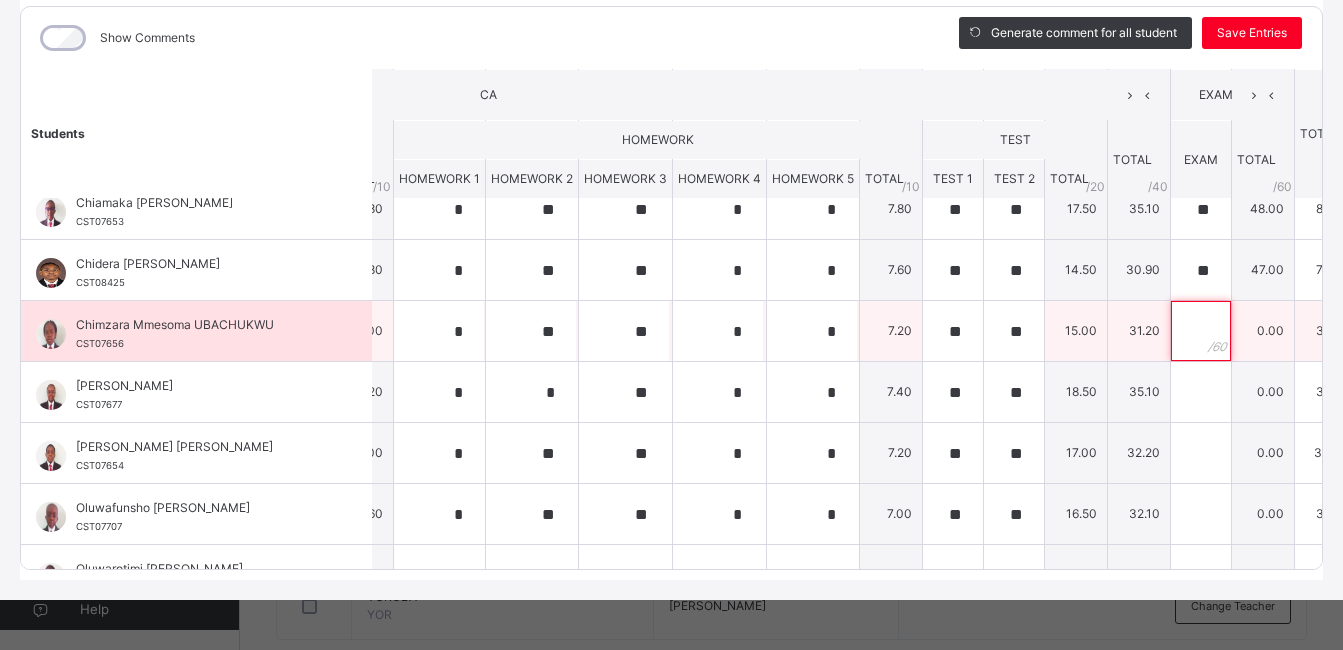 click at bounding box center (1201, 331) 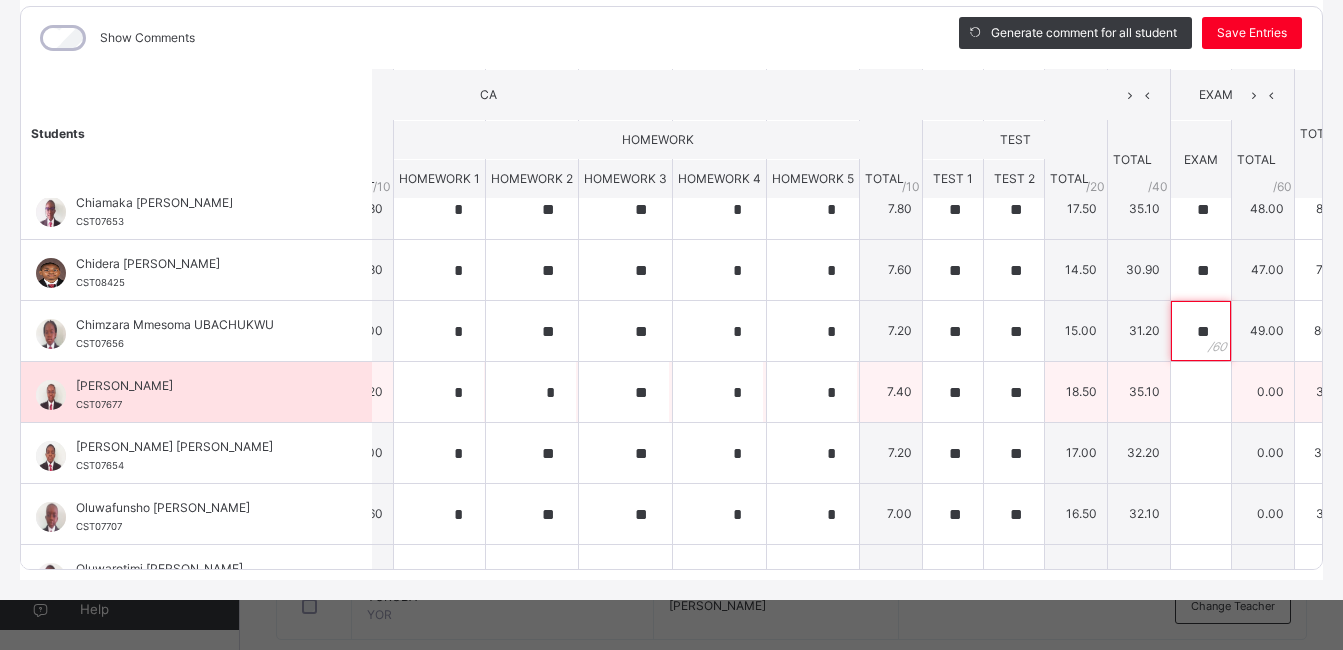type on "**" 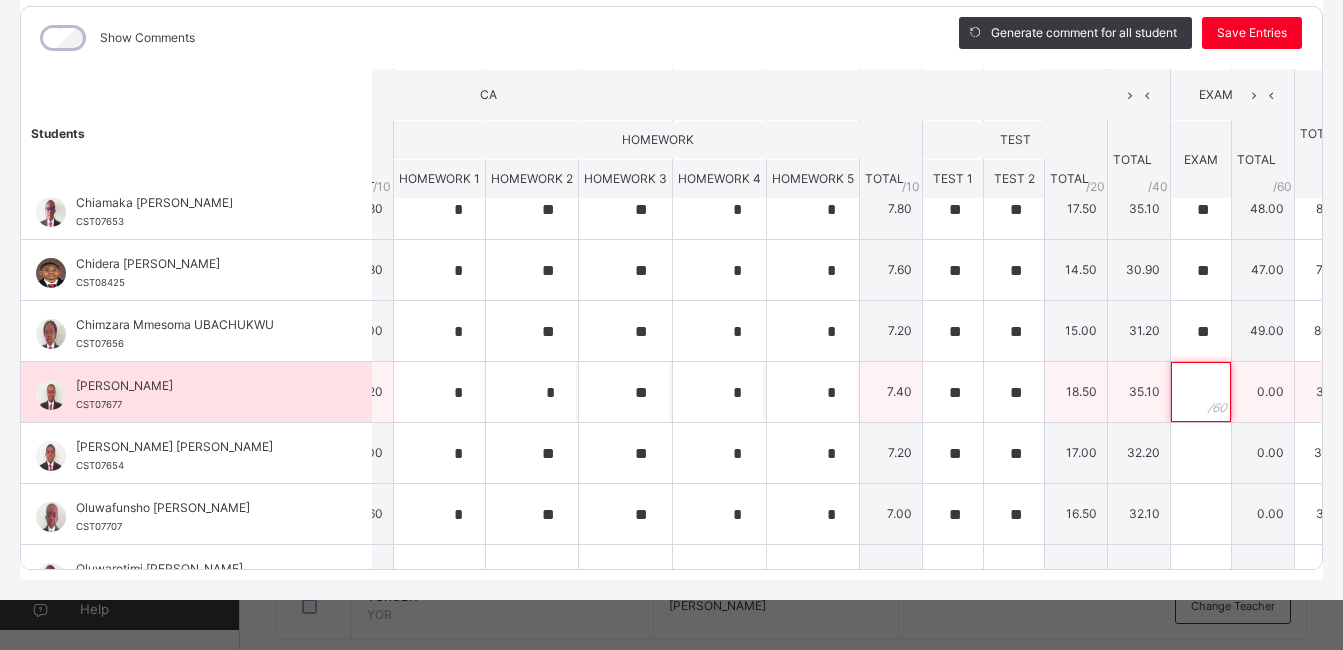 click at bounding box center [1201, 392] 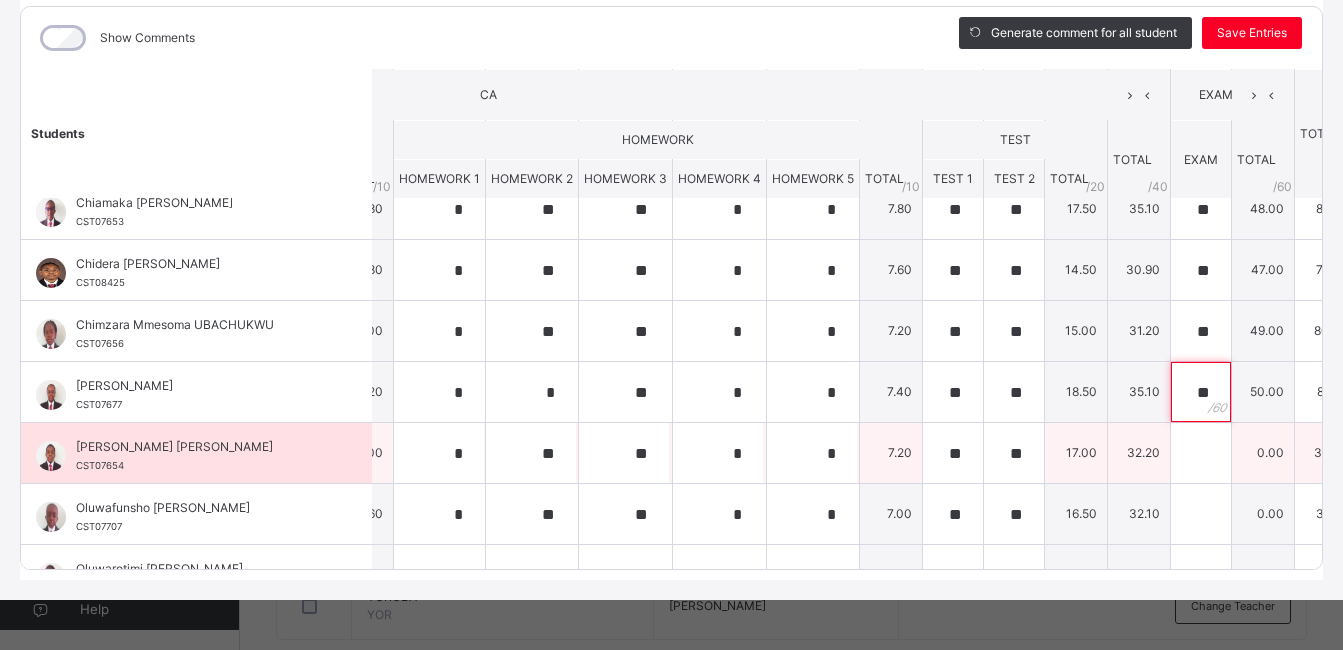 type on "**" 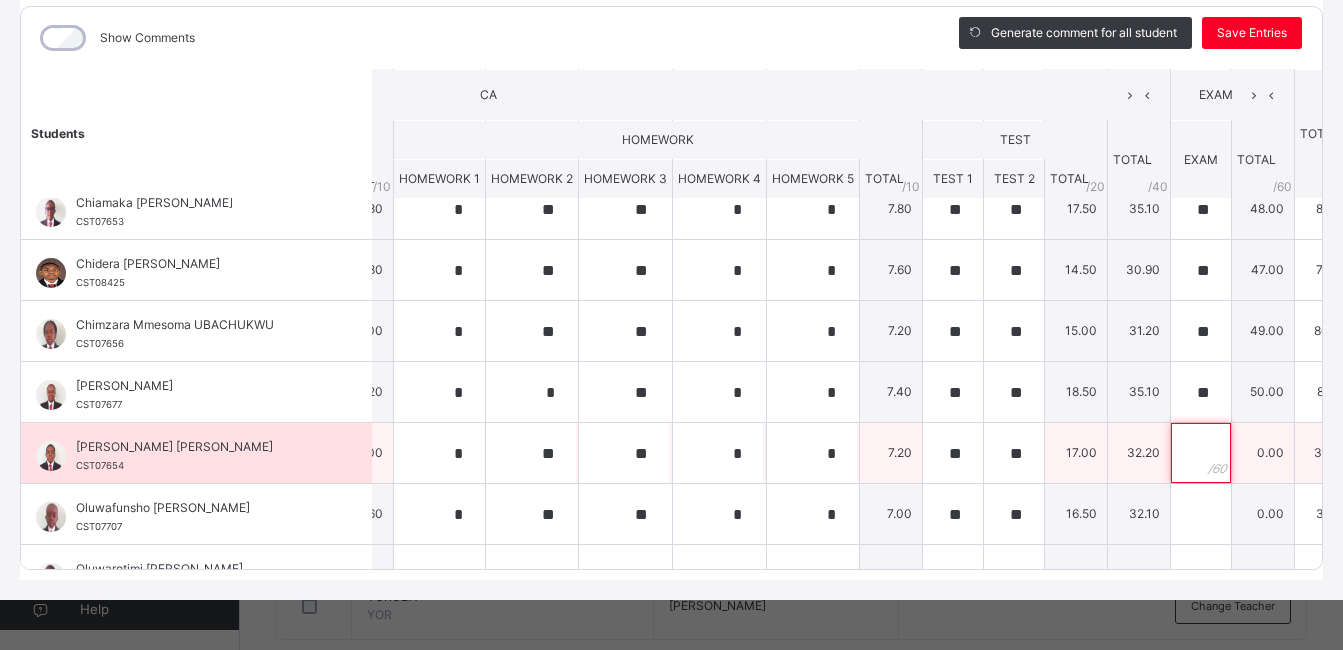 click at bounding box center [1201, 453] 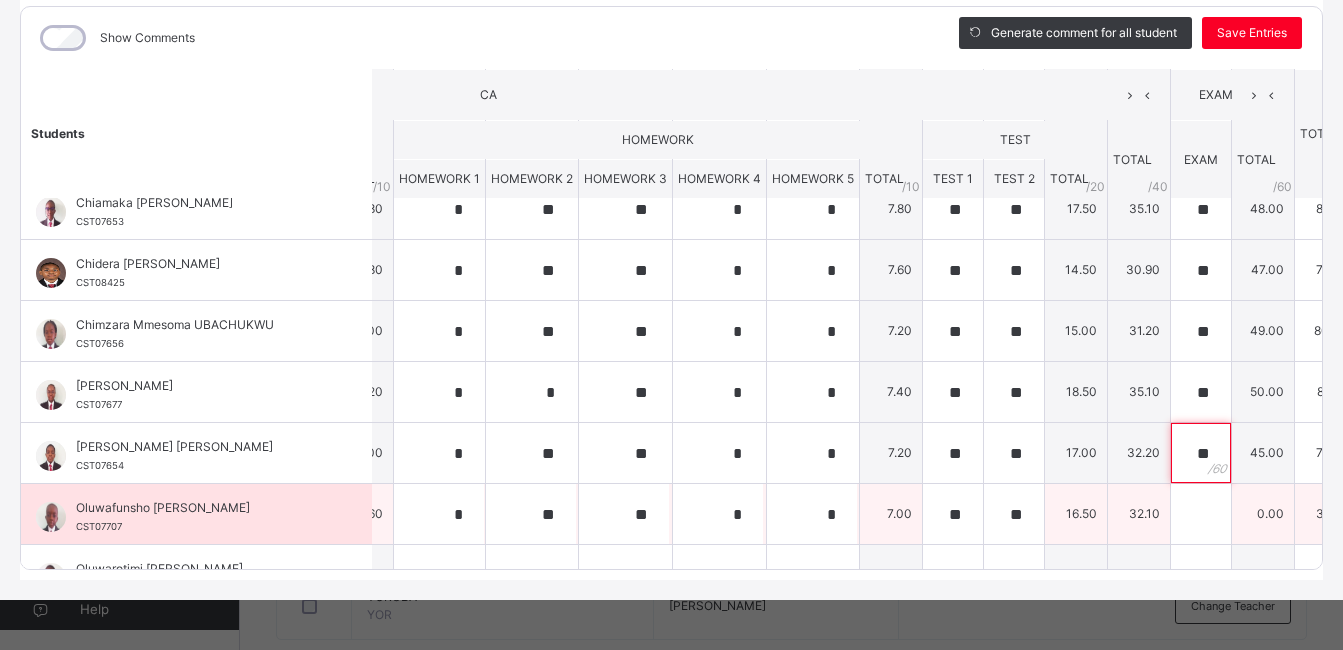 type on "**" 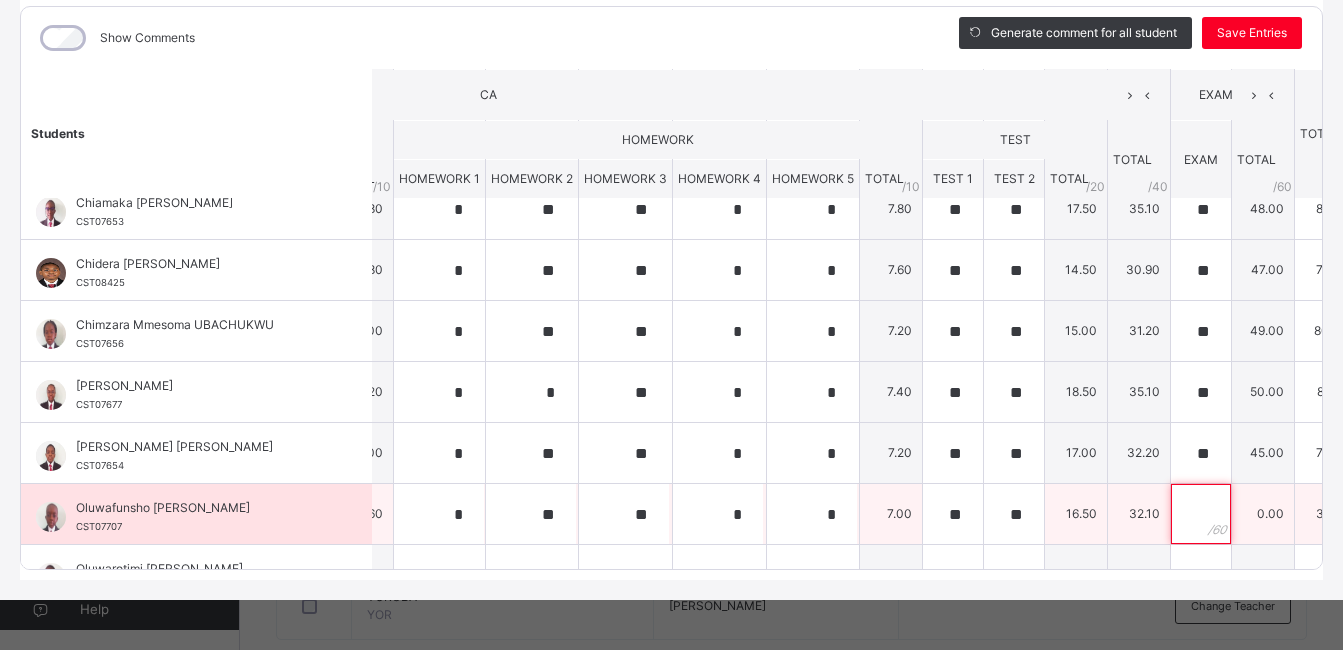 click at bounding box center [1201, 514] 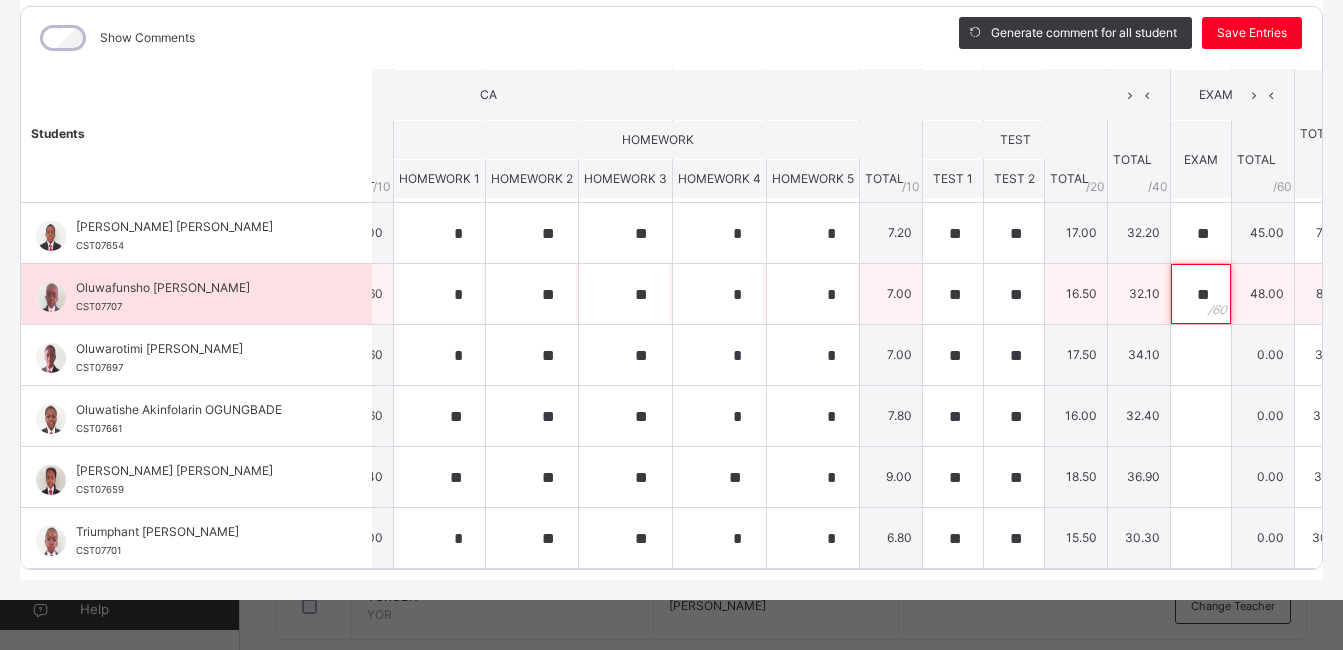 scroll, scrollTop: 438, scrollLeft: 533, axis: both 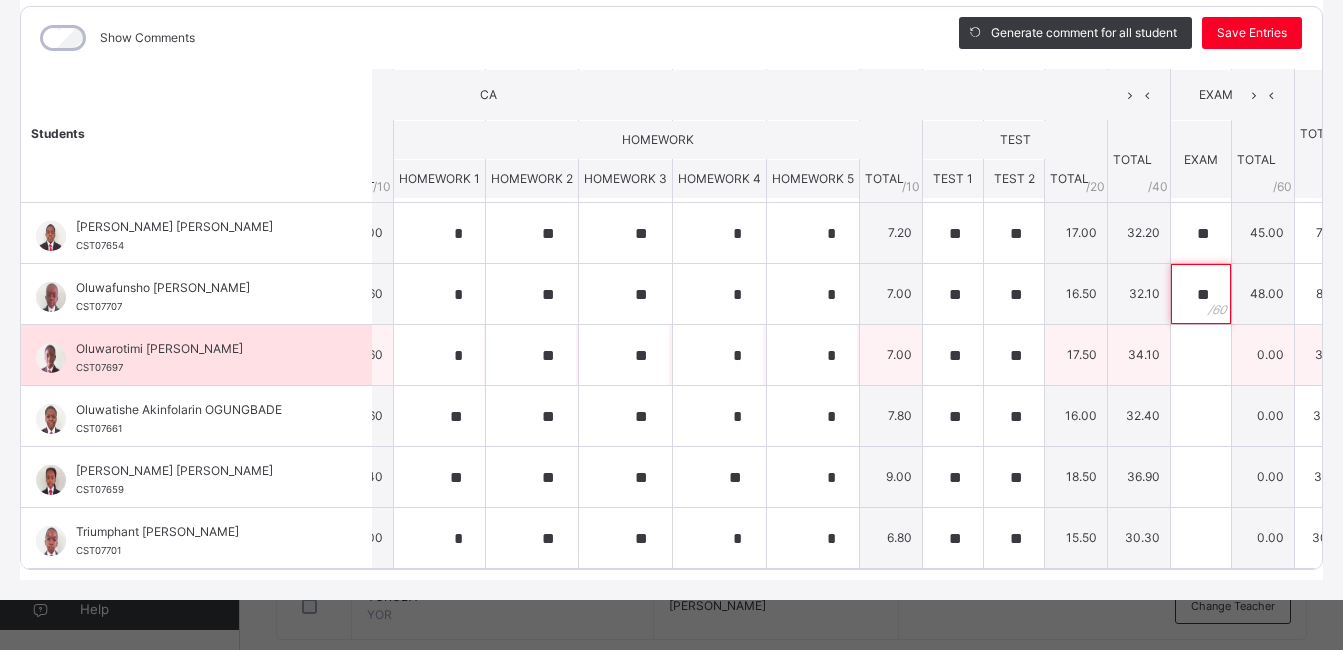 type on "**" 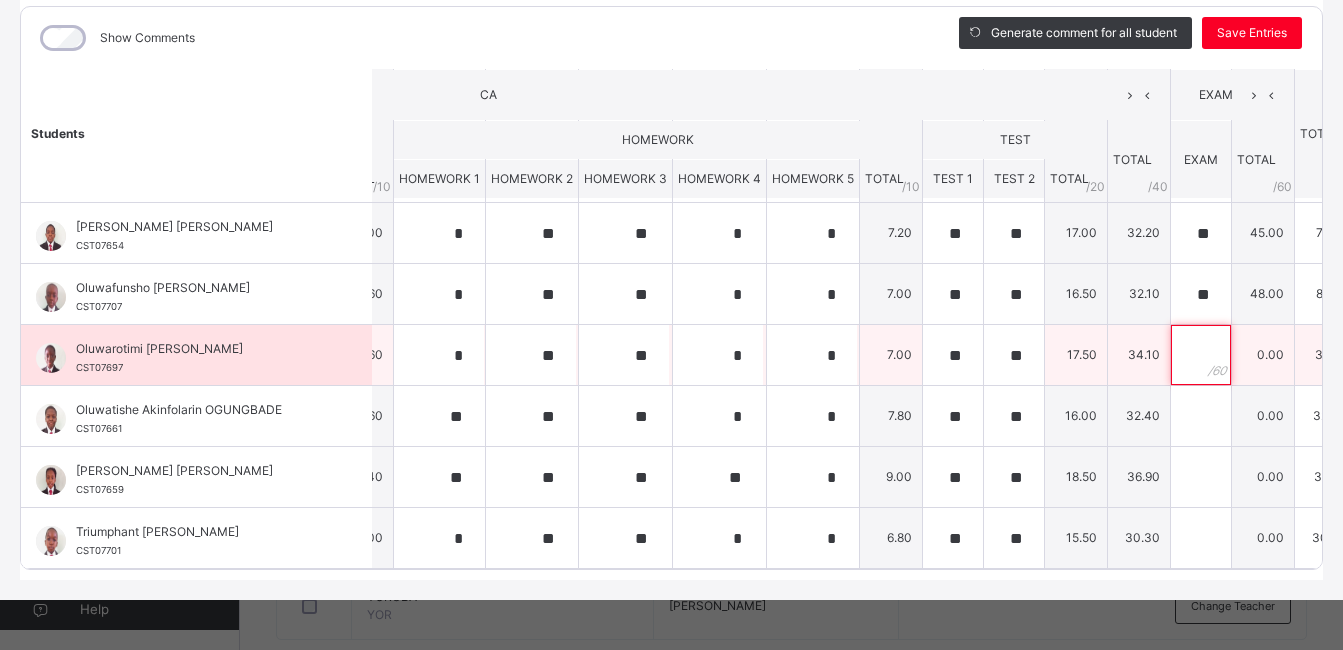 click at bounding box center (1201, 355) 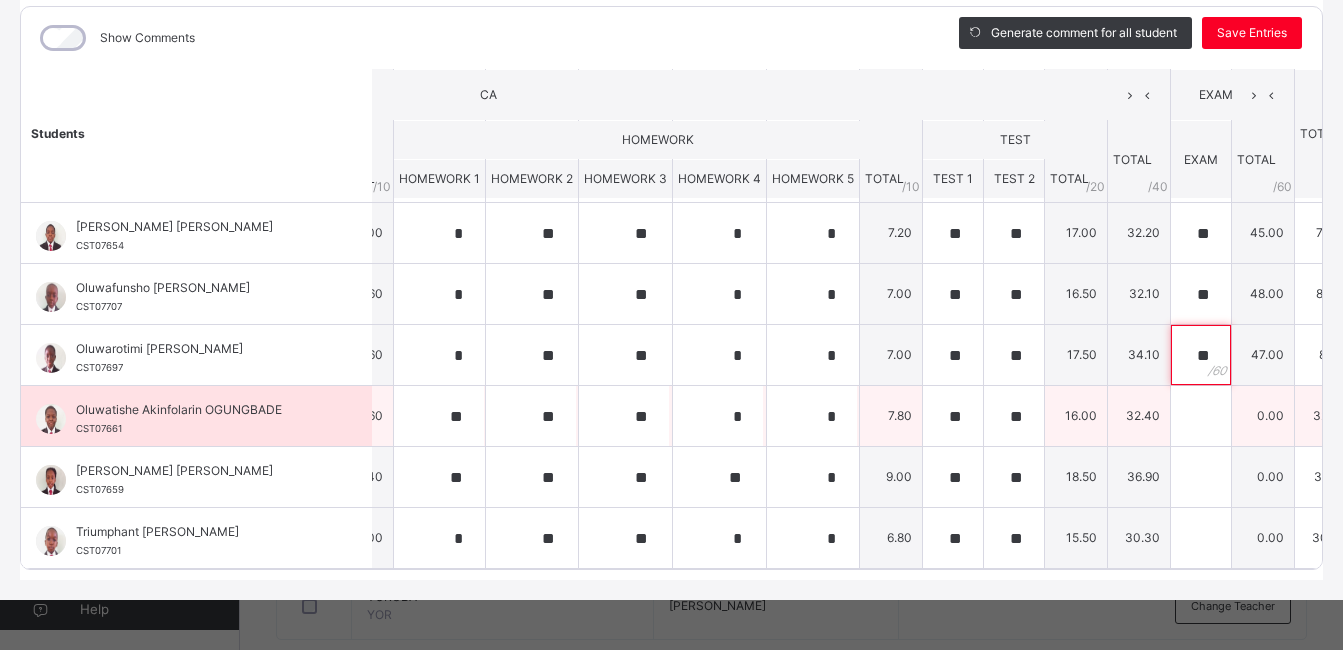 type on "**" 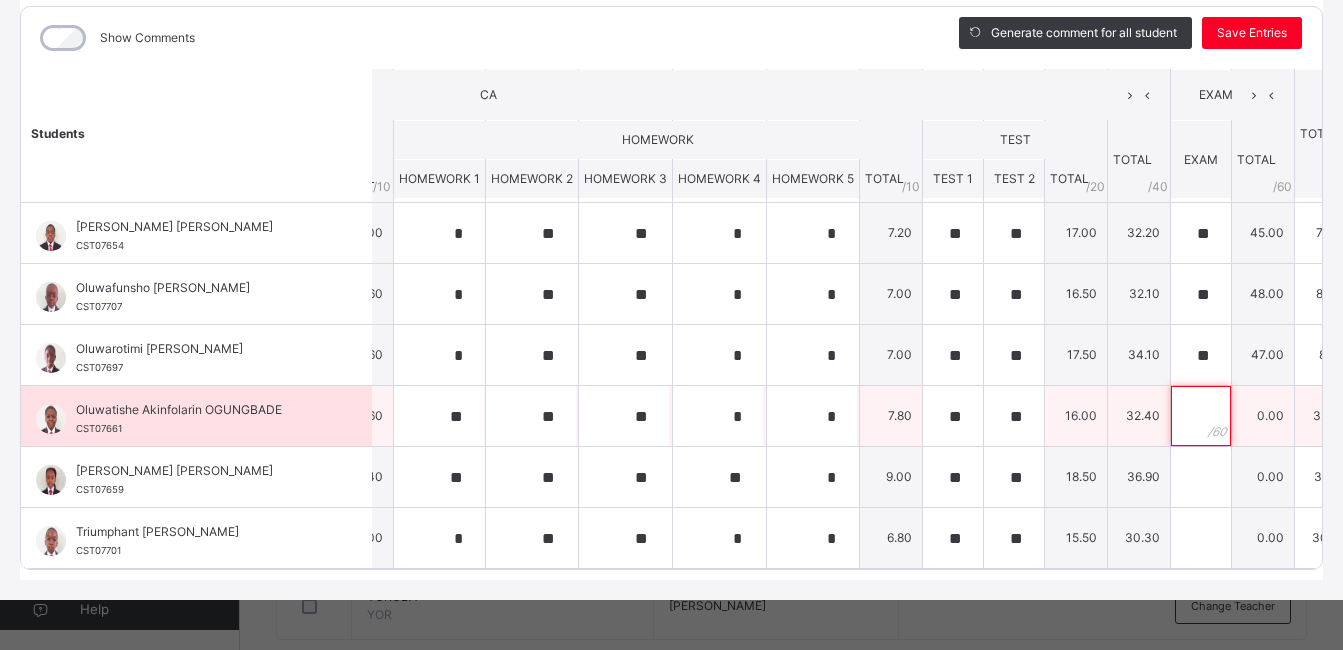 click at bounding box center [1201, 416] 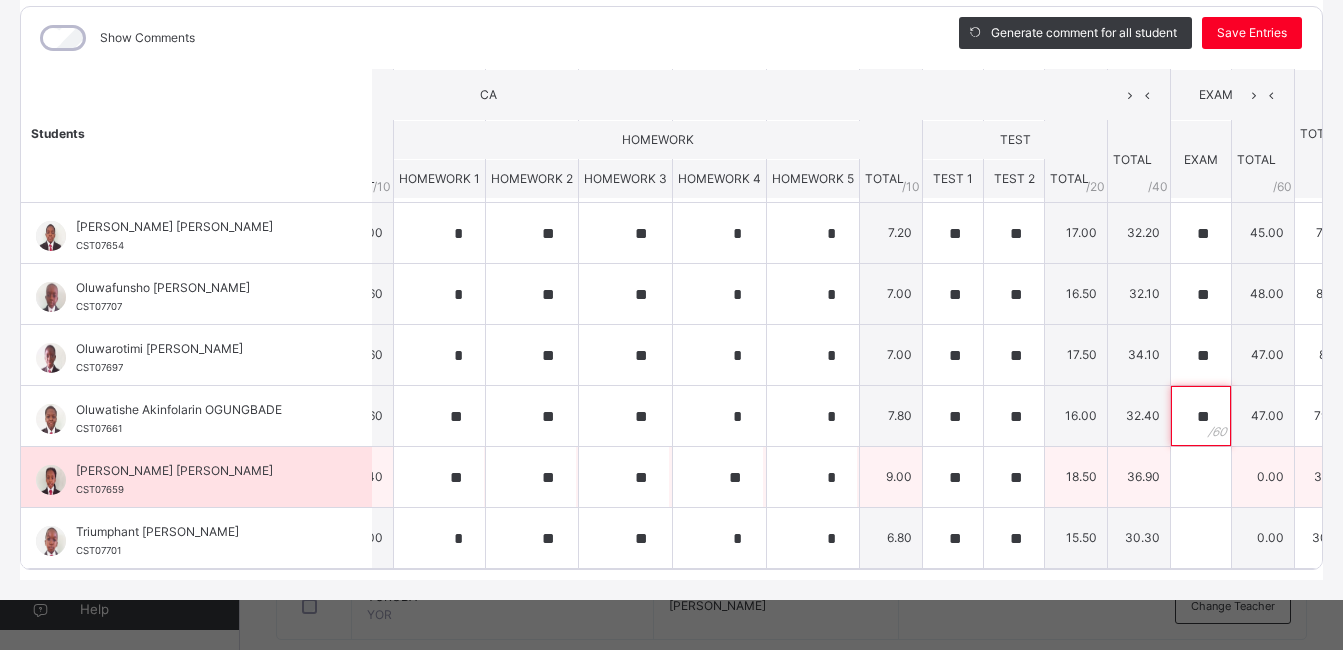 type on "**" 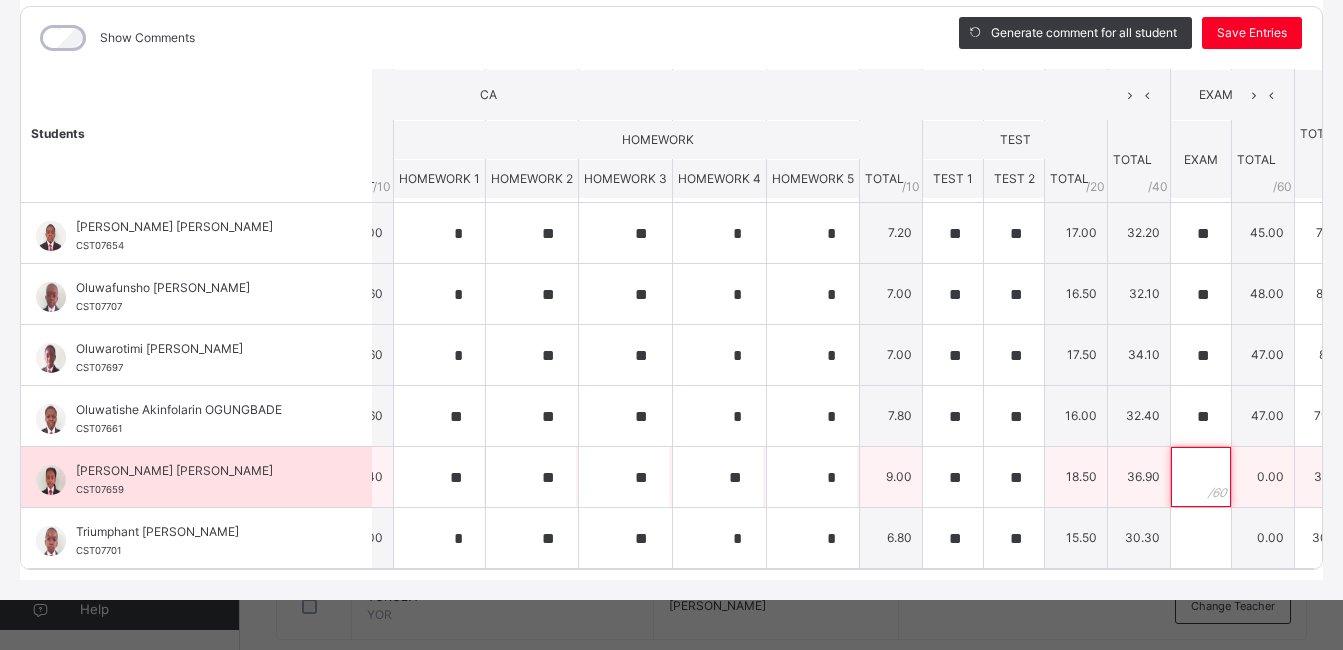 click at bounding box center [1201, 477] 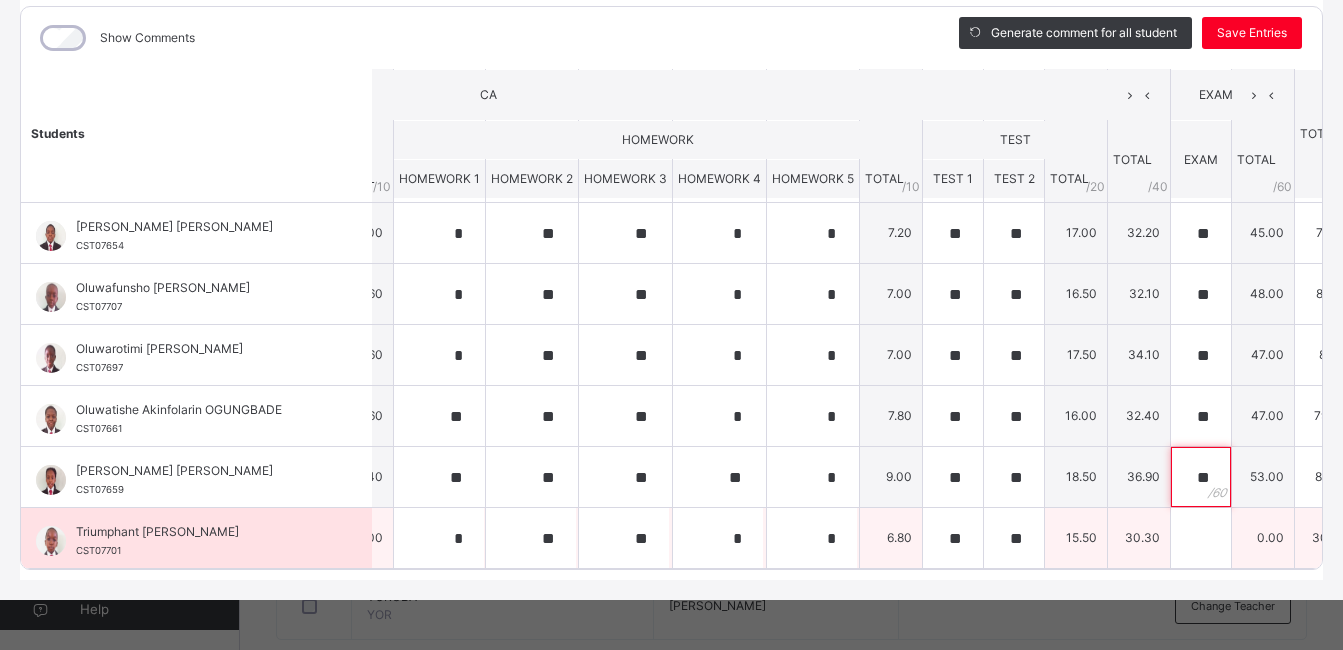 type on "**" 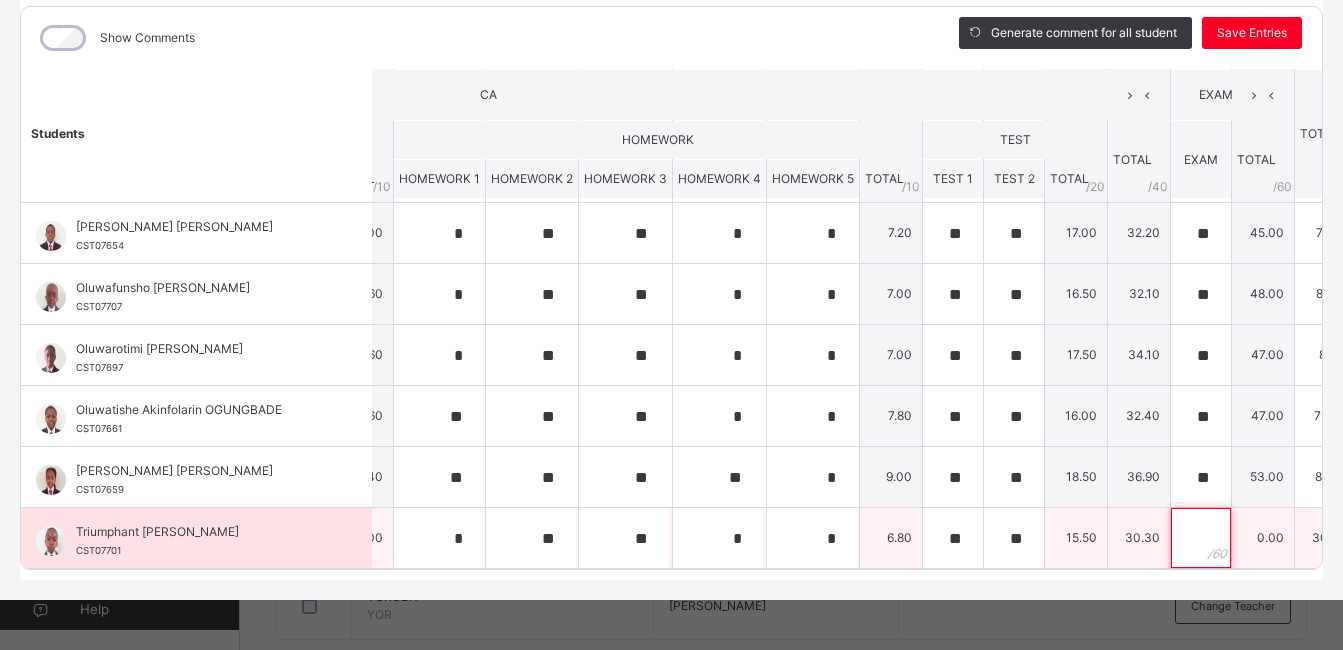 click at bounding box center [1201, 538] 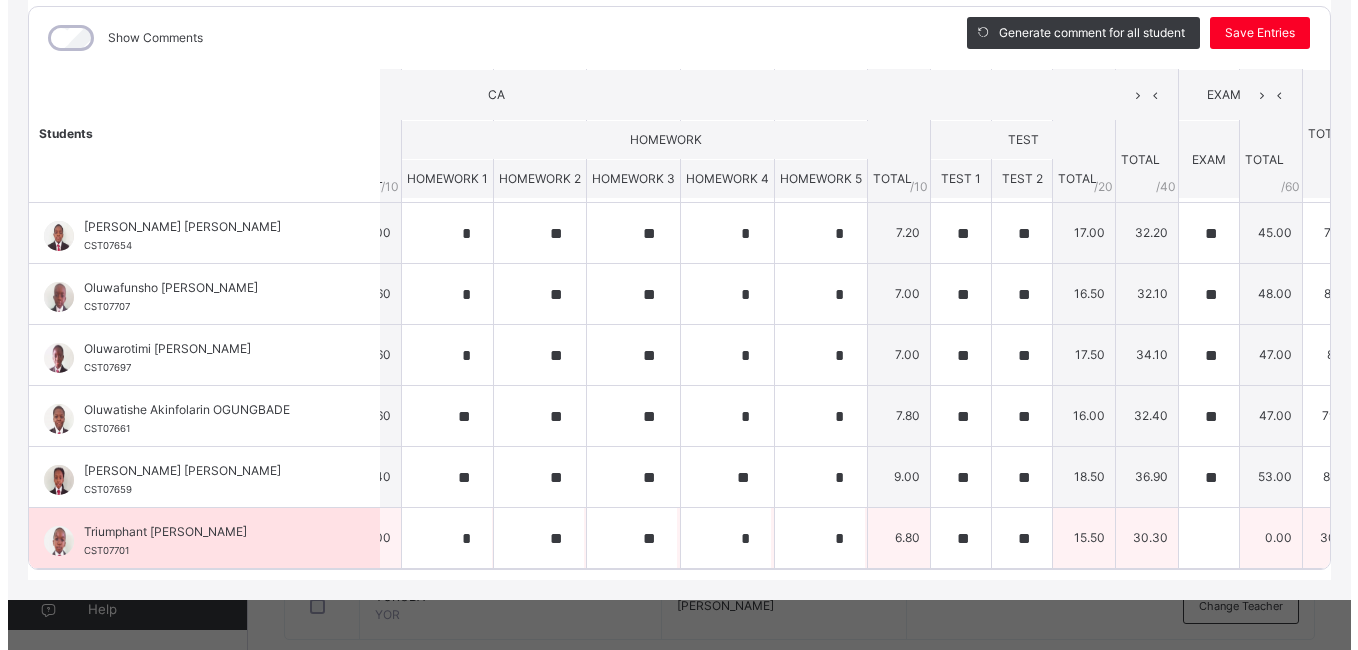 scroll, scrollTop: 0, scrollLeft: 0, axis: both 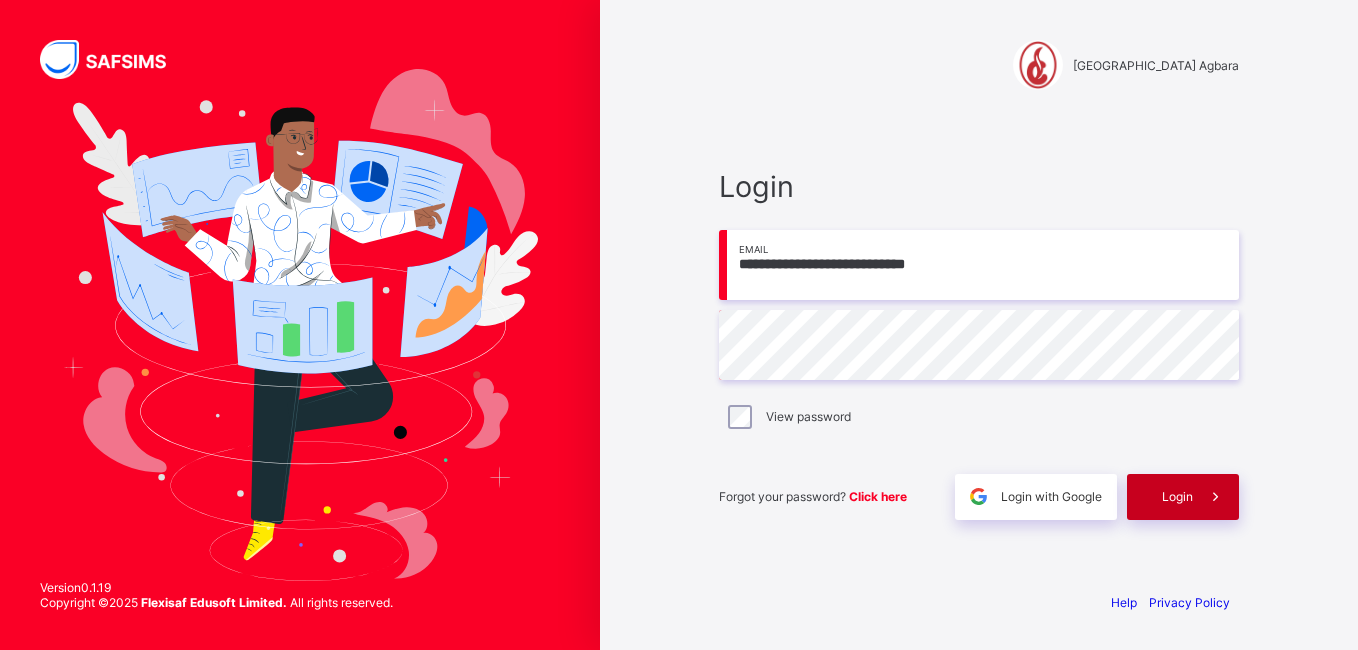 click on "Login" at bounding box center (1183, 497) 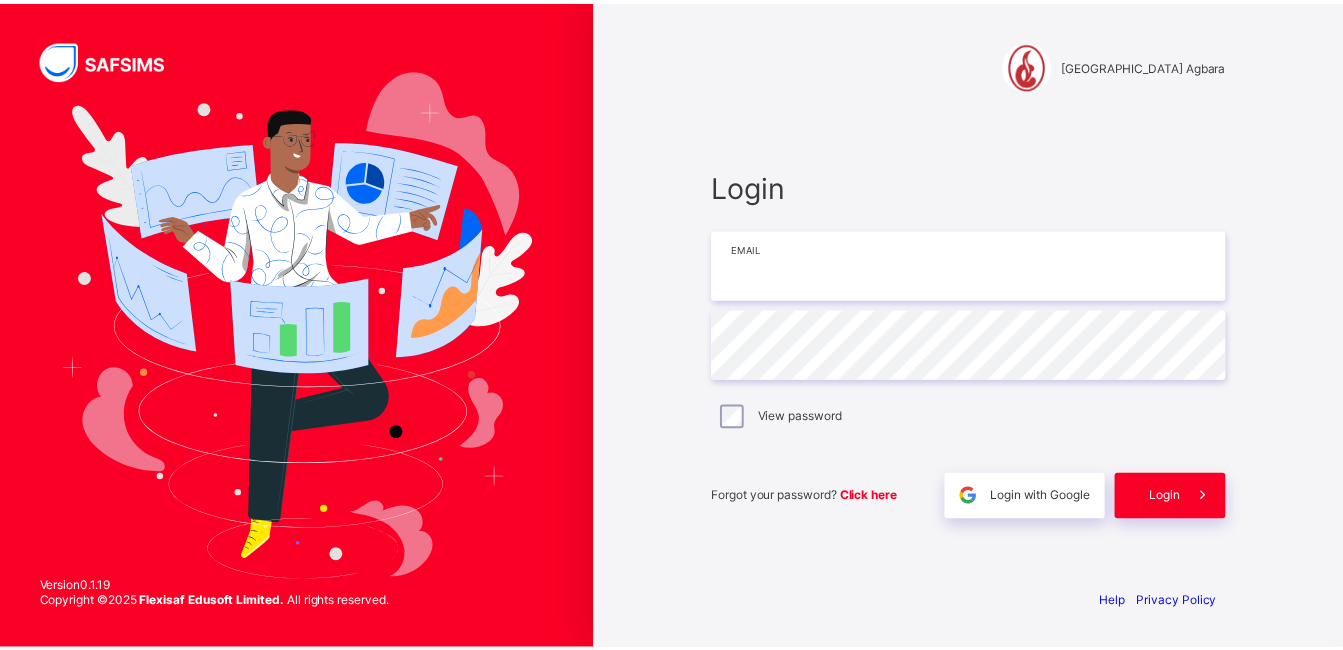 scroll, scrollTop: 0, scrollLeft: 0, axis: both 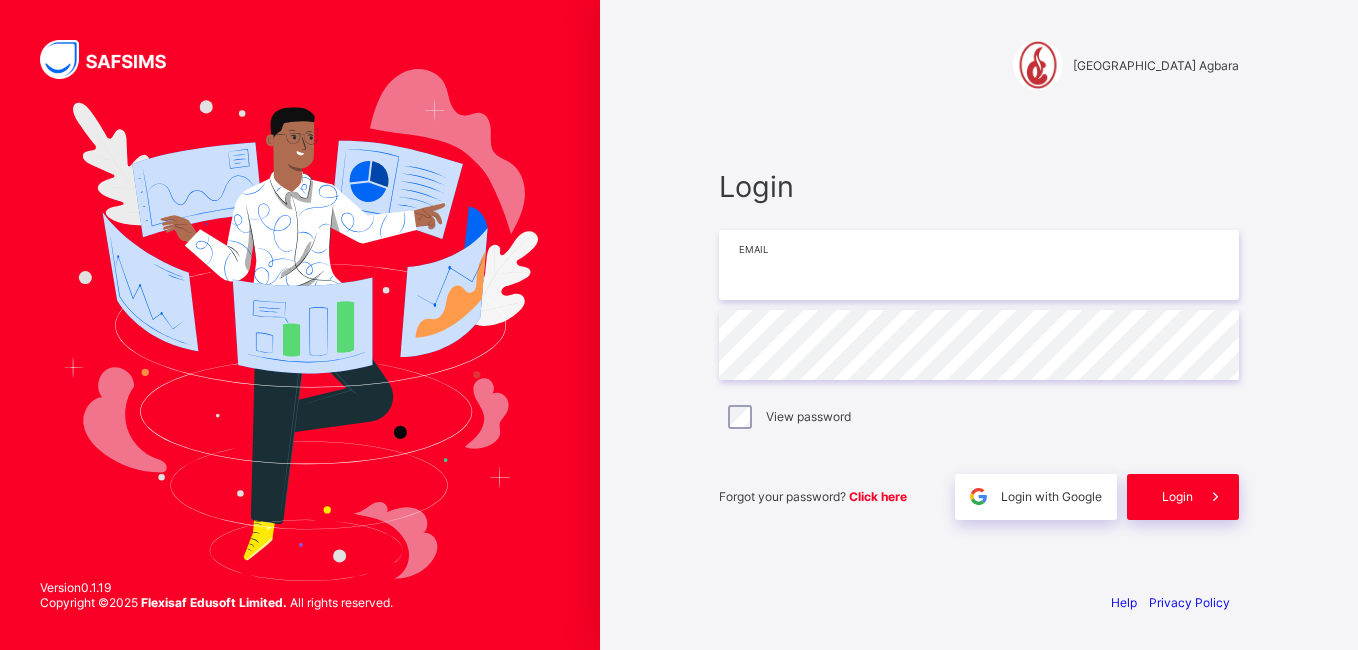 type on "**********" 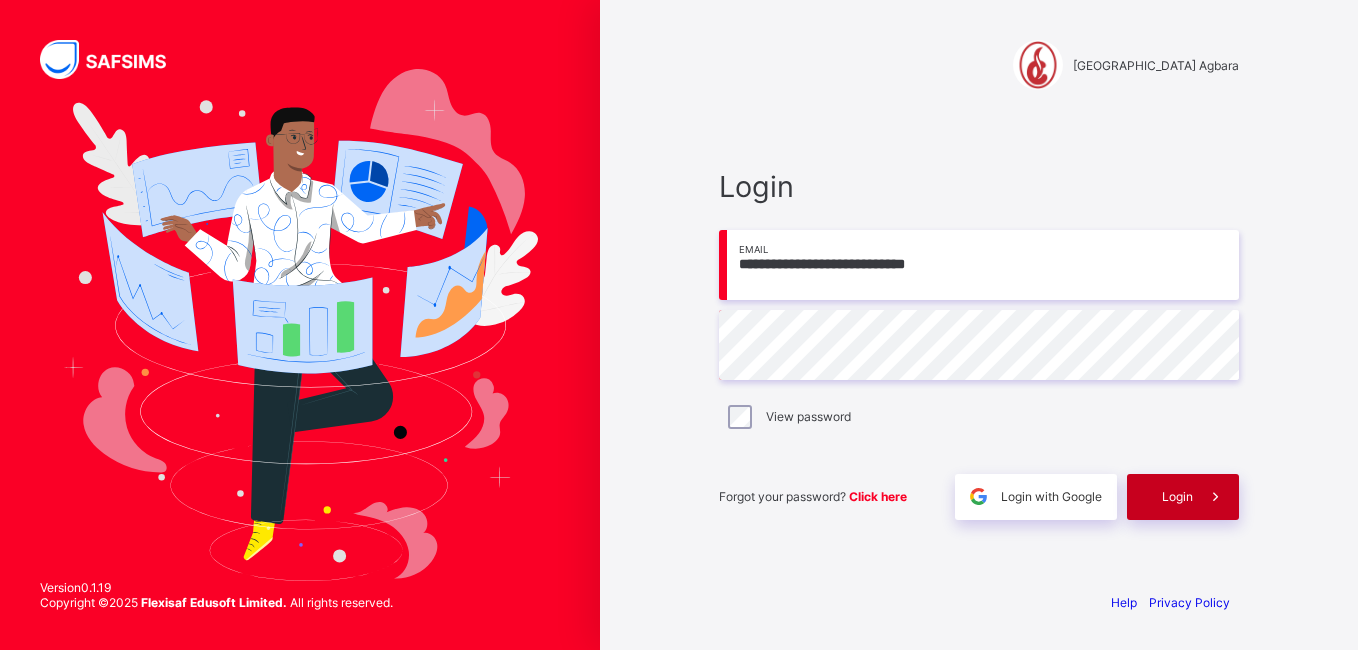 click on "Login" at bounding box center [1183, 497] 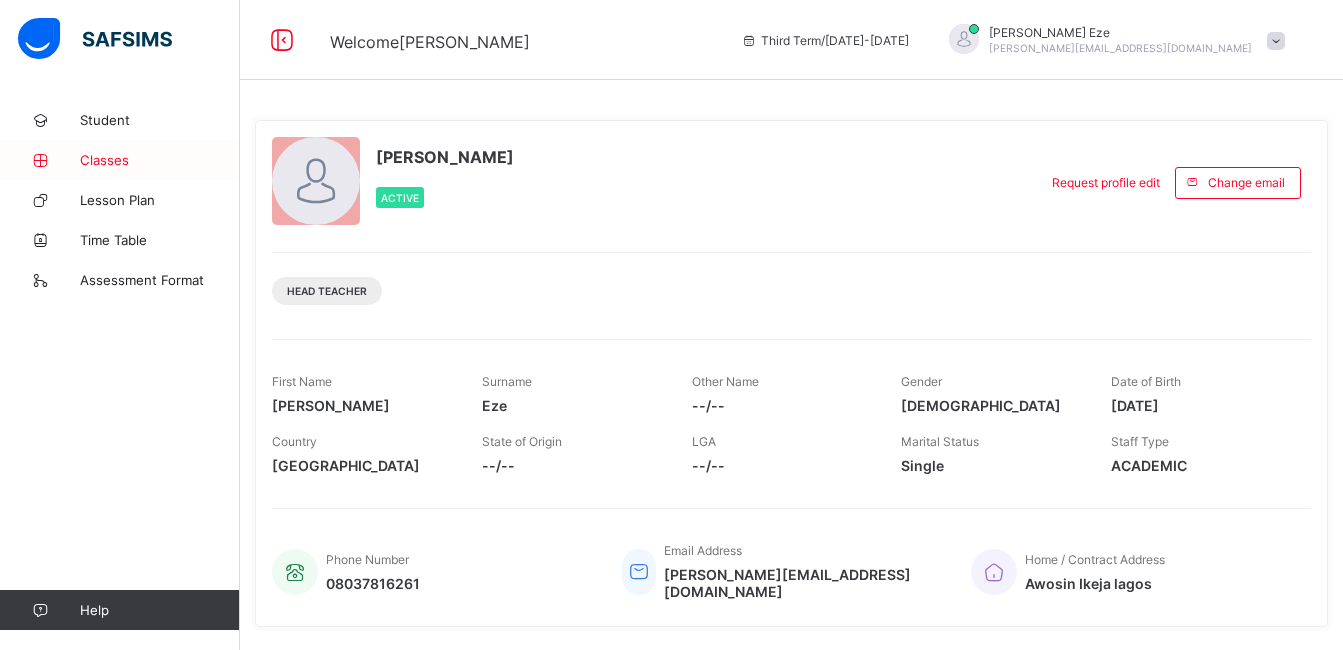 click on "Classes" at bounding box center [160, 160] 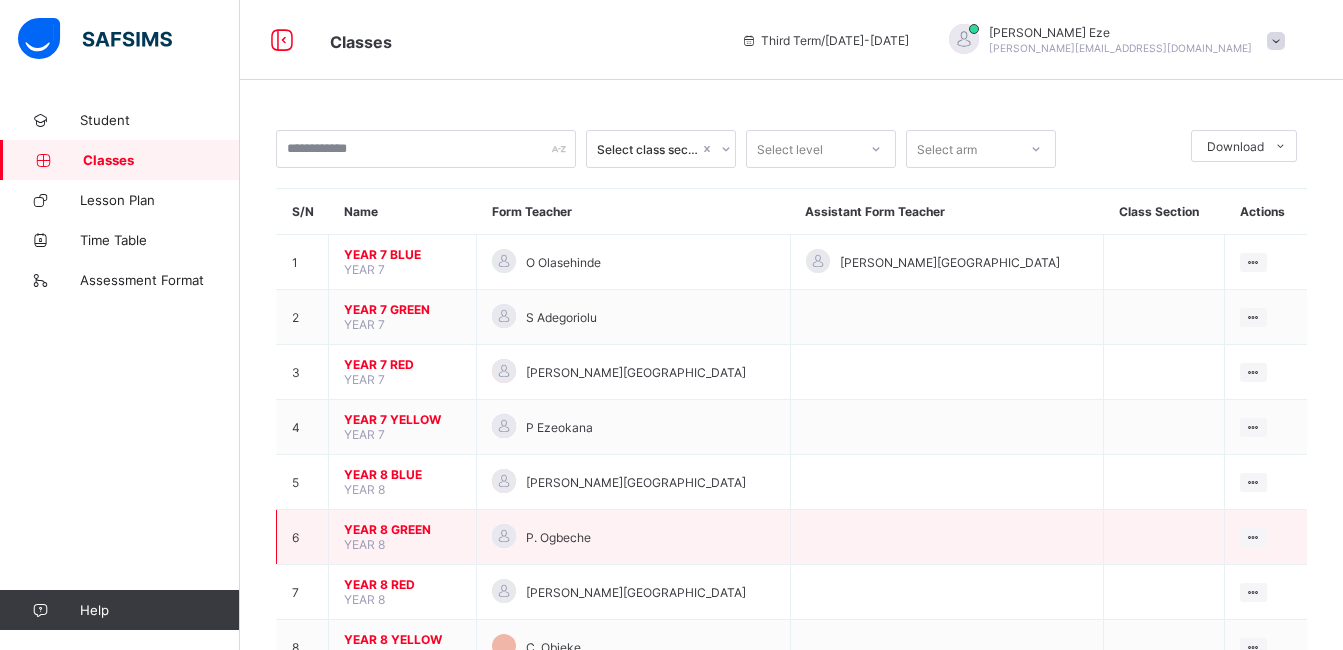 click on "YEAR 8   GREEN" at bounding box center (402, 529) 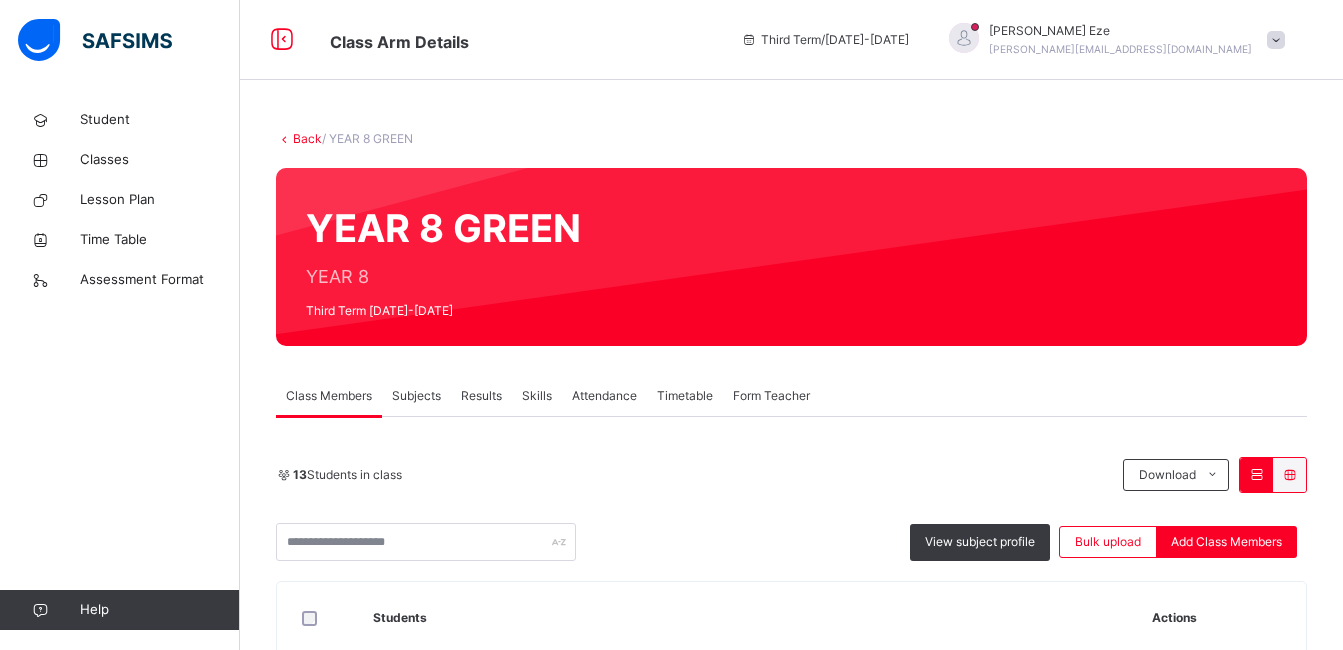 click on "Subjects" at bounding box center (416, 396) 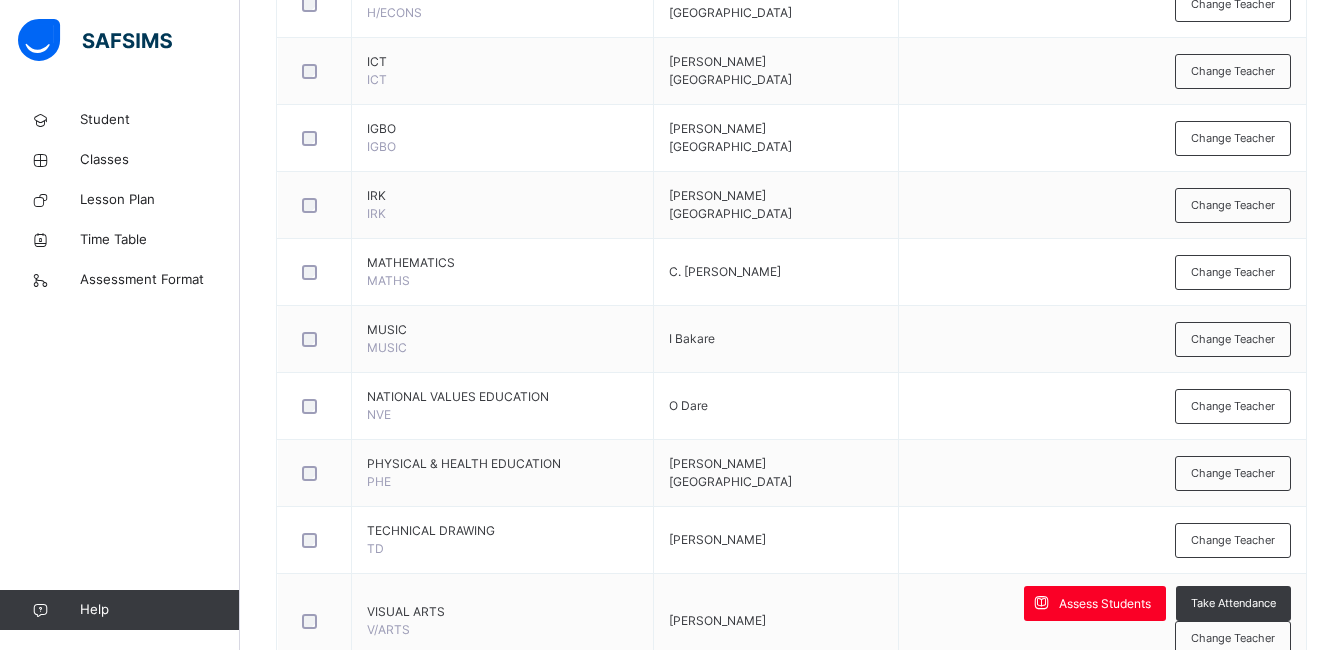 scroll, scrollTop: 1380, scrollLeft: 0, axis: vertical 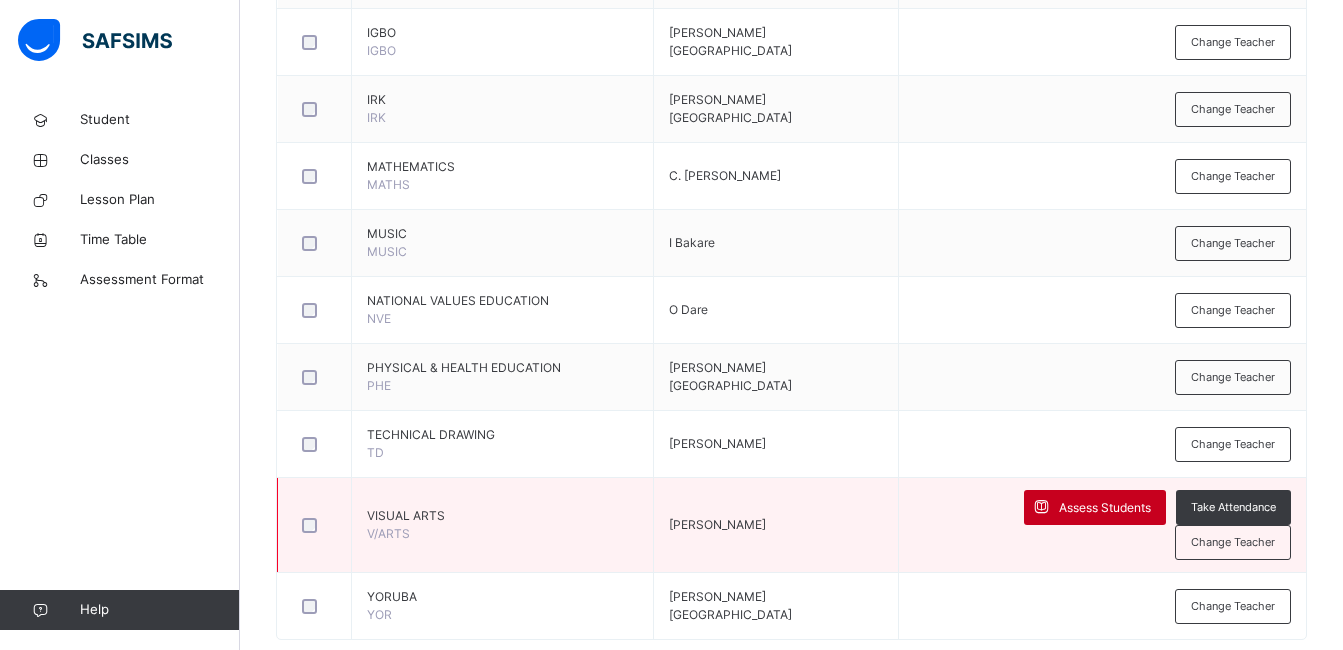 click on "Assess Students" at bounding box center (1105, 508) 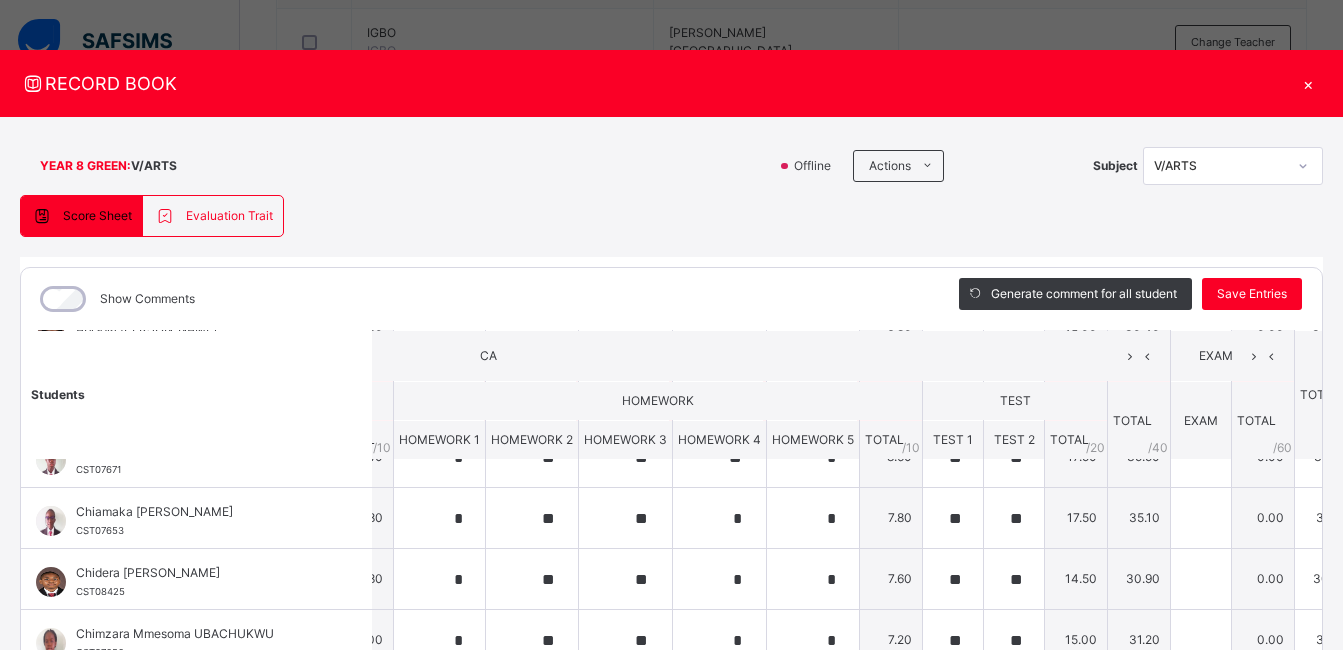scroll, scrollTop: 0, scrollLeft: 533, axis: horizontal 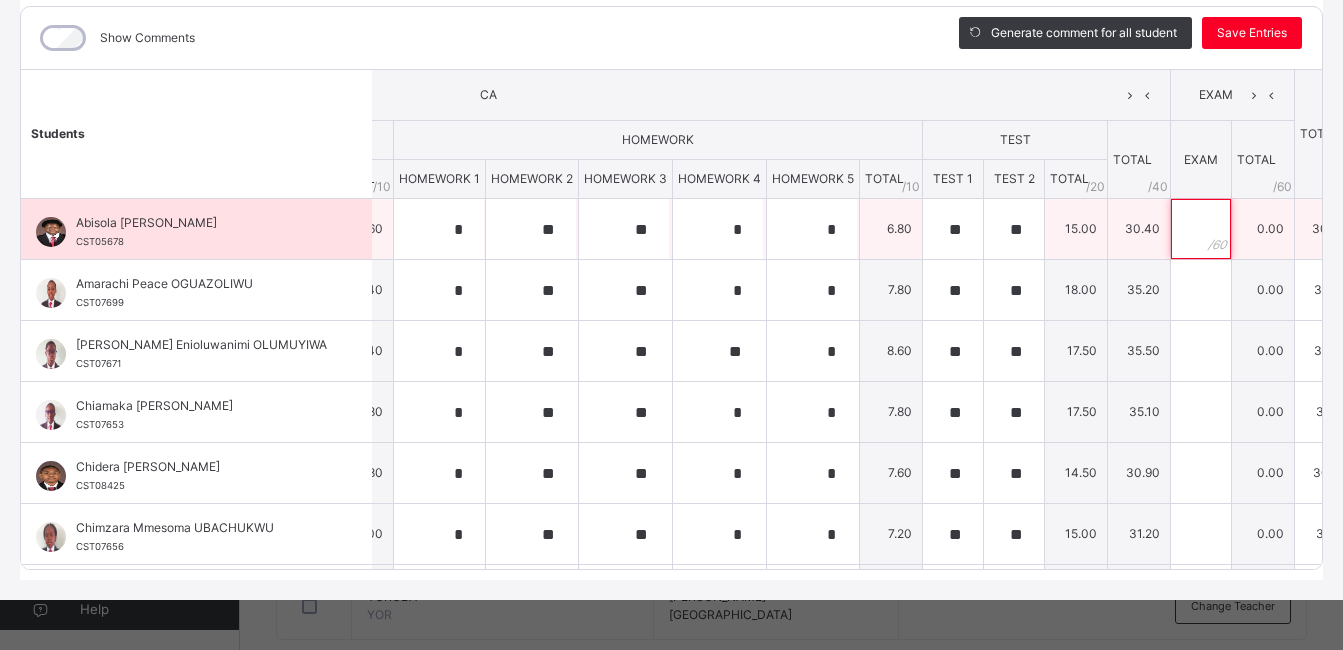 click at bounding box center [1201, 229] 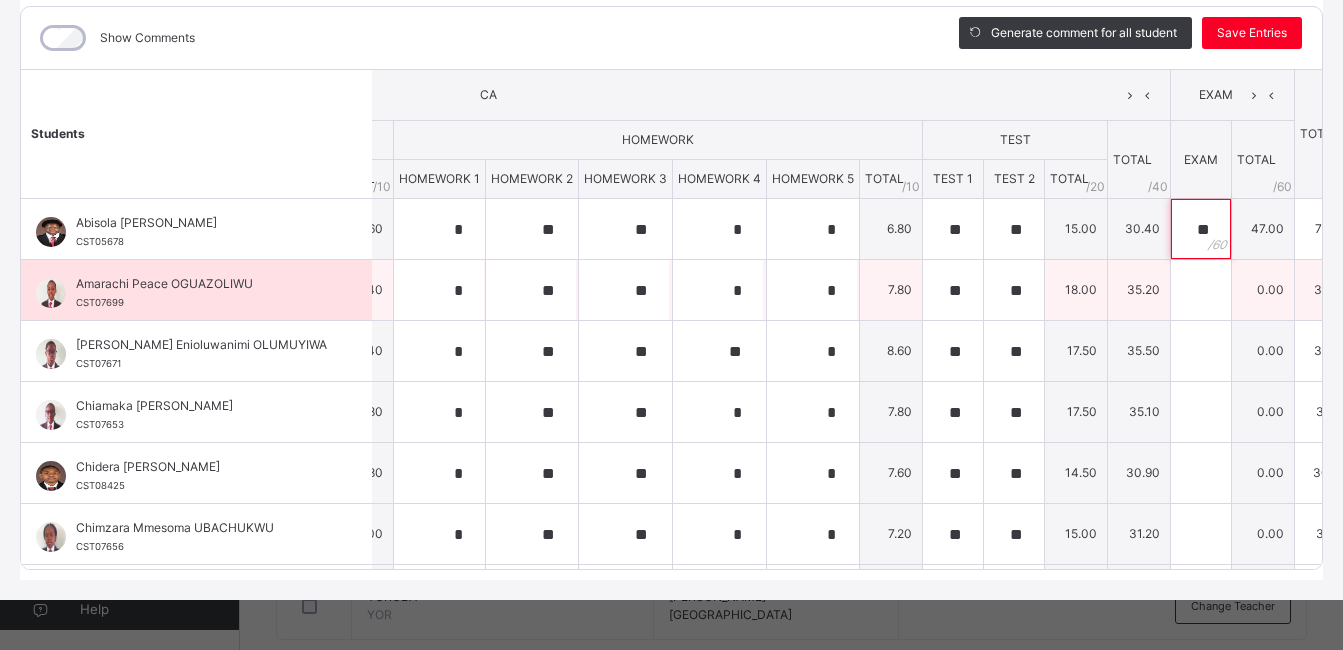 type on "**" 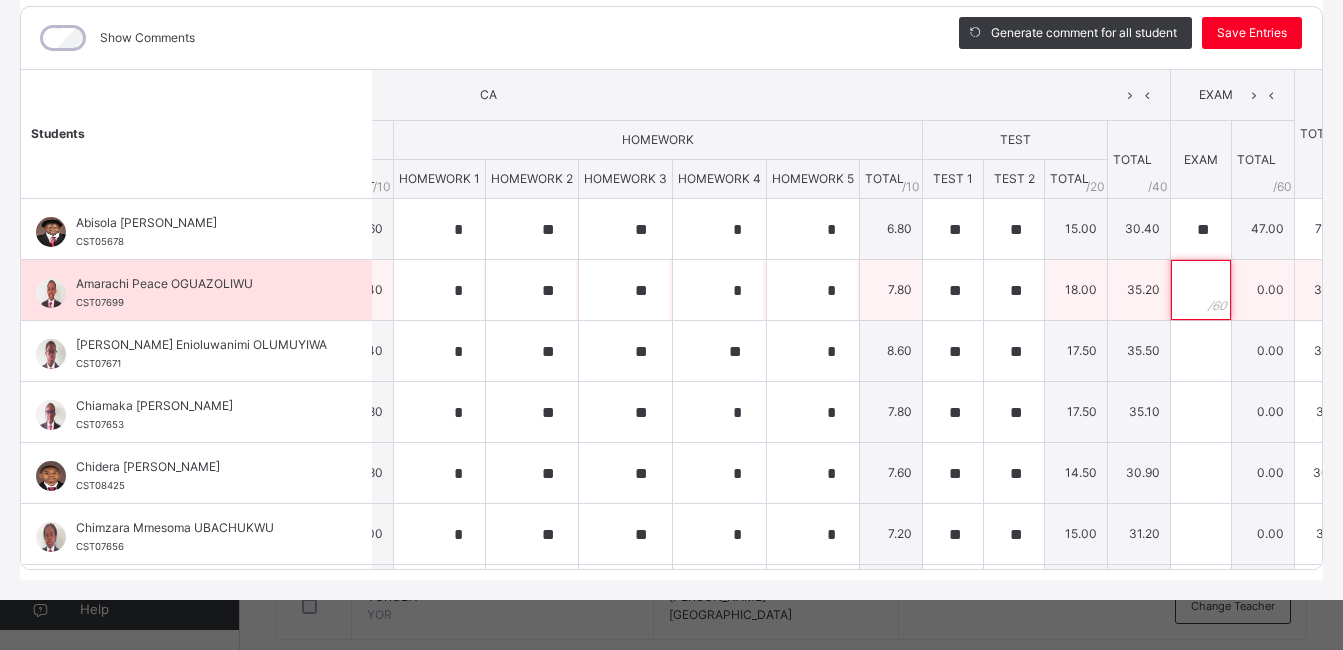 click at bounding box center [1201, 290] 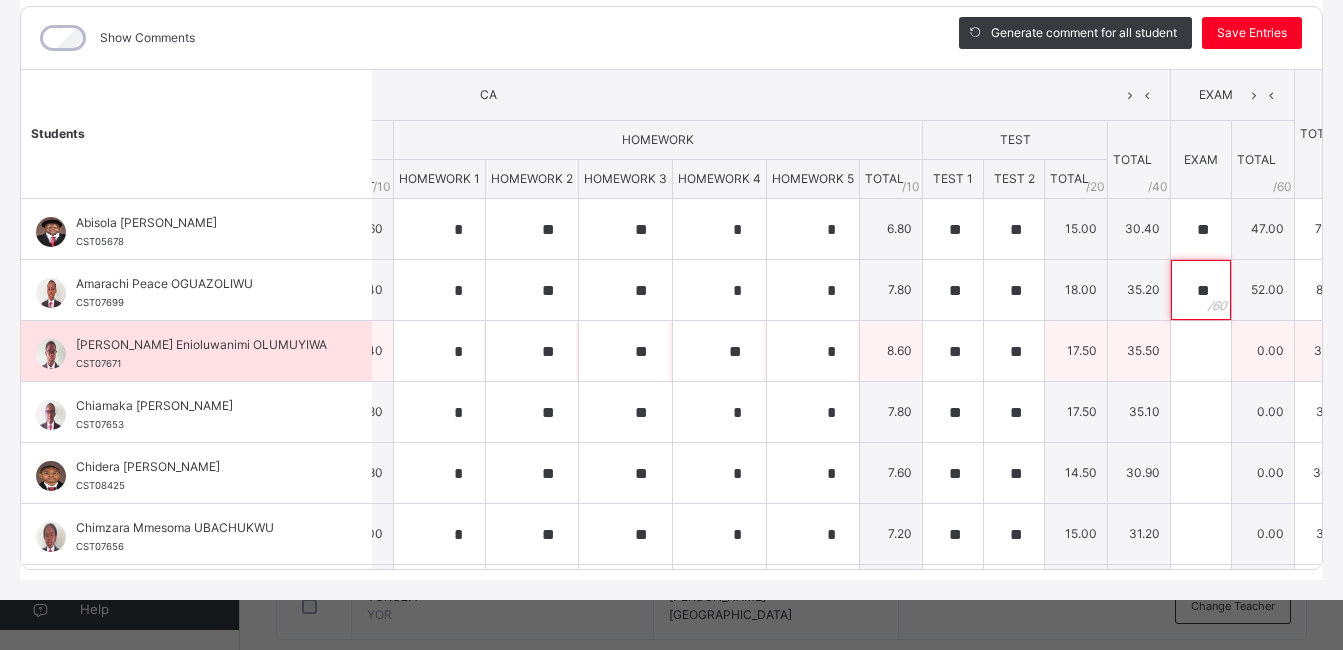 type on "**" 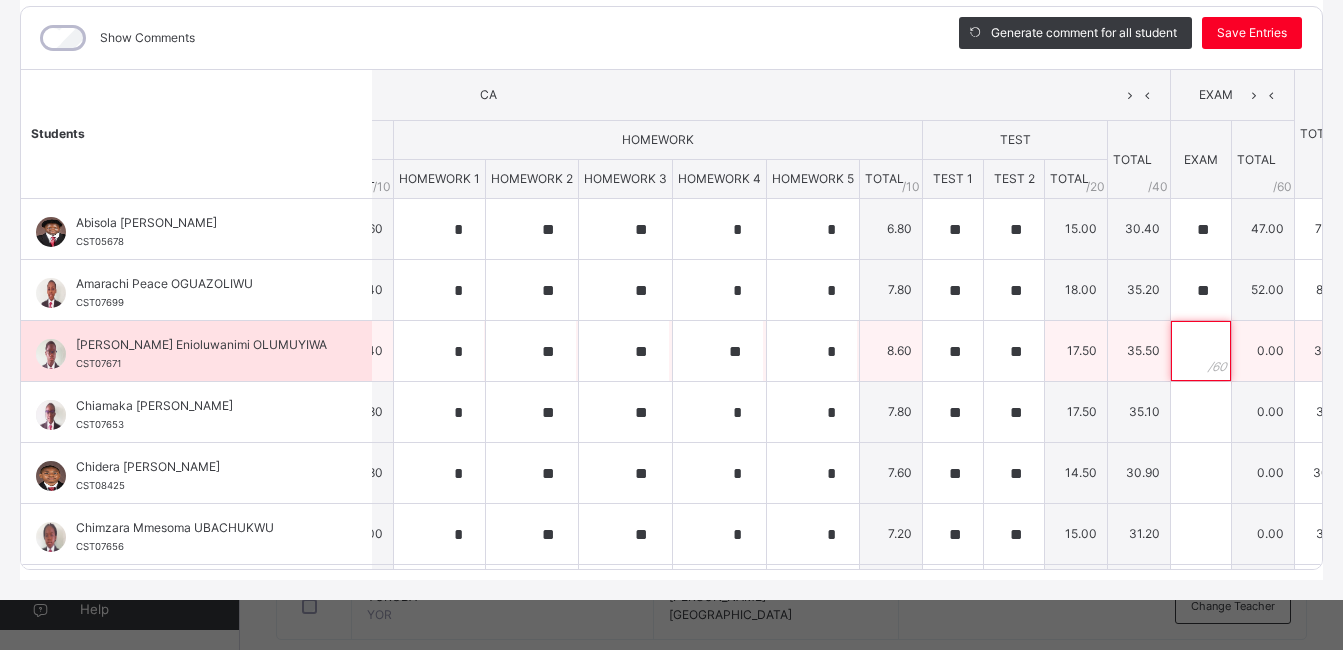 click at bounding box center (1201, 351) 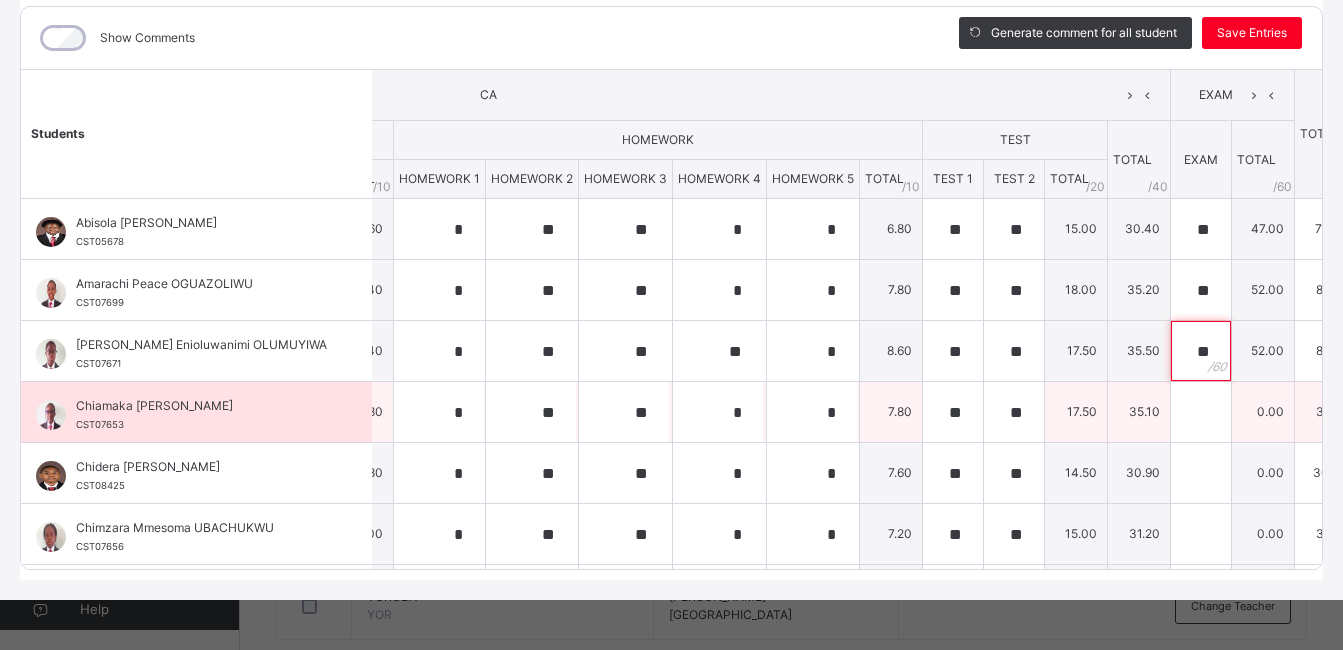 type on "**" 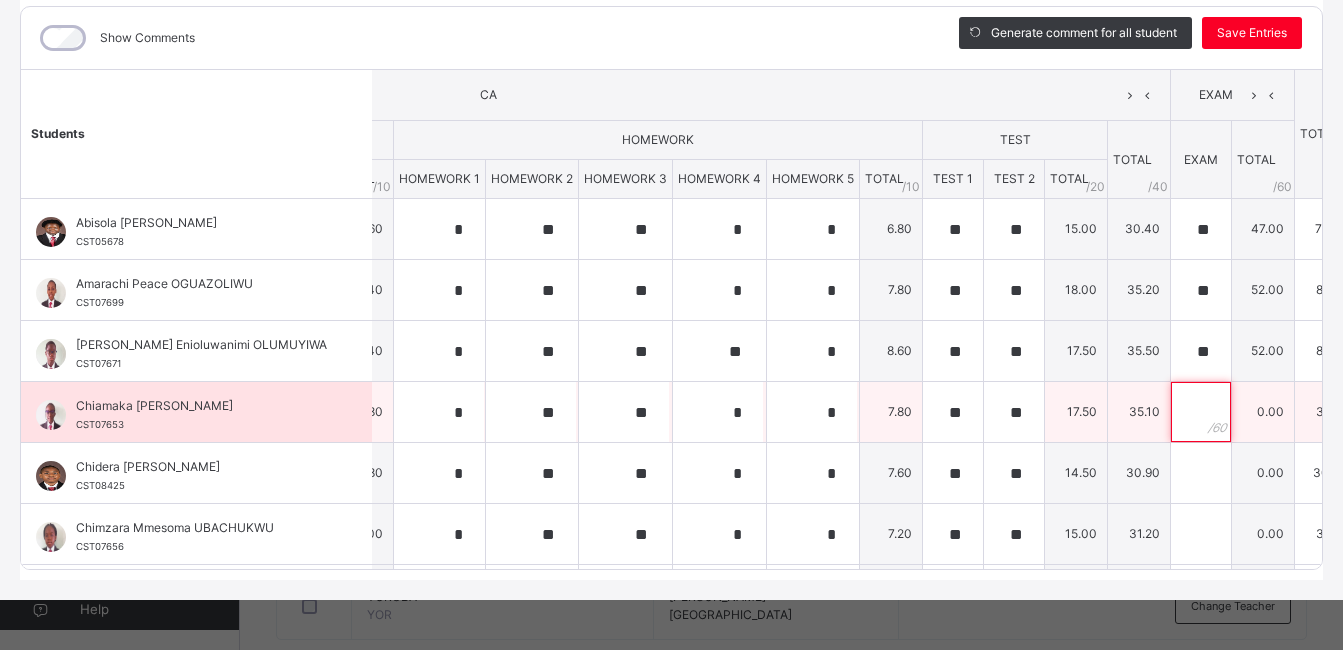 click at bounding box center (1201, 412) 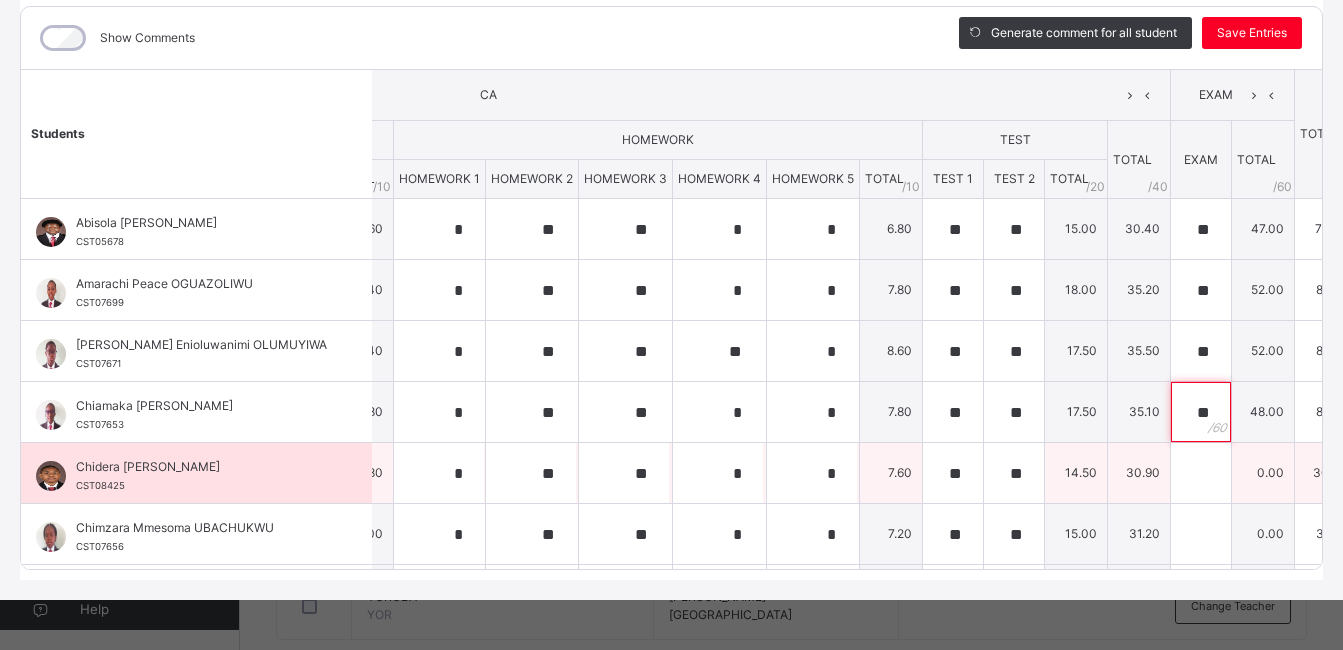type on "**" 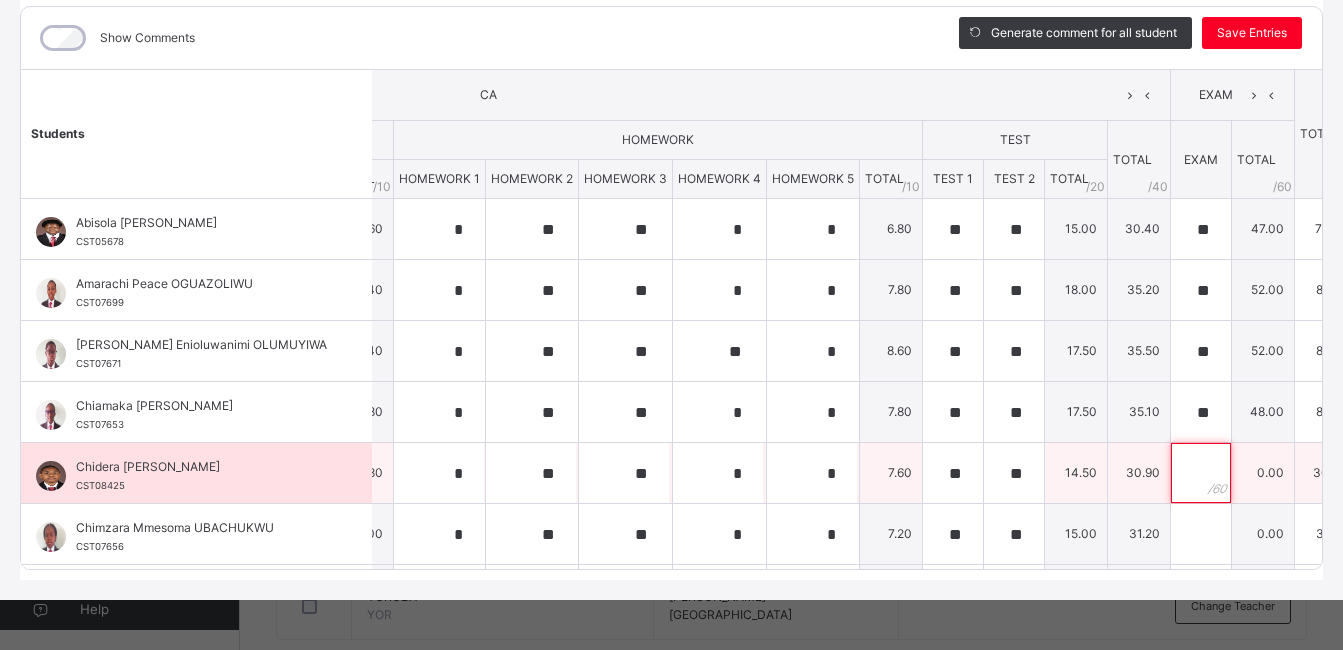 click at bounding box center (1201, 473) 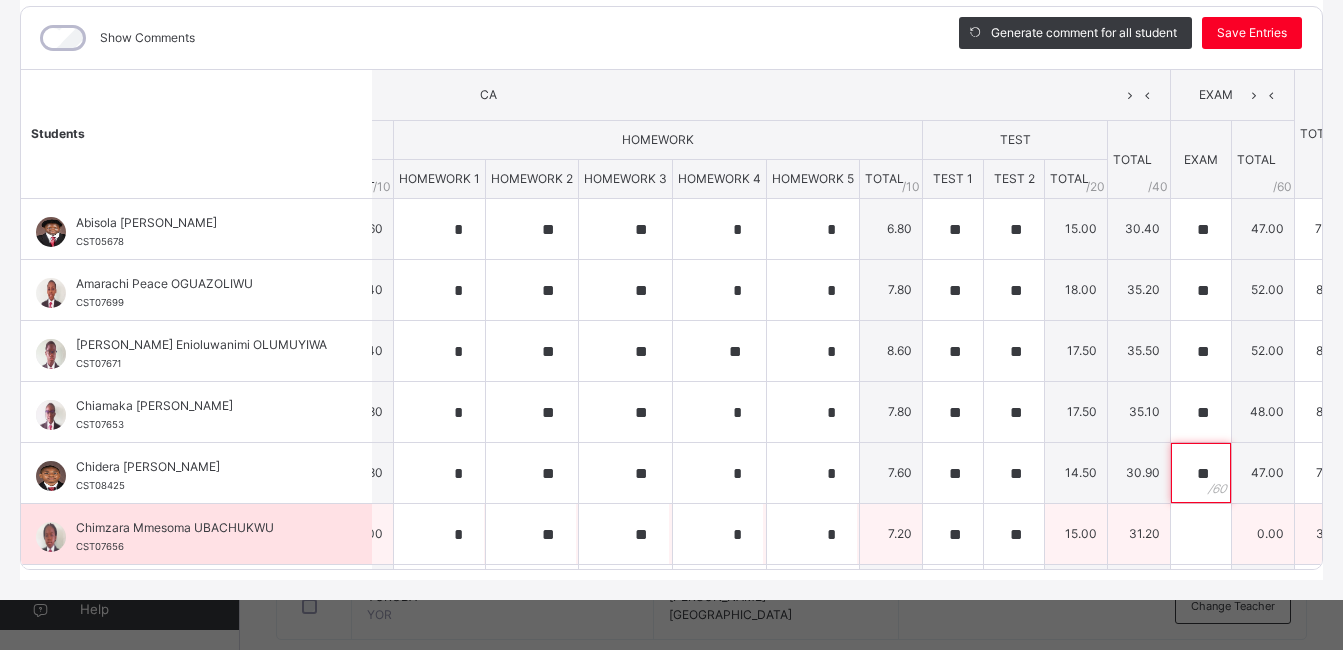 type on "**" 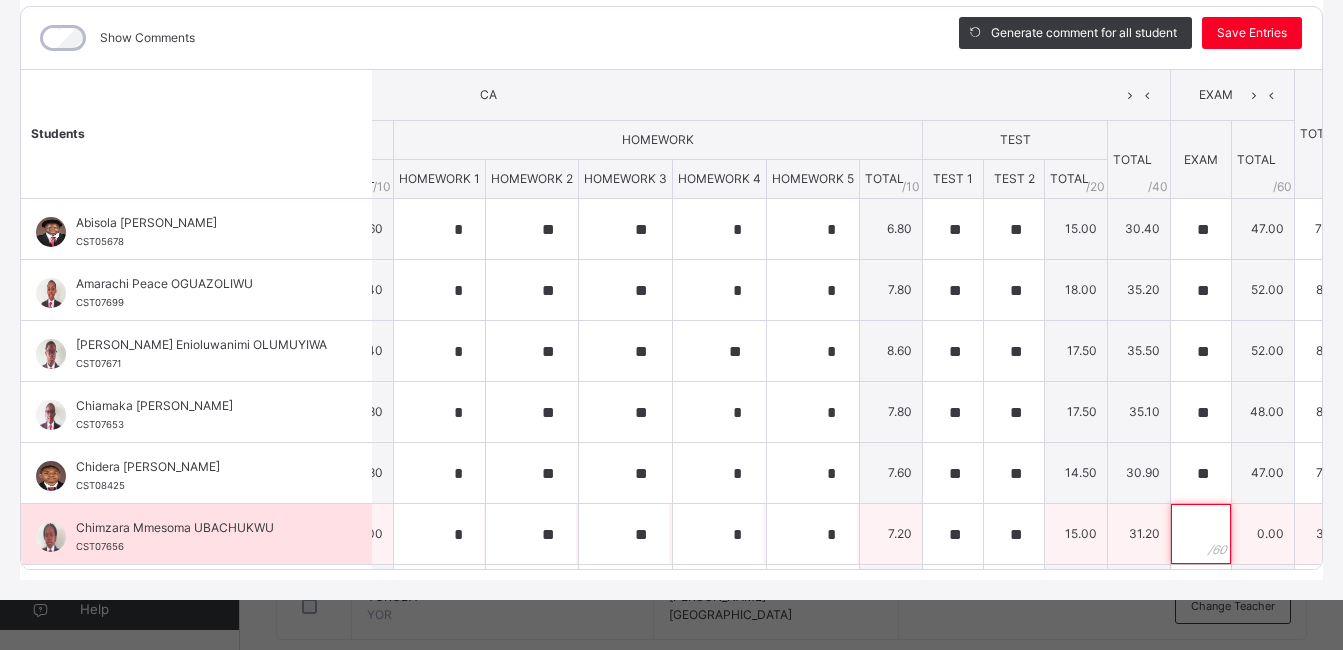 click at bounding box center [1201, 534] 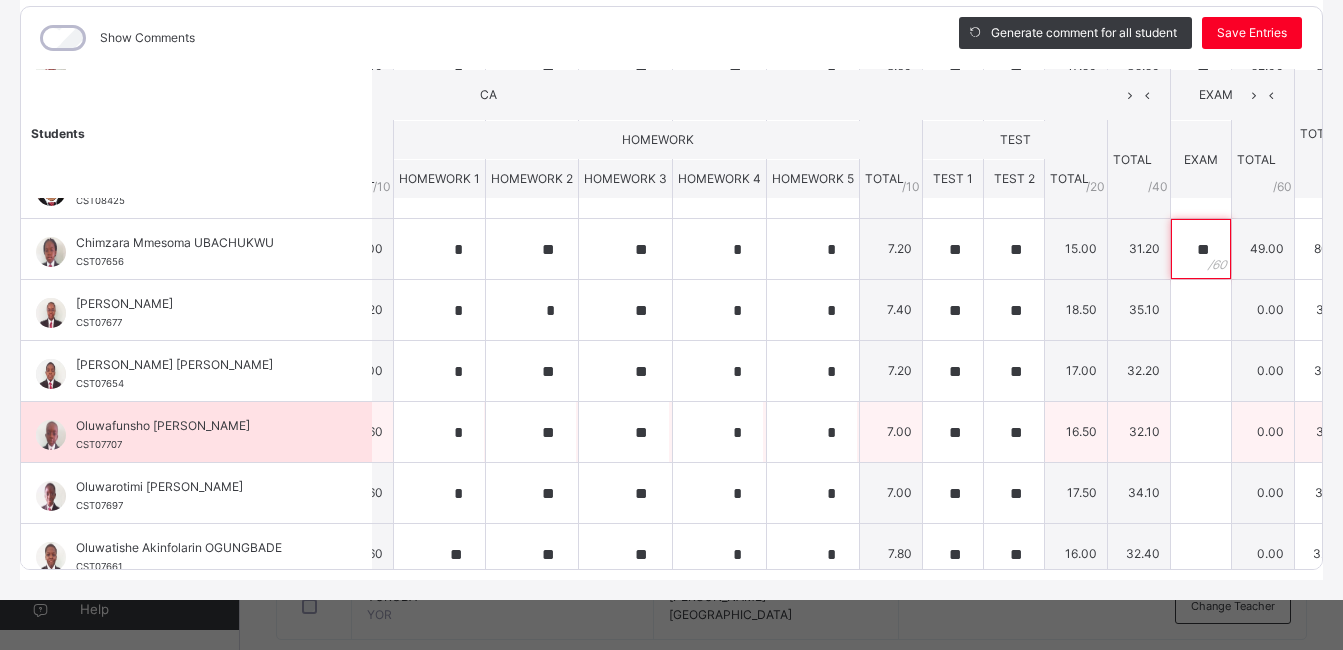 scroll, scrollTop: 283, scrollLeft: 533, axis: both 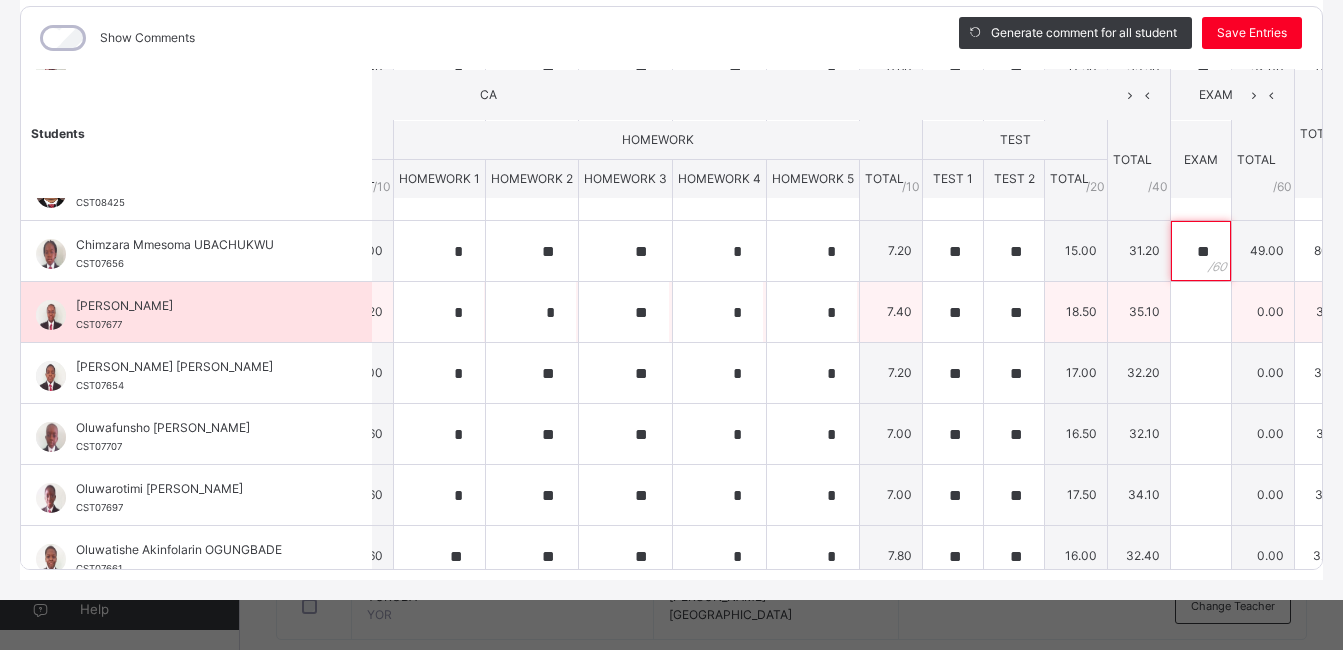 type on "**" 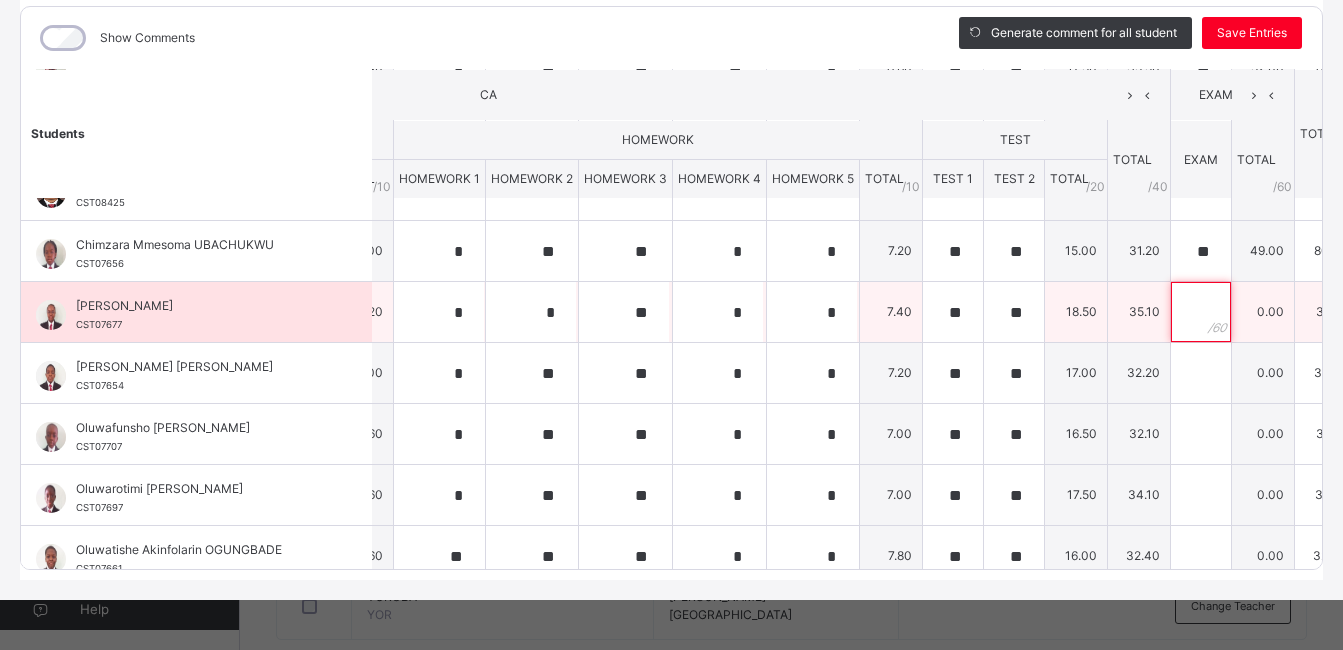 click at bounding box center [1201, 312] 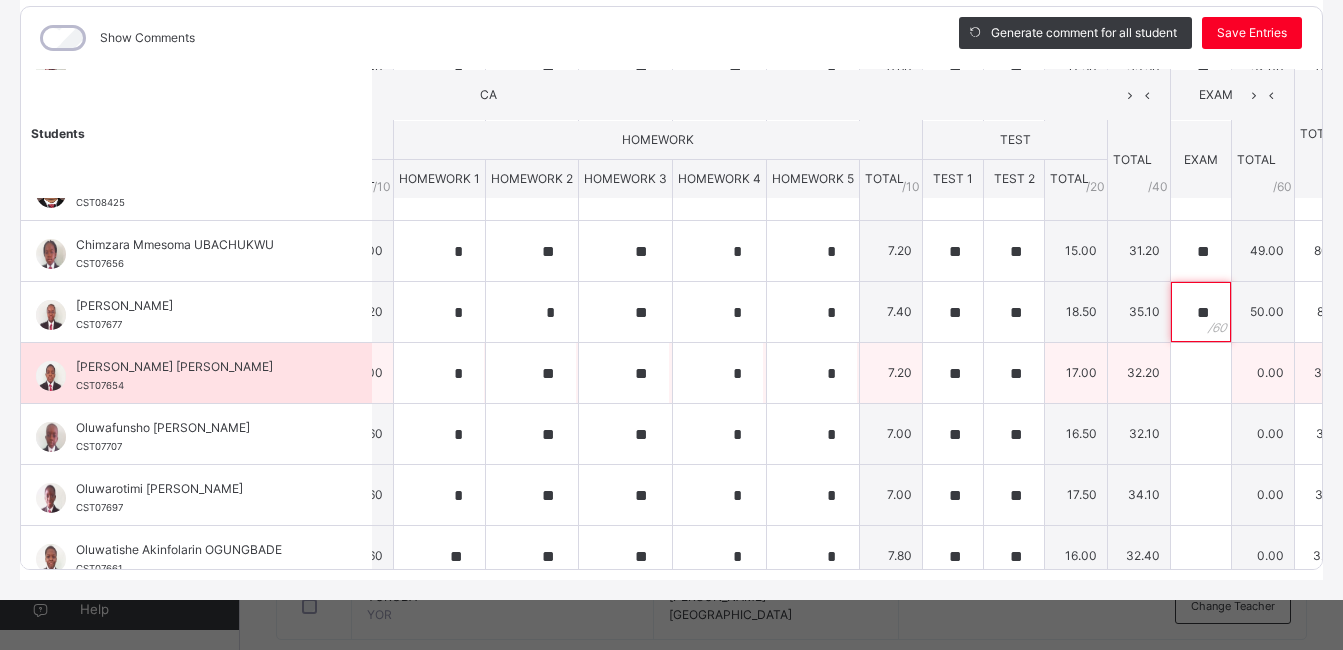 type on "**" 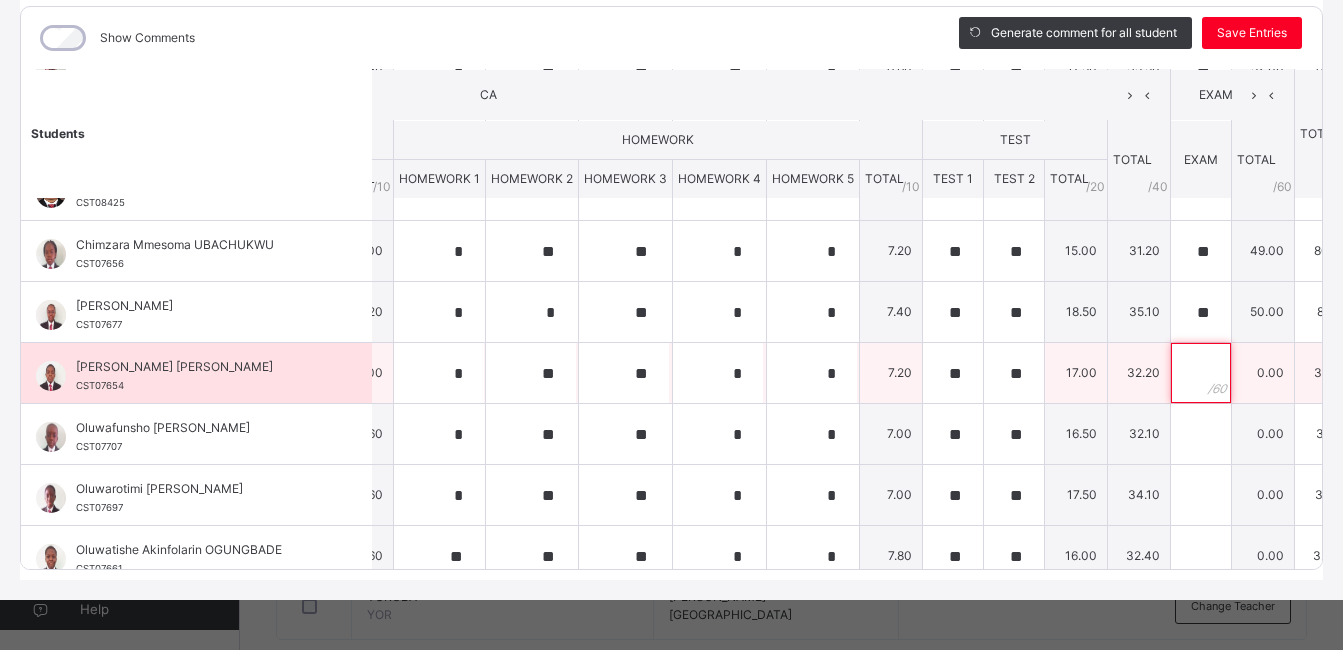 click at bounding box center [1201, 373] 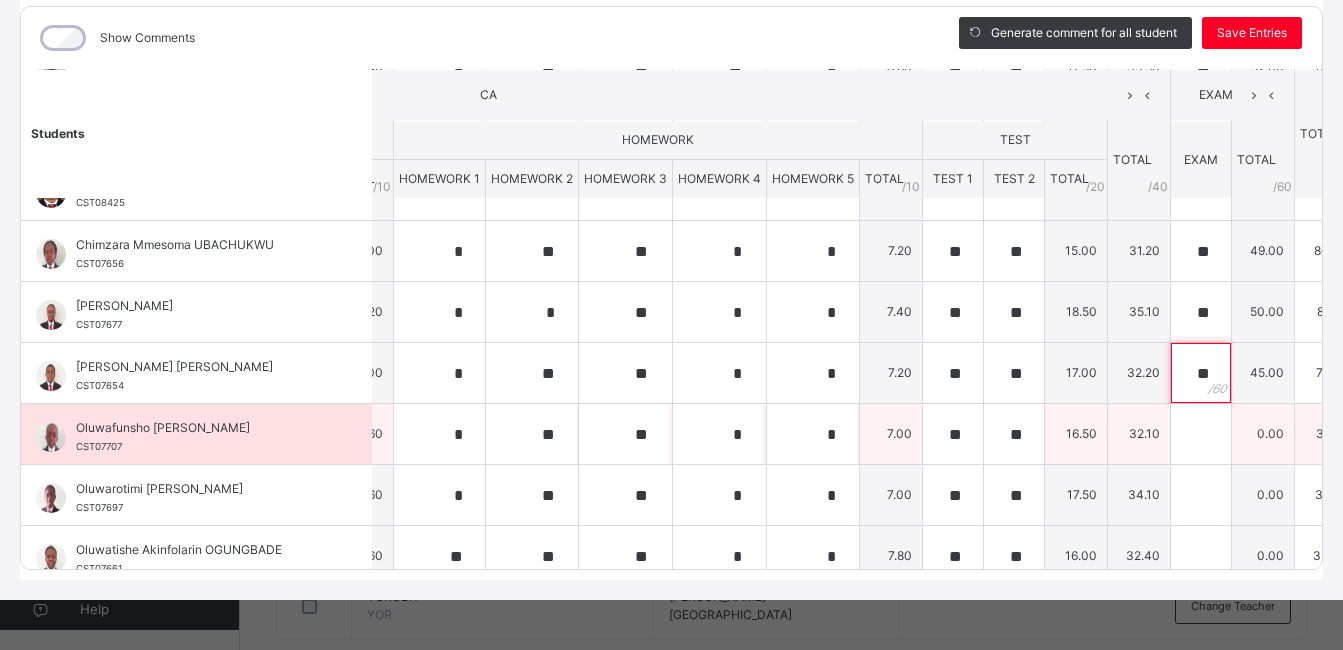 type on "**" 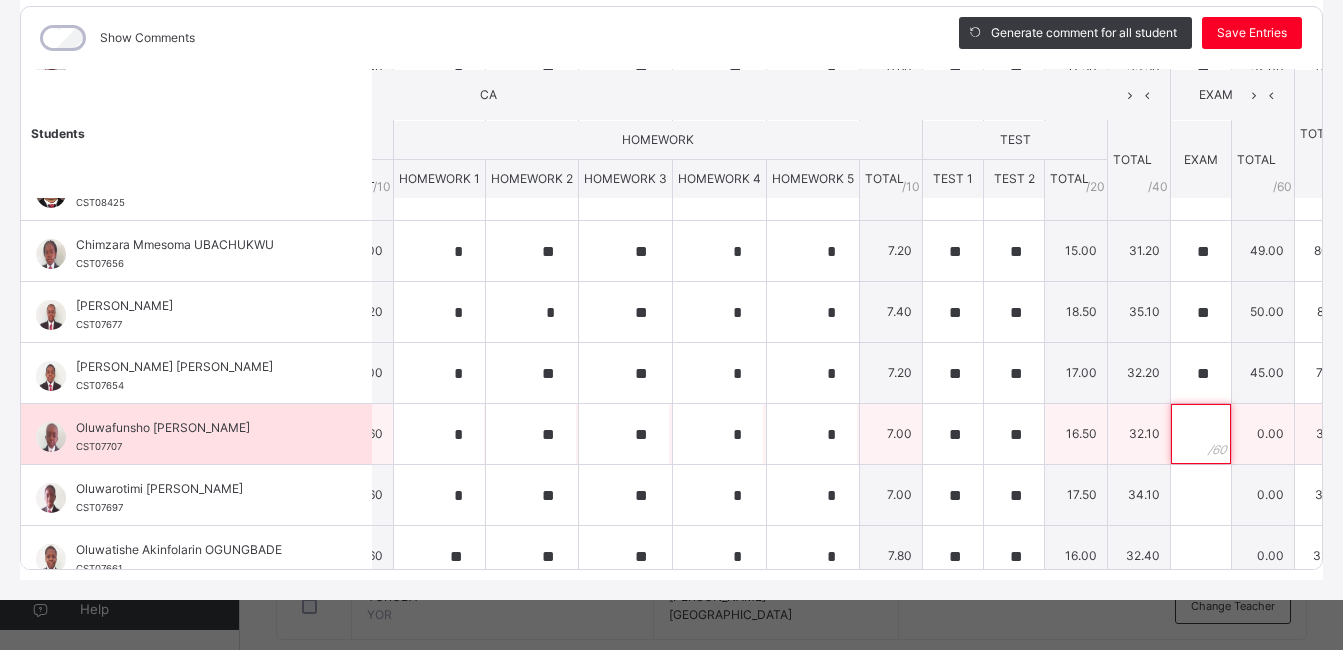 click at bounding box center (1201, 434) 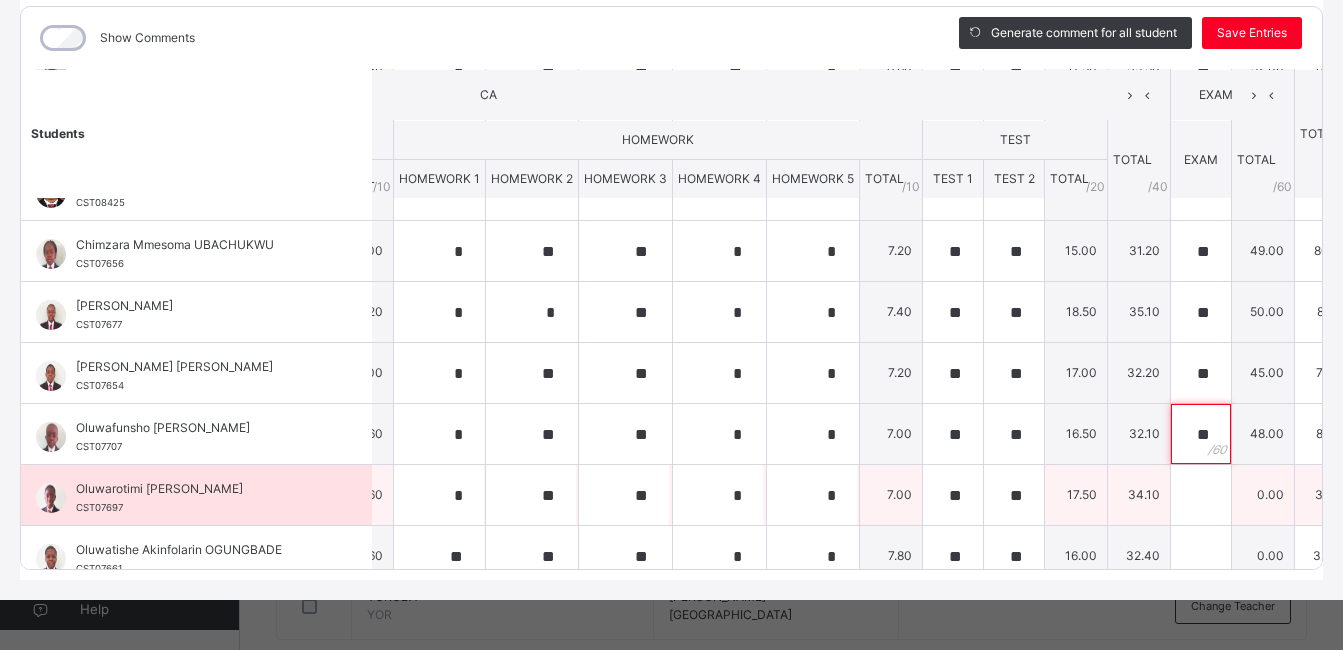 type on "**" 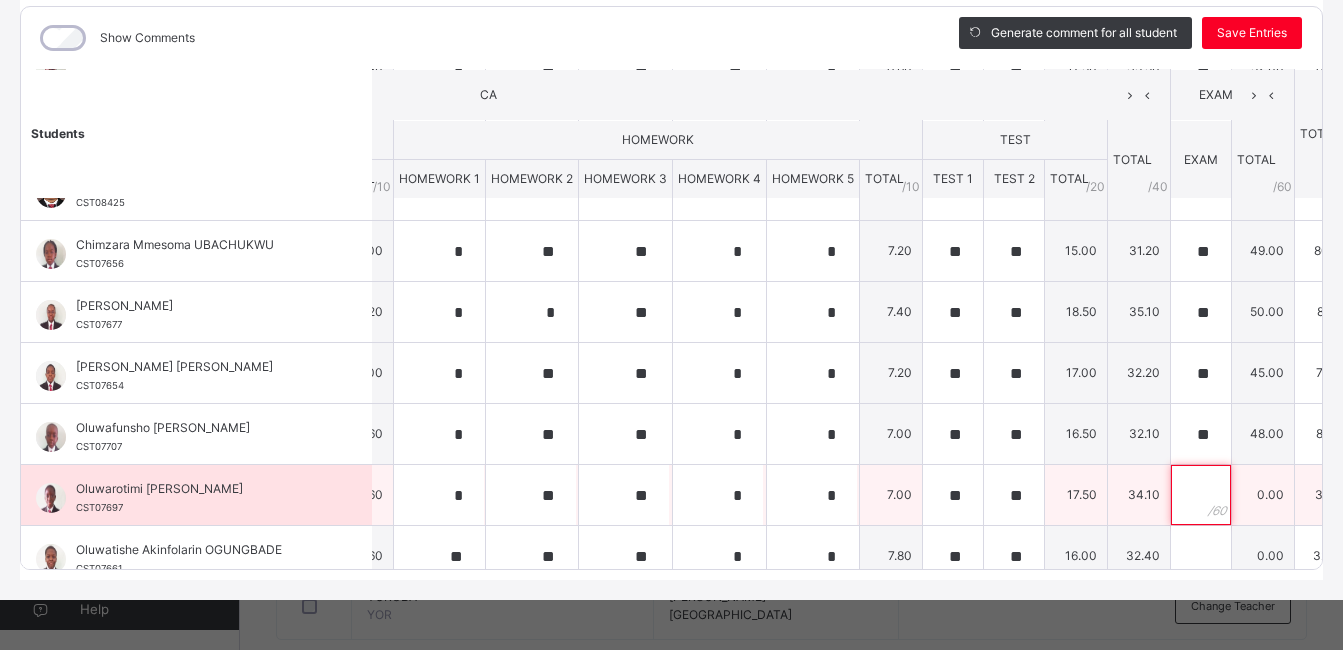 click at bounding box center (1201, 495) 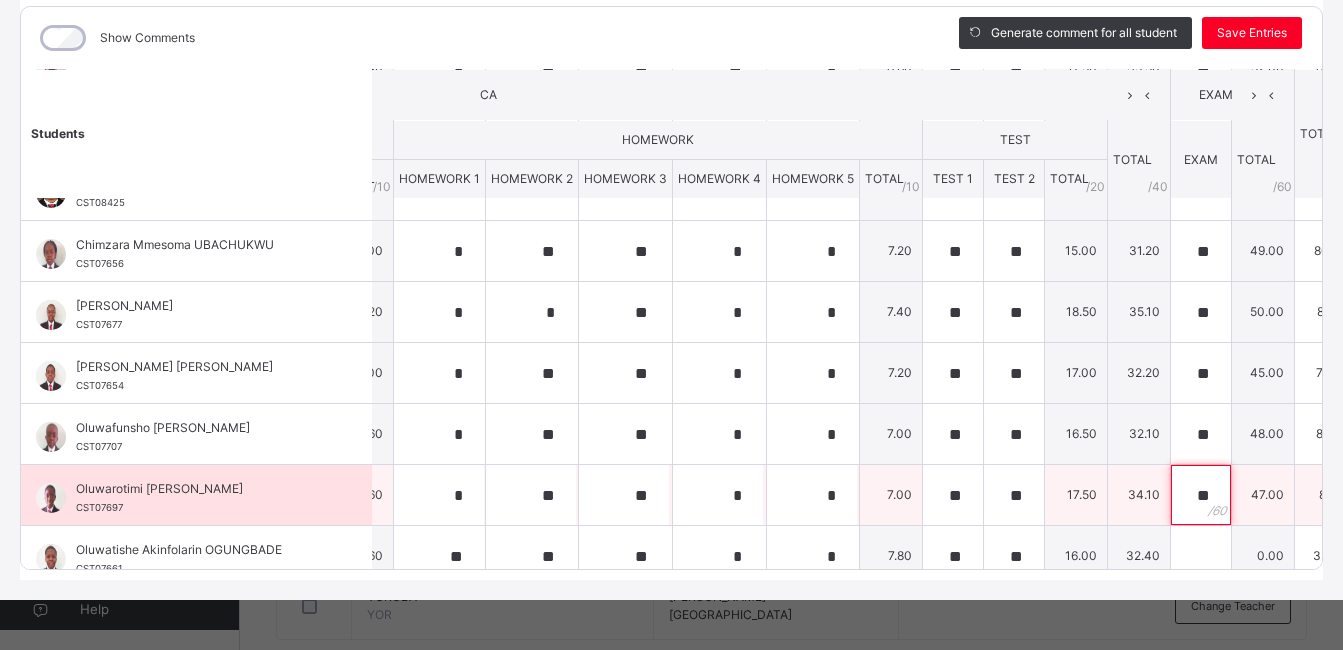 scroll, scrollTop: 438, scrollLeft: 533, axis: both 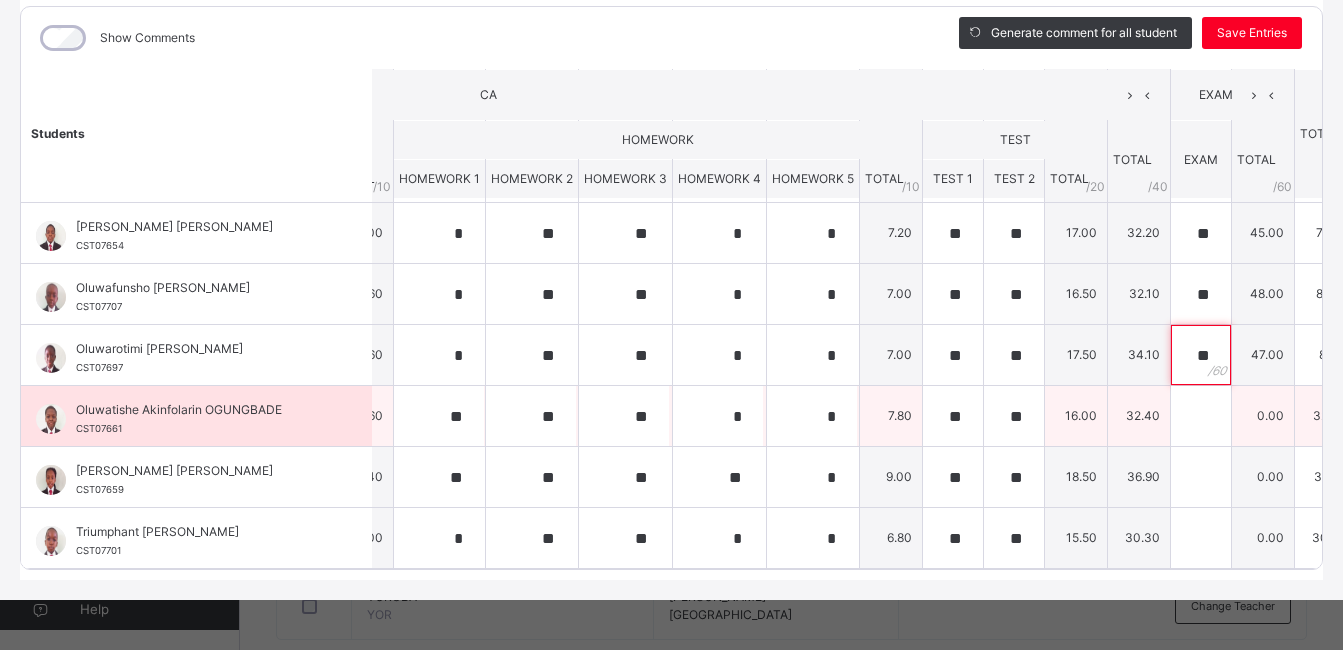 type on "**" 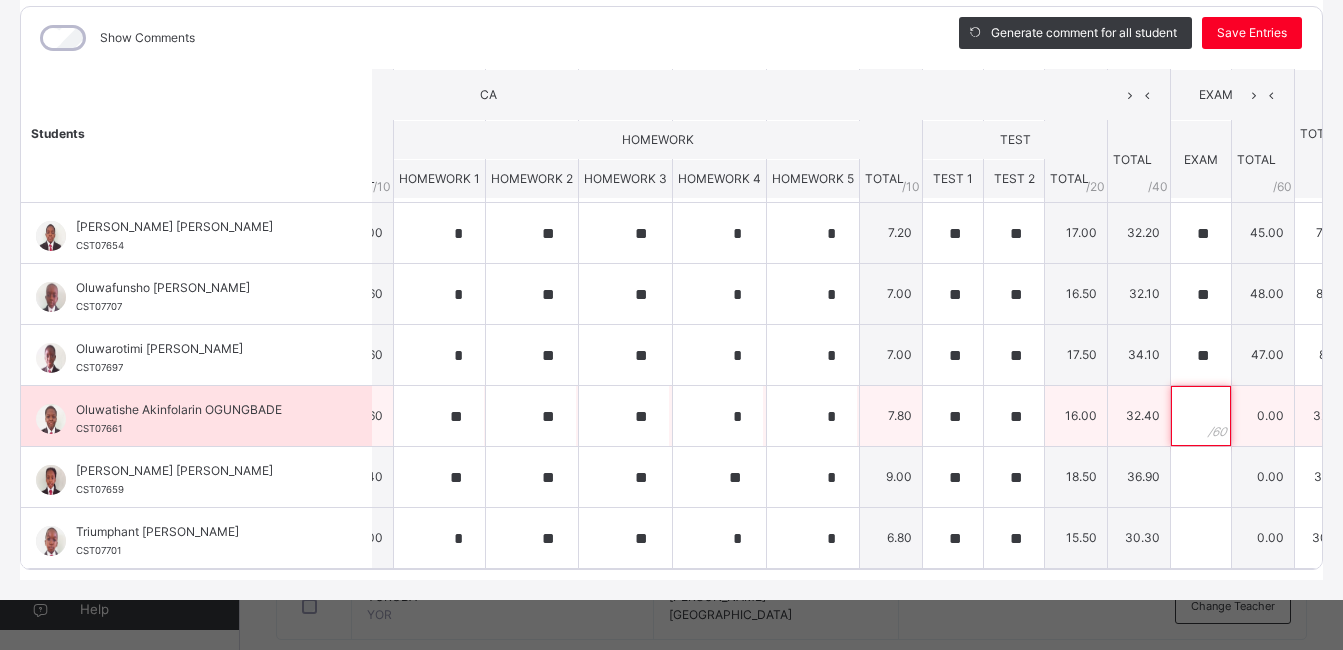 click at bounding box center [1201, 416] 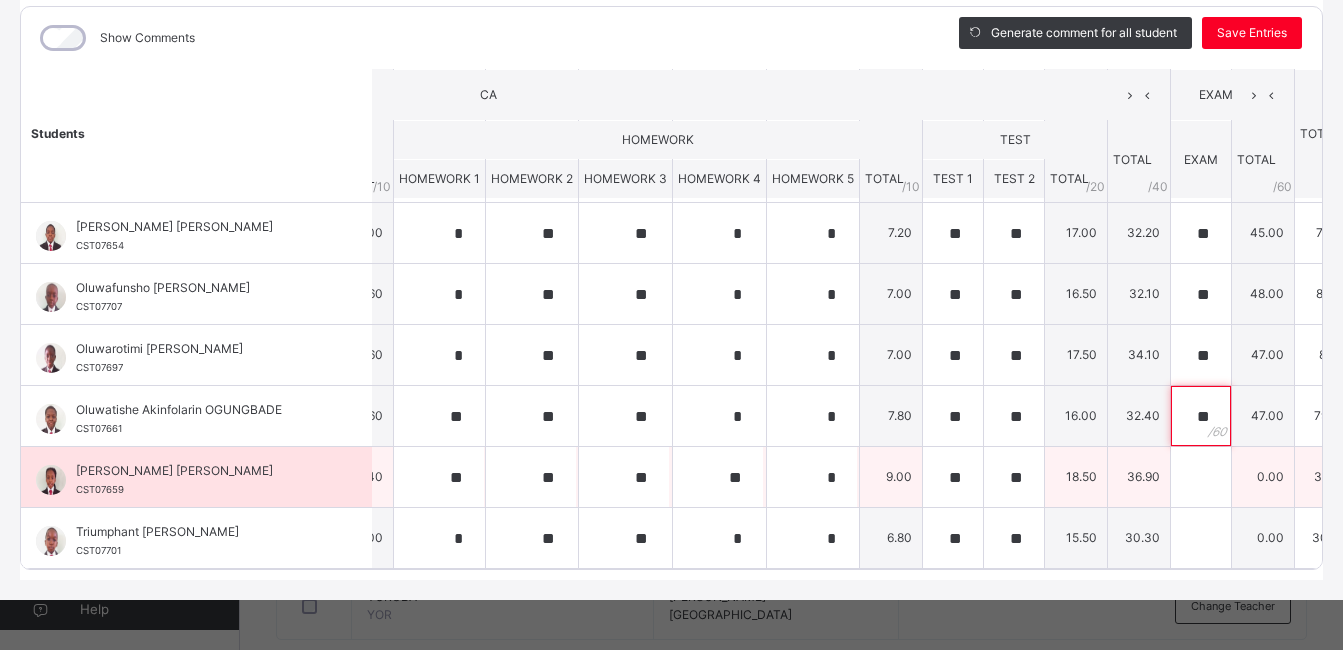 type on "**" 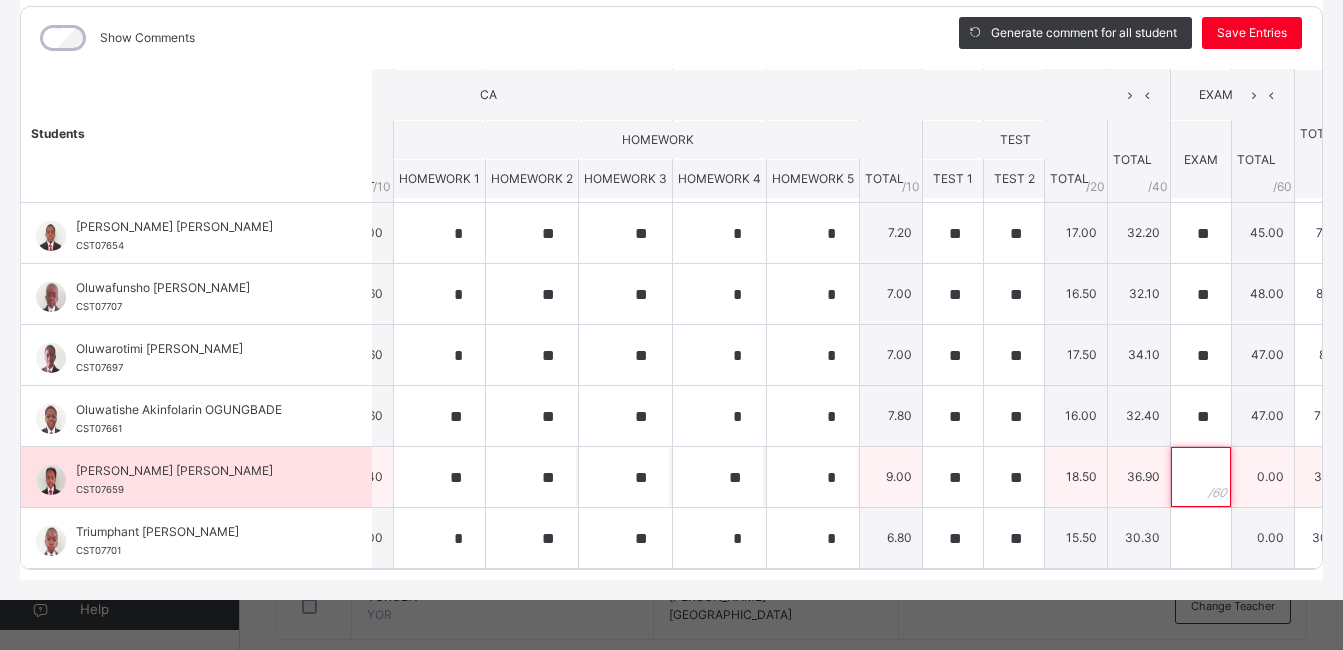 click at bounding box center (1201, 477) 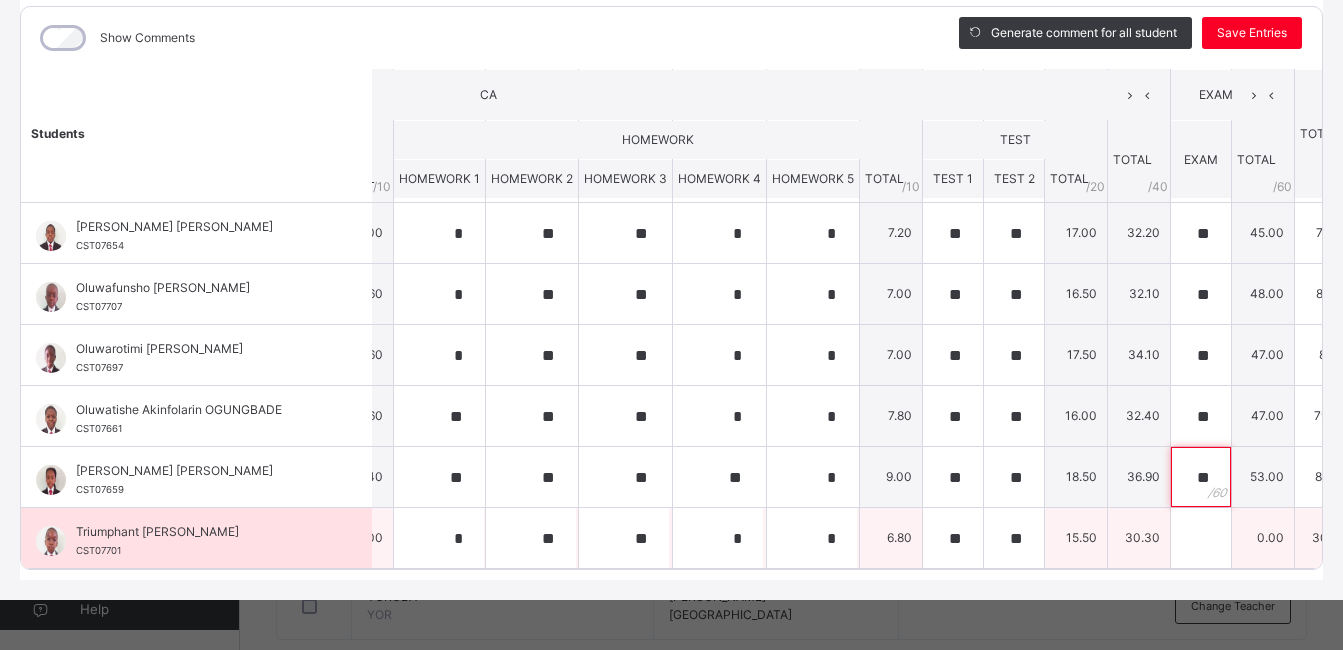 type on "**" 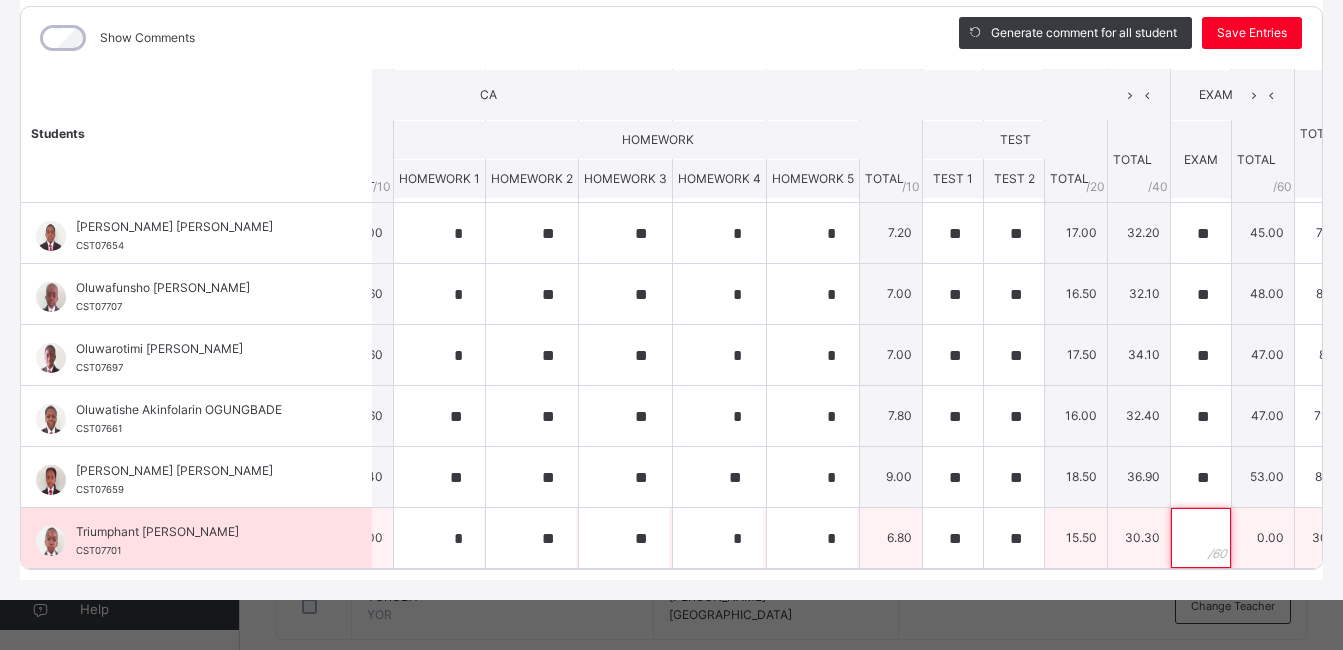 click at bounding box center [1201, 538] 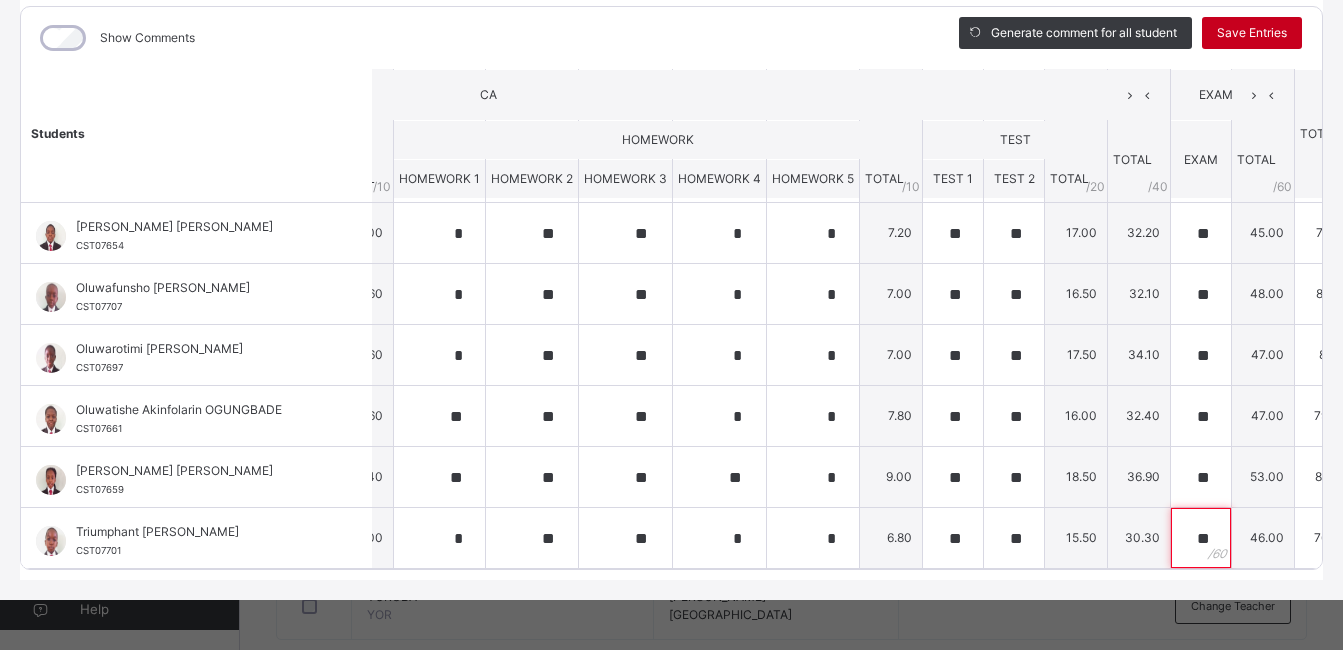 type on "**" 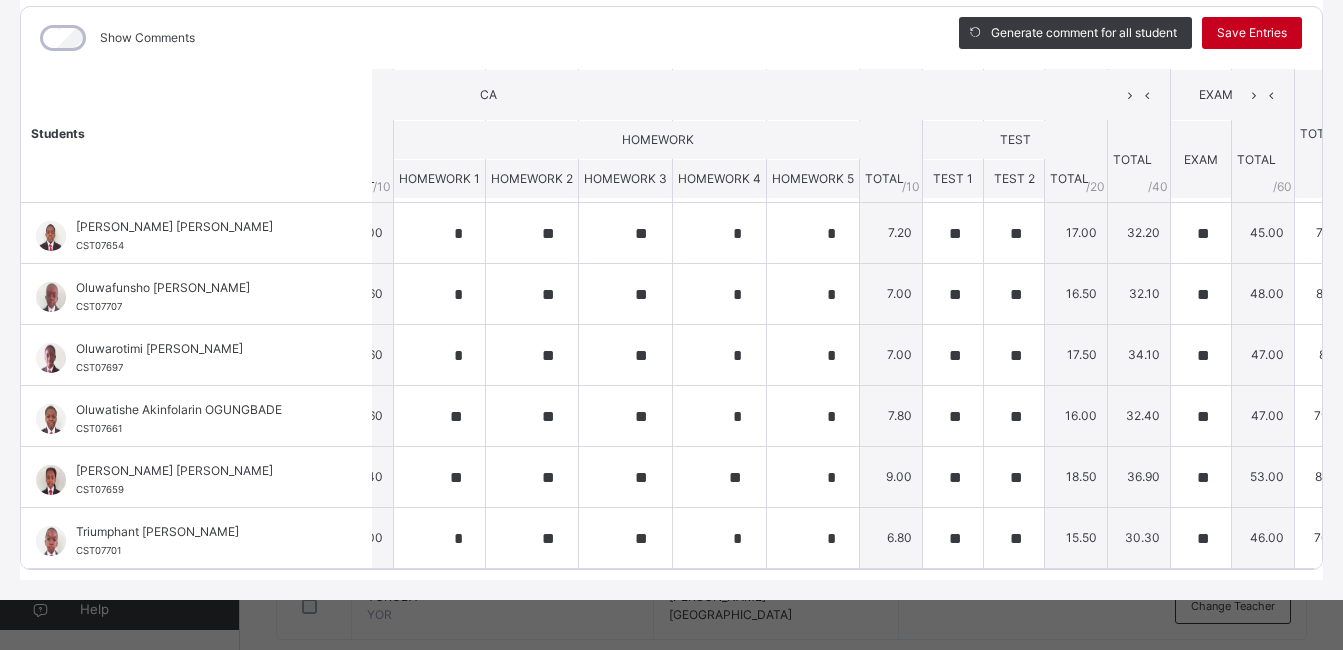 click on "Save Entries" at bounding box center (1252, 33) 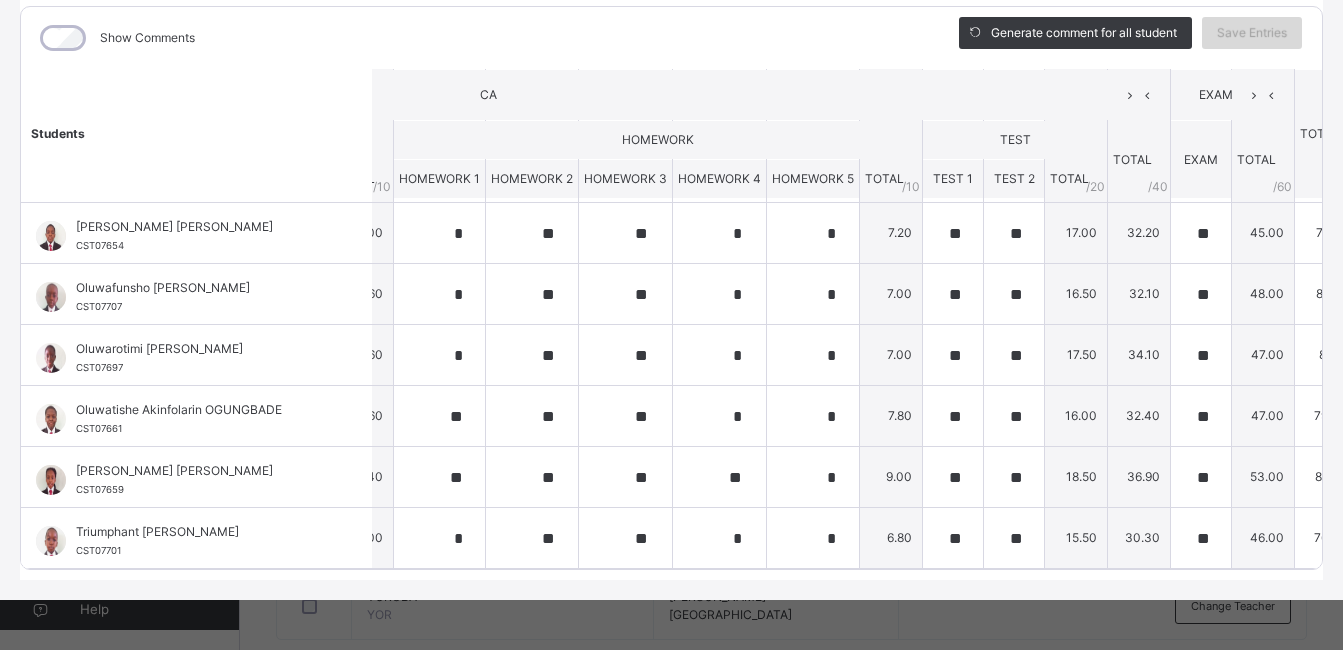 scroll, scrollTop: 276, scrollLeft: 0, axis: vertical 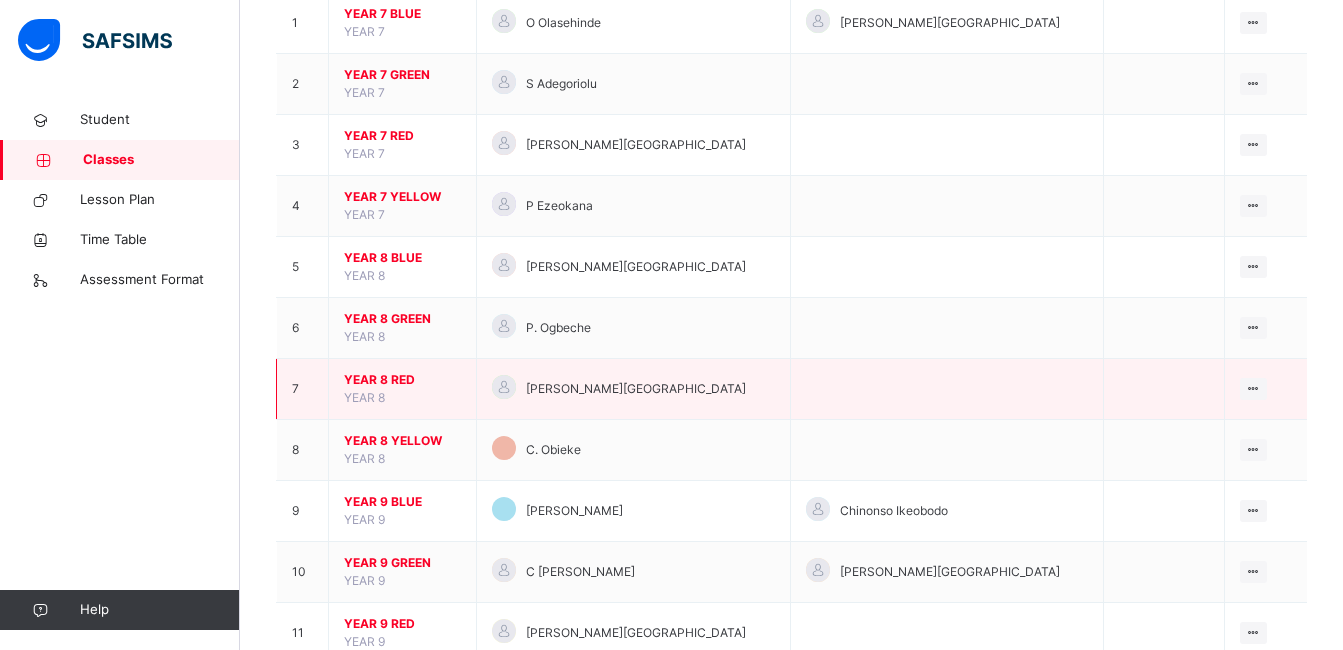 click on "Y. Ajayi" at bounding box center (633, 389) 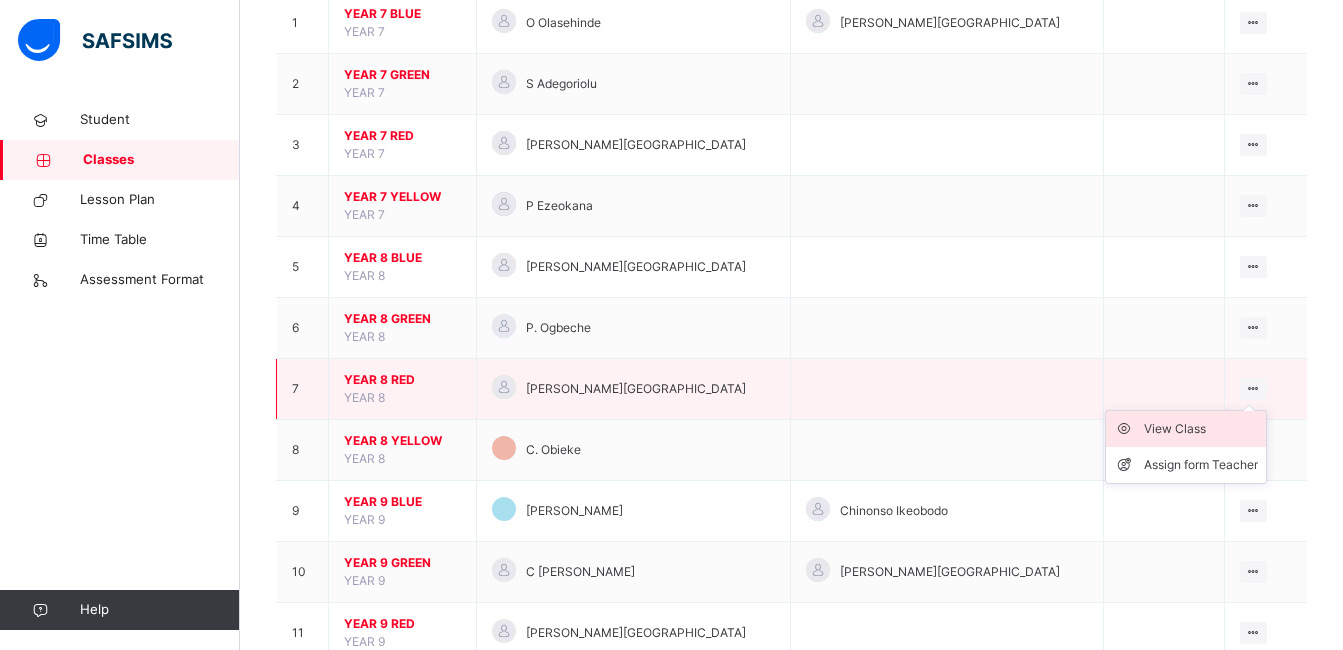 click on "View Class" at bounding box center [1201, 429] 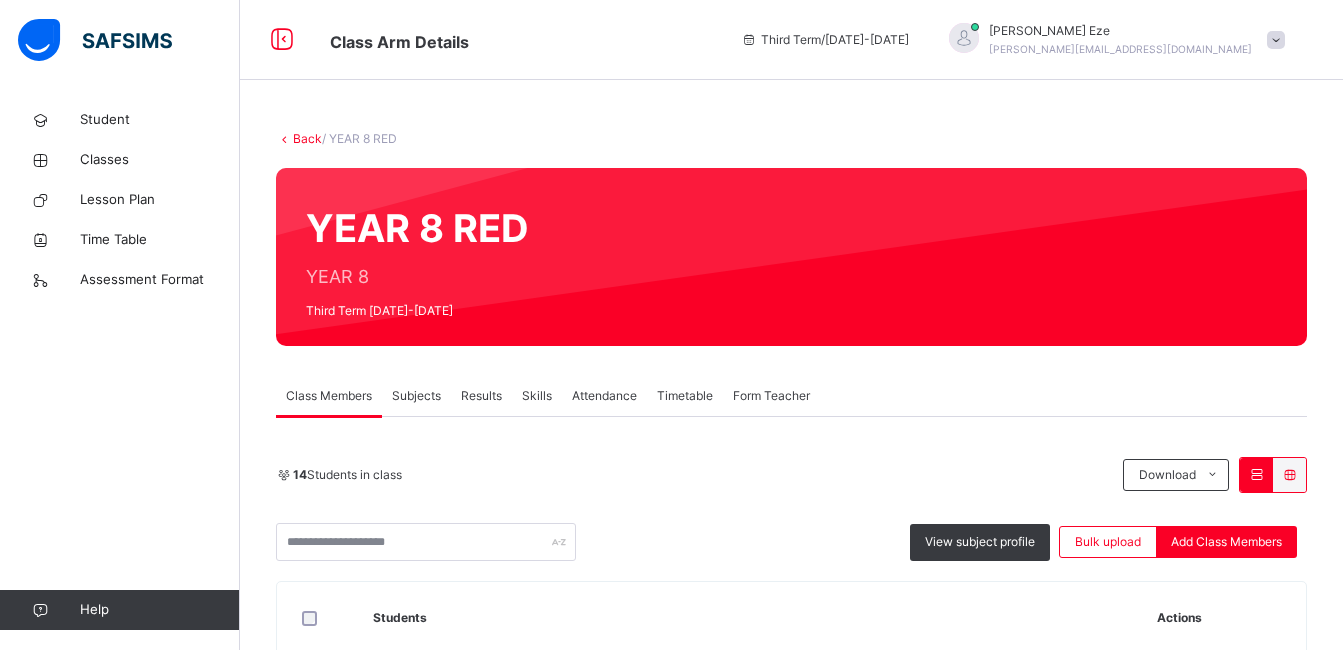 click on "Subjects" at bounding box center [416, 396] 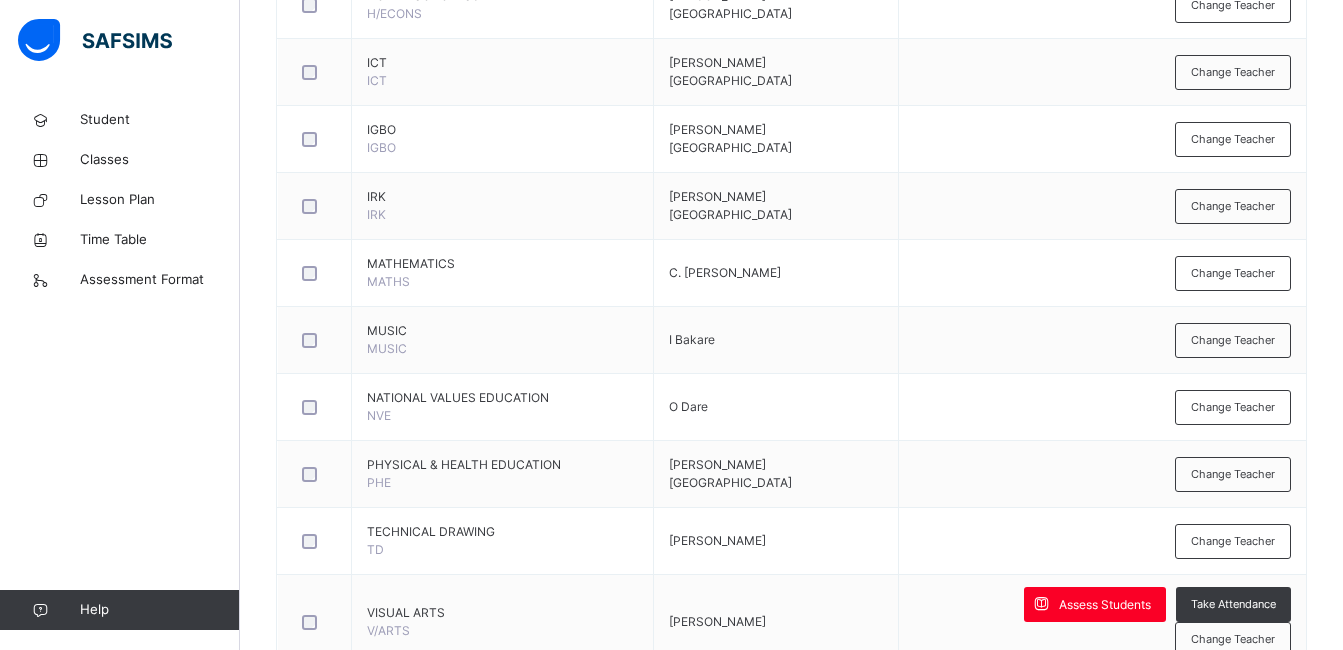 scroll, scrollTop: 1380, scrollLeft: 0, axis: vertical 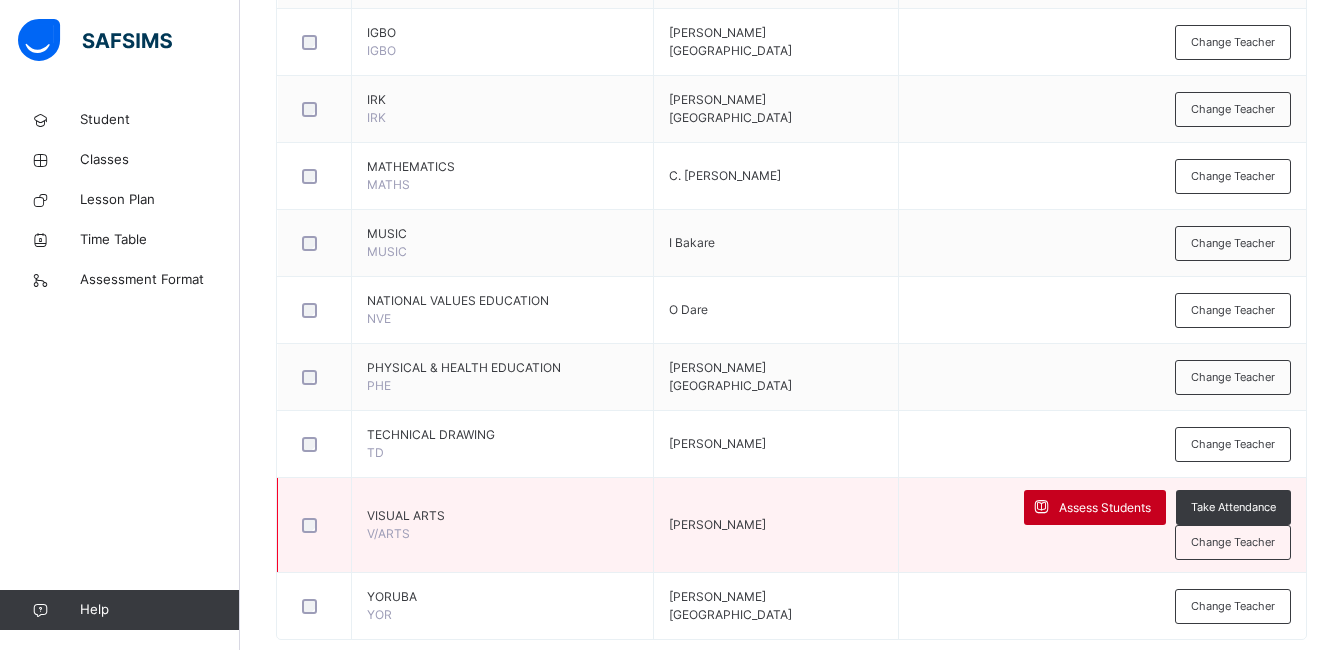 click on "Assess Students" at bounding box center (1095, 507) 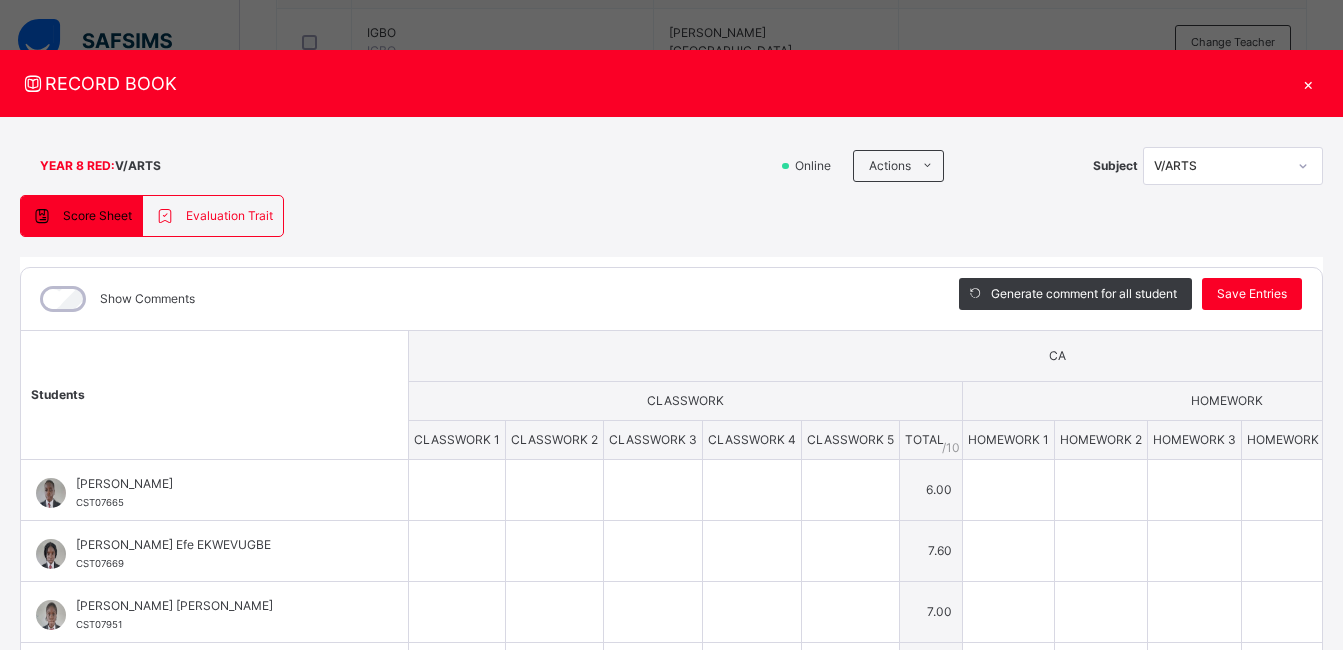 type on "*" 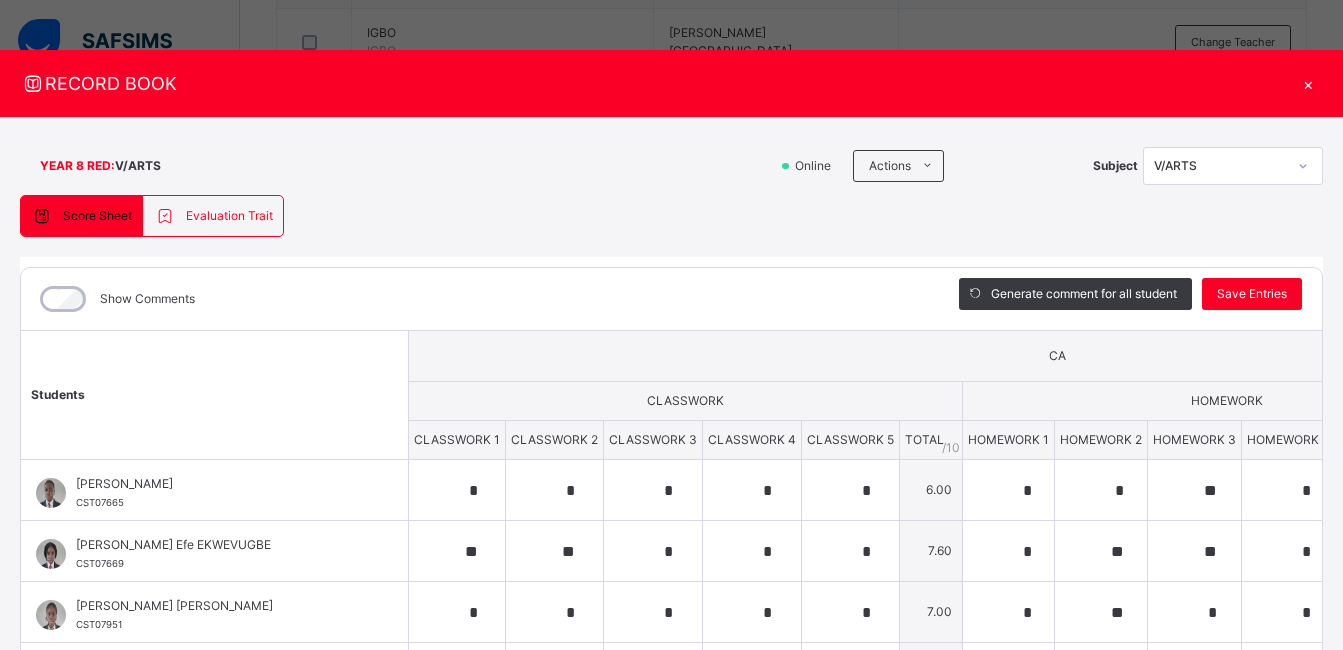 type on "**" 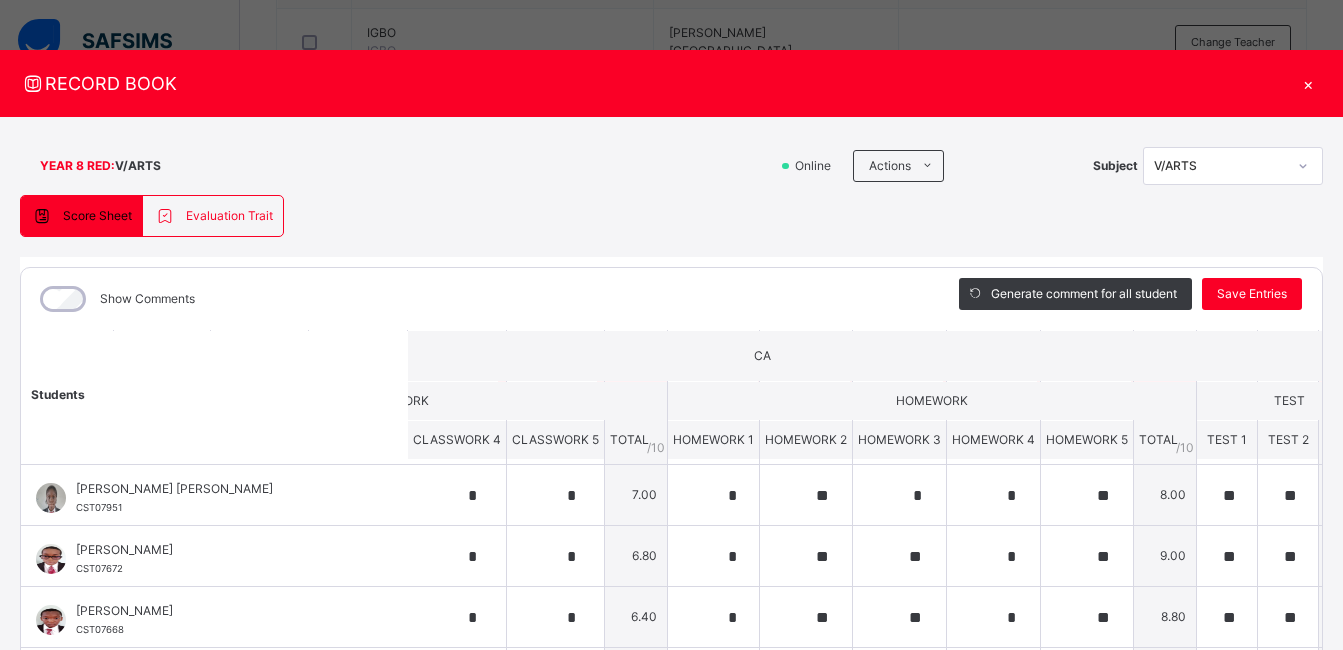 scroll, scrollTop: 122, scrollLeft: 295, axis: both 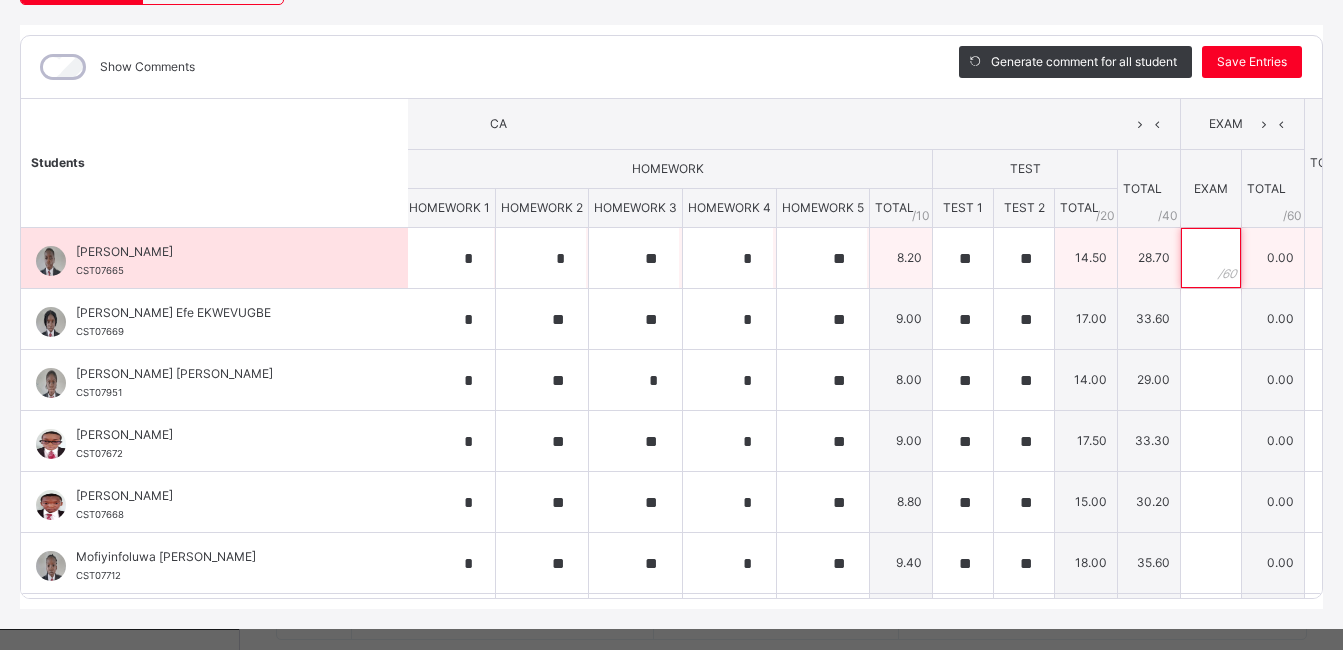 click at bounding box center (1211, 258) 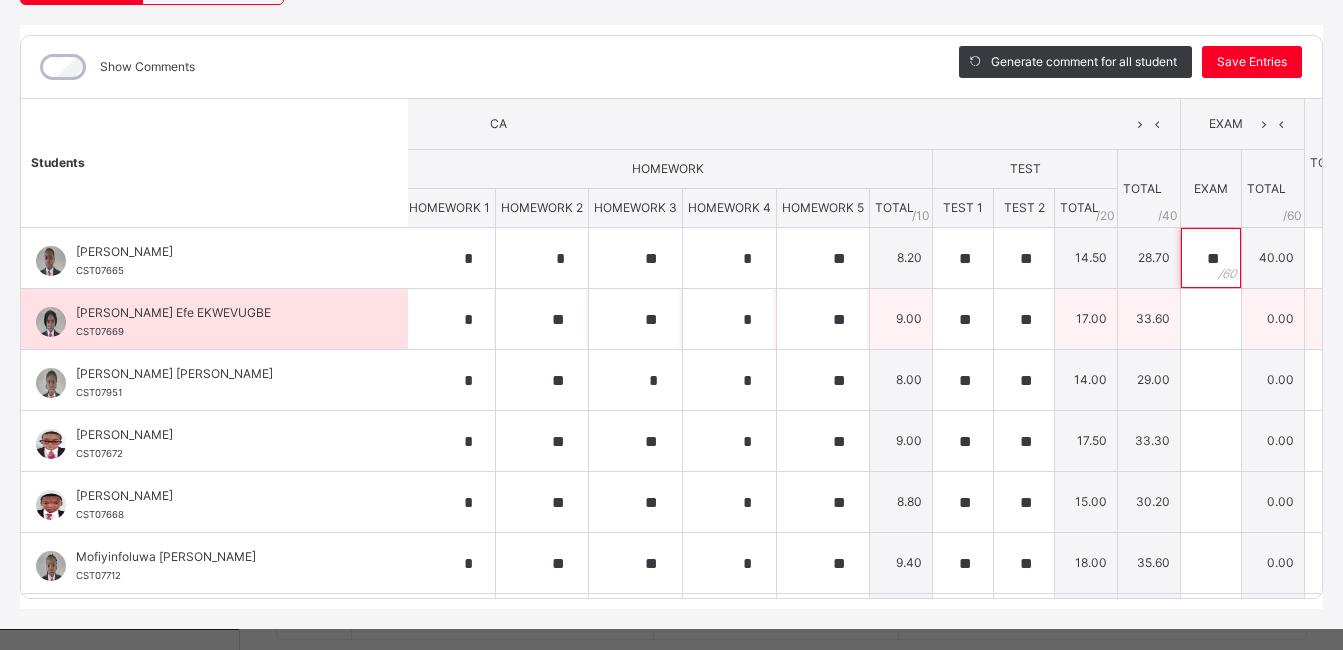 type on "**" 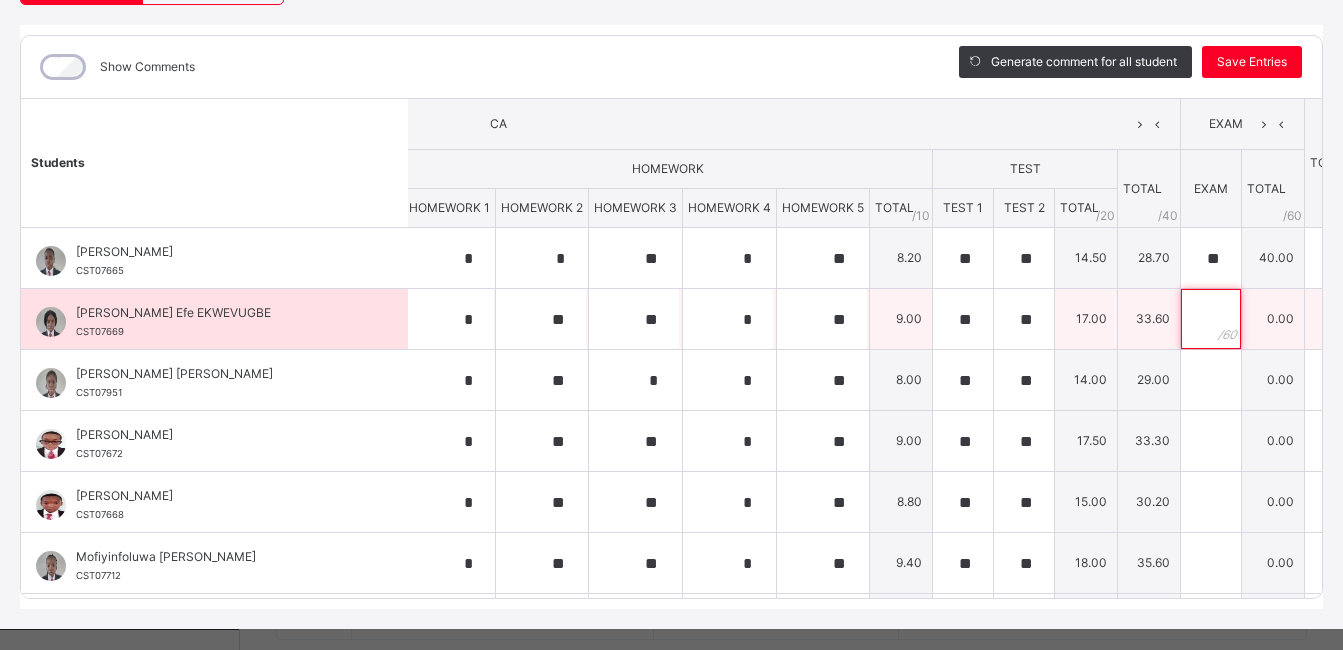 click at bounding box center (1211, 319) 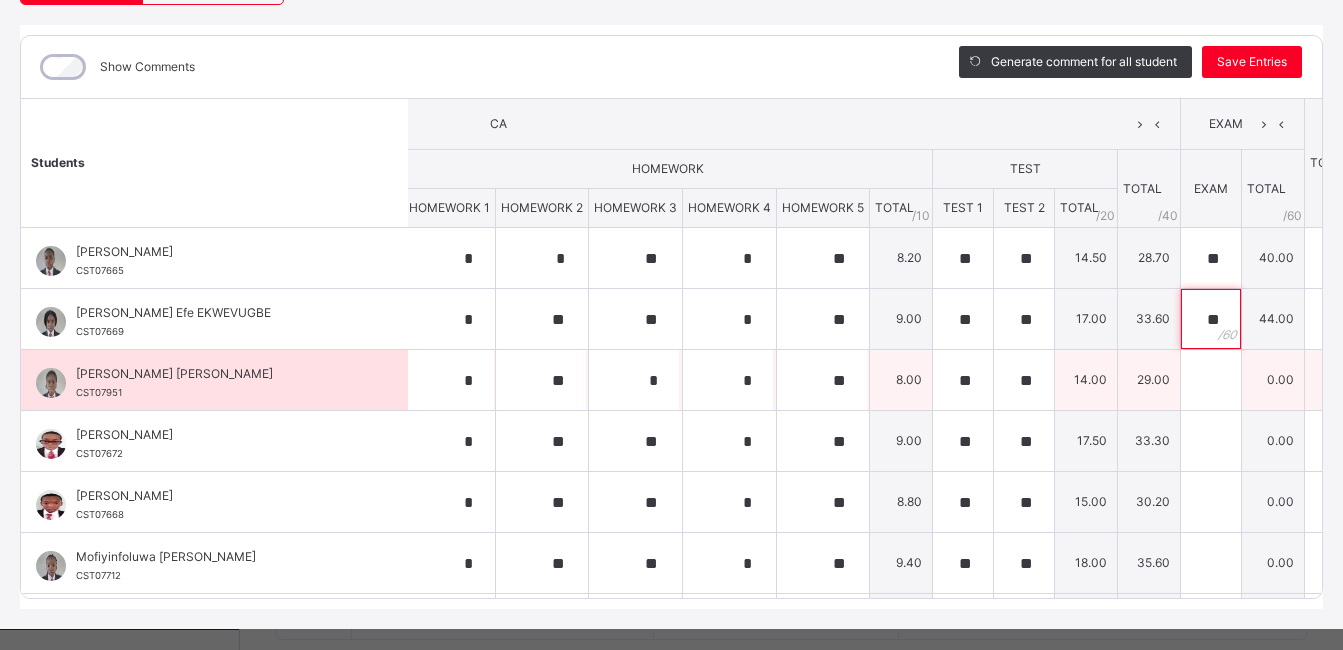 type on "**" 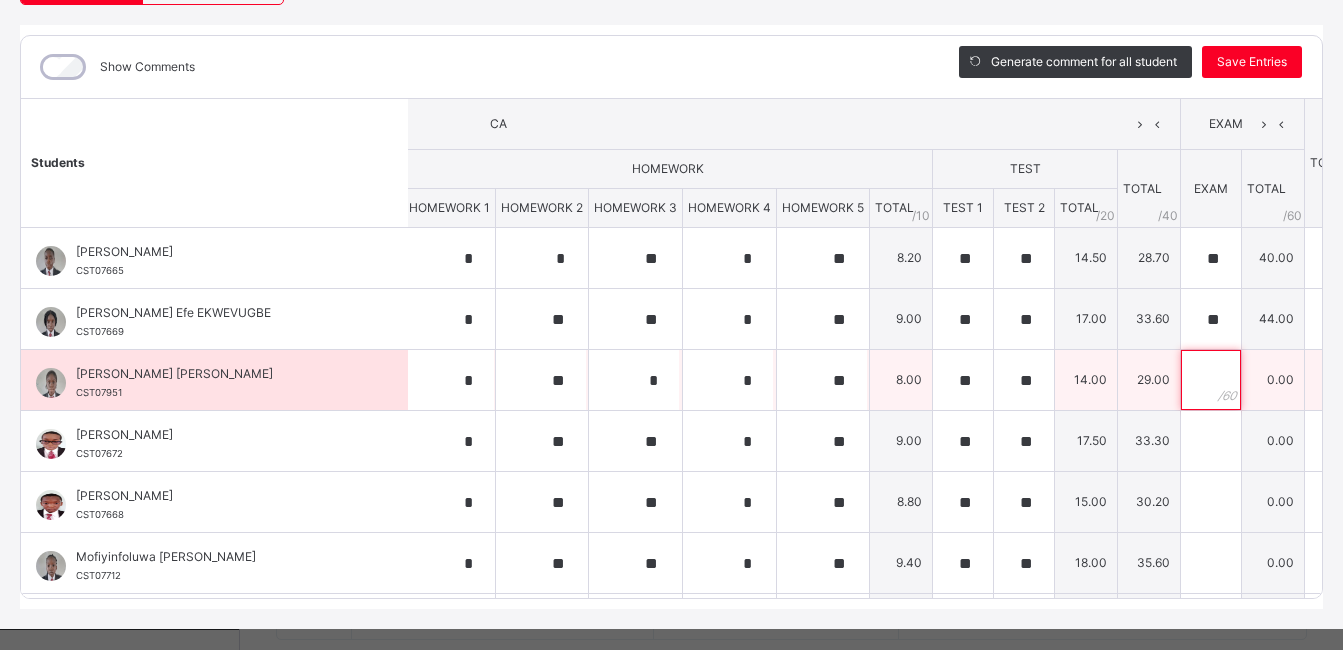click at bounding box center (1211, 380) 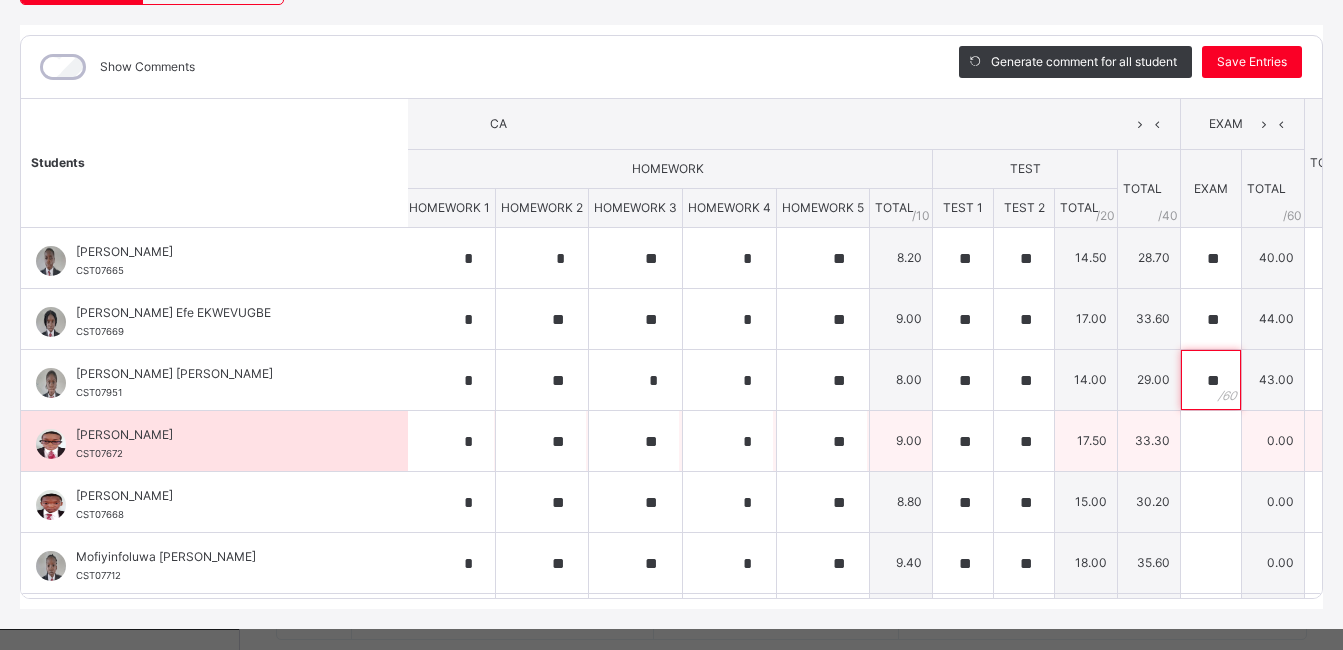 type on "**" 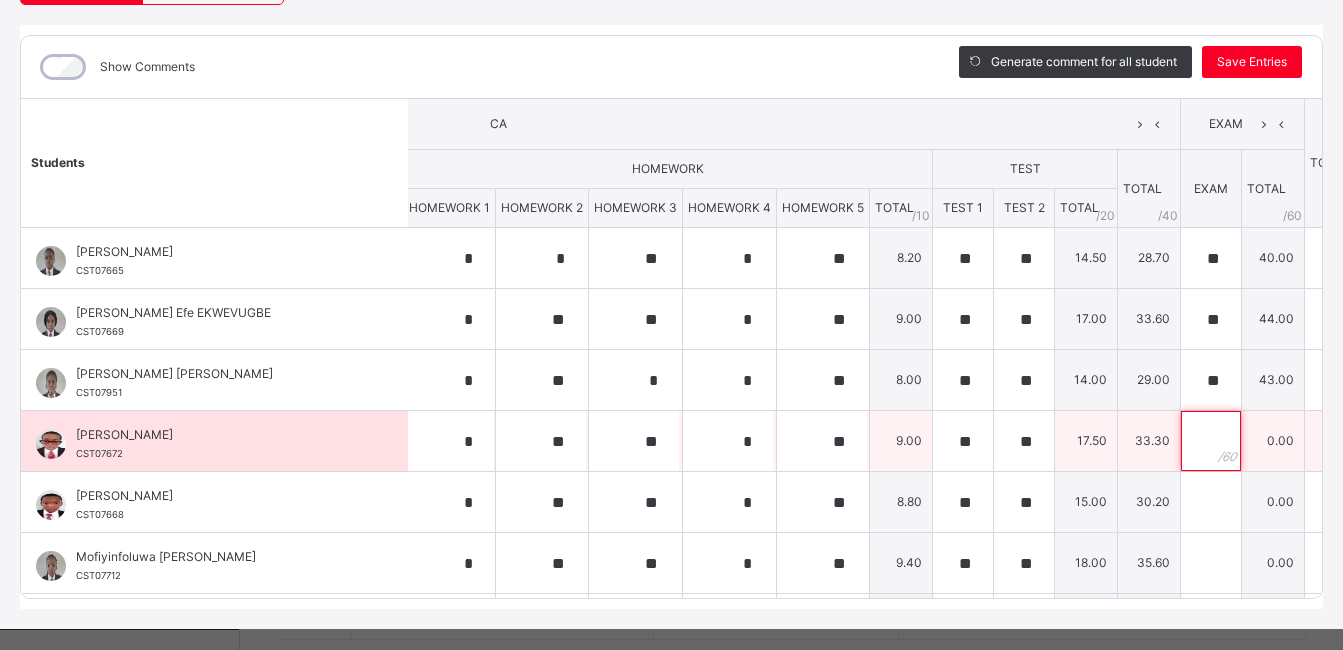 click at bounding box center [1211, 441] 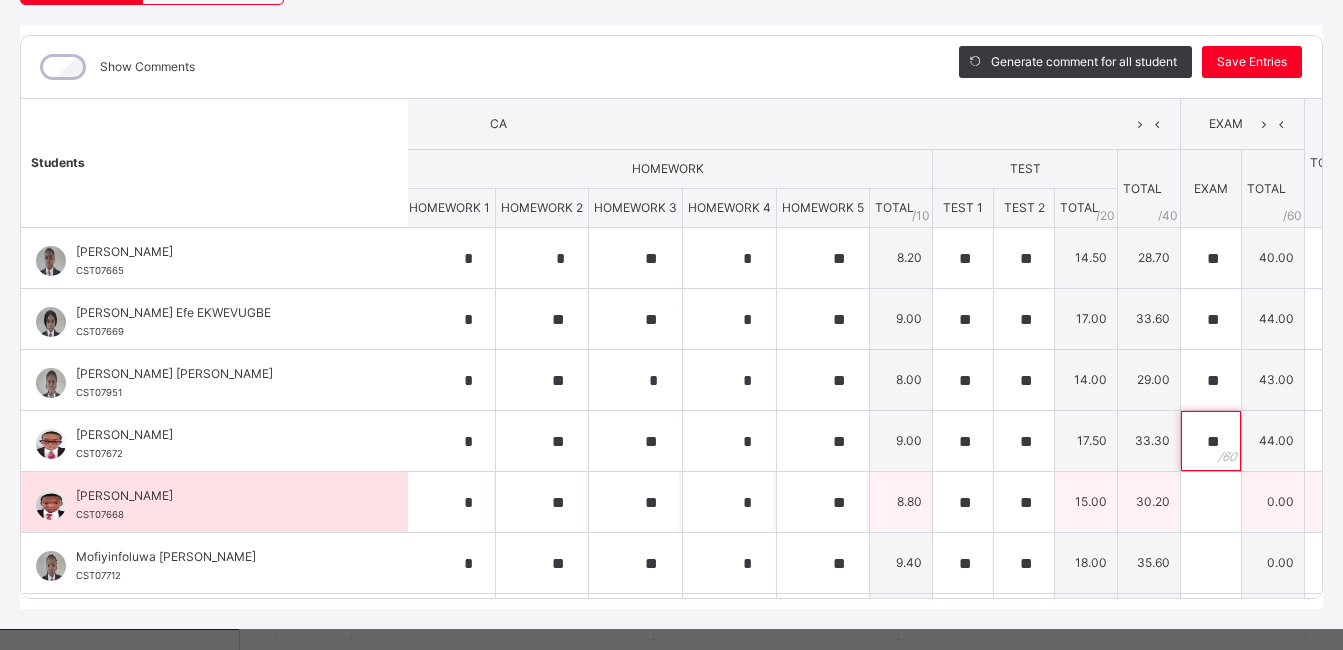 type on "**" 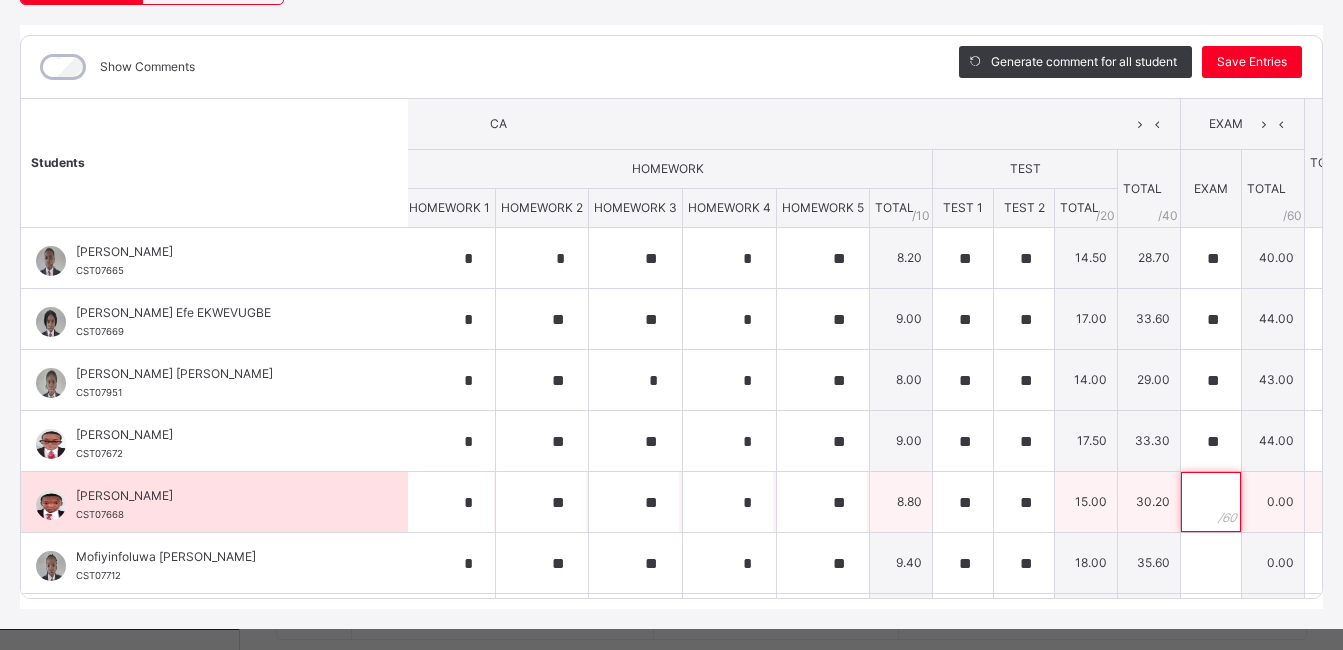 click at bounding box center (1211, 502) 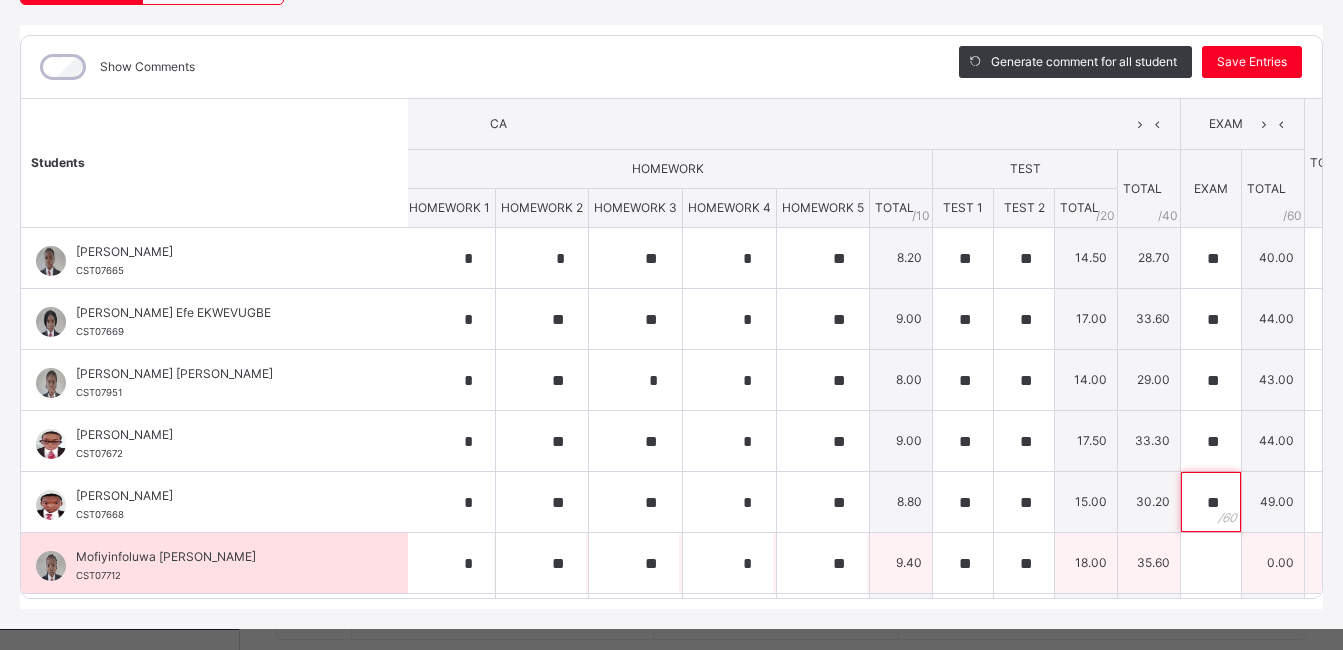 type on "**" 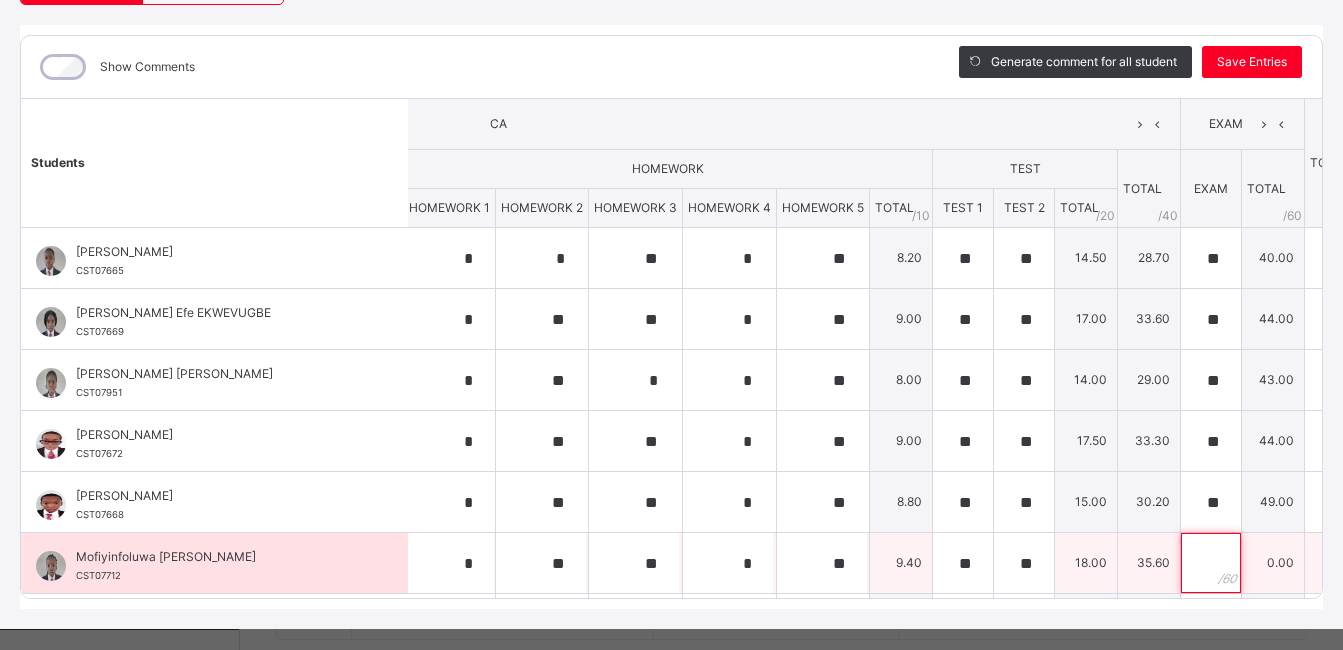 click at bounding box center (1211, 563) 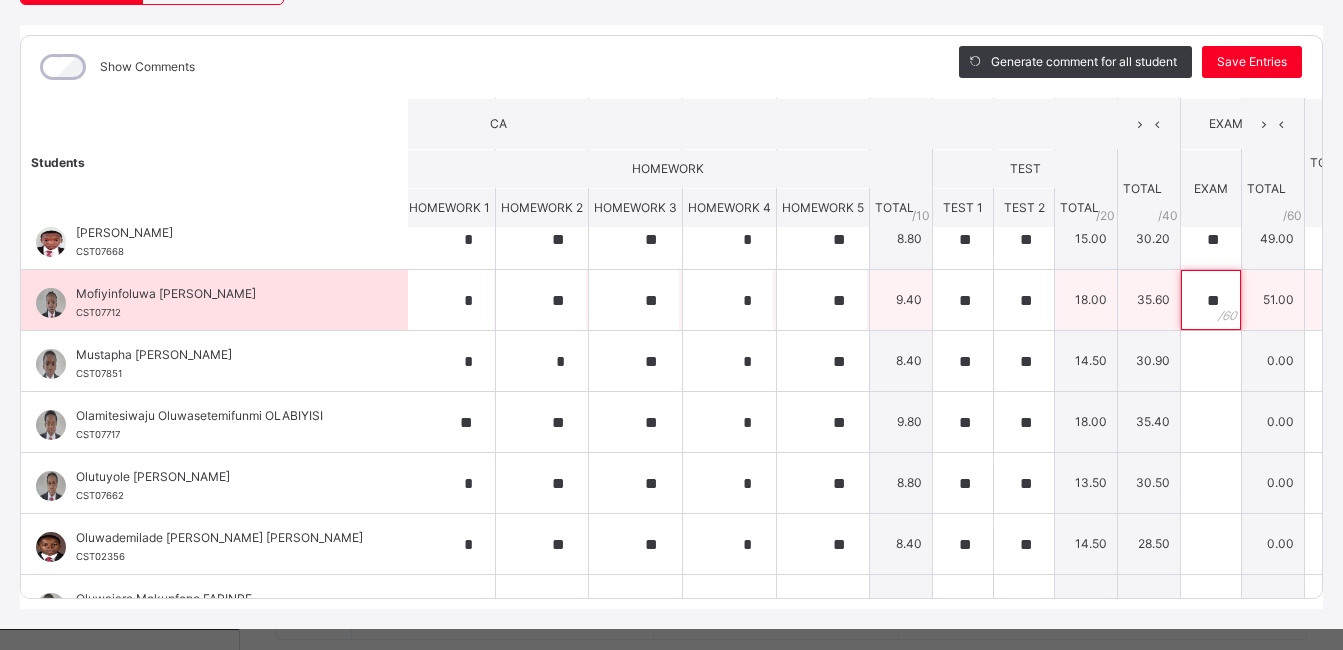 scroll, scrollTop: 264, scrollLeft: 559, axis: both 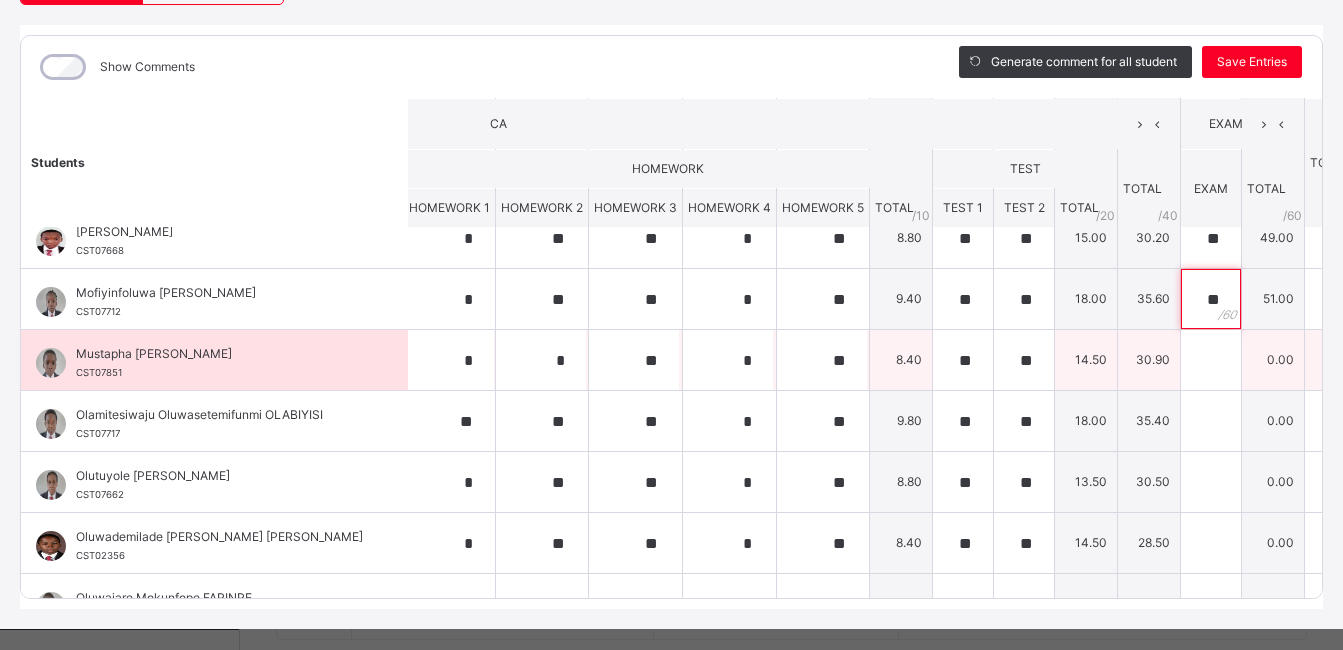 type on "**" 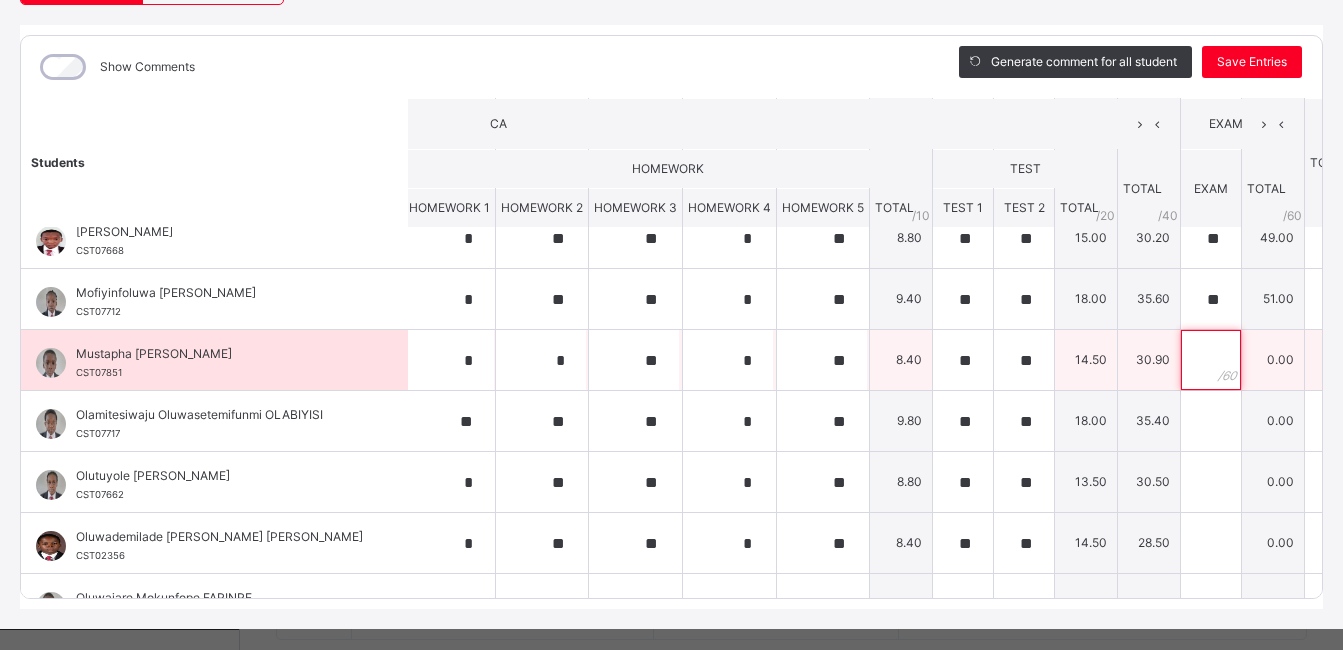 click at bounding box center [1211, 360] 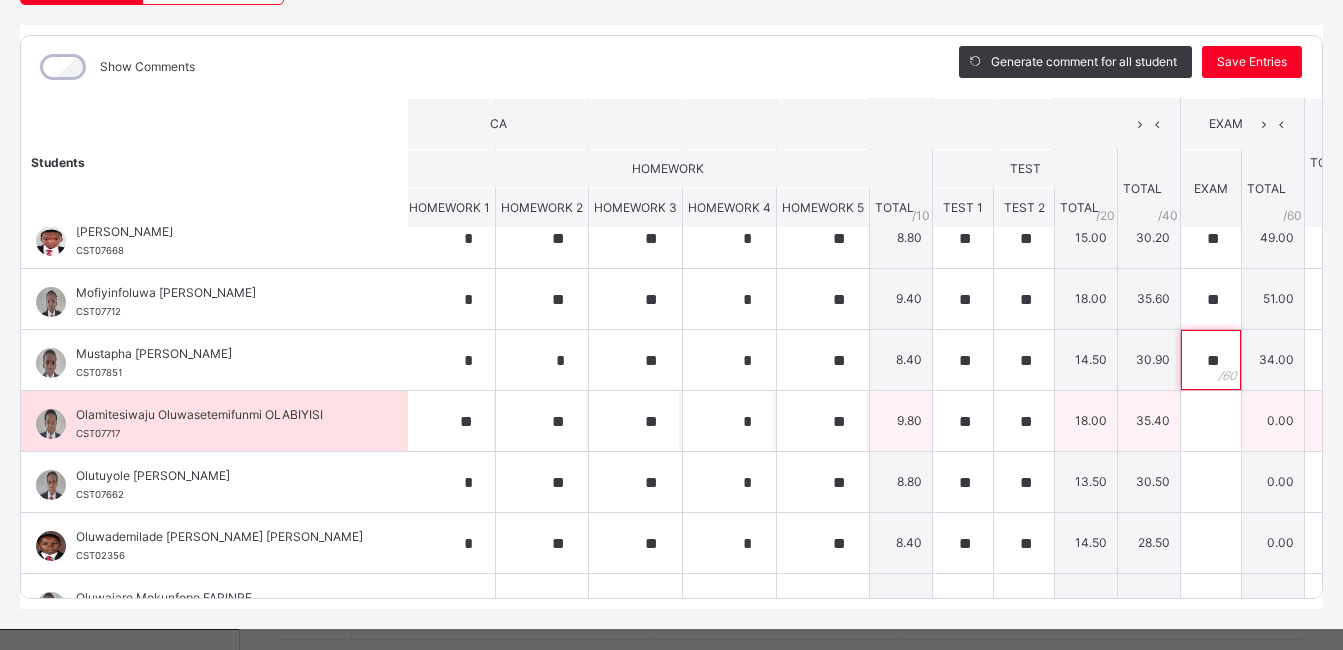 type on "**" 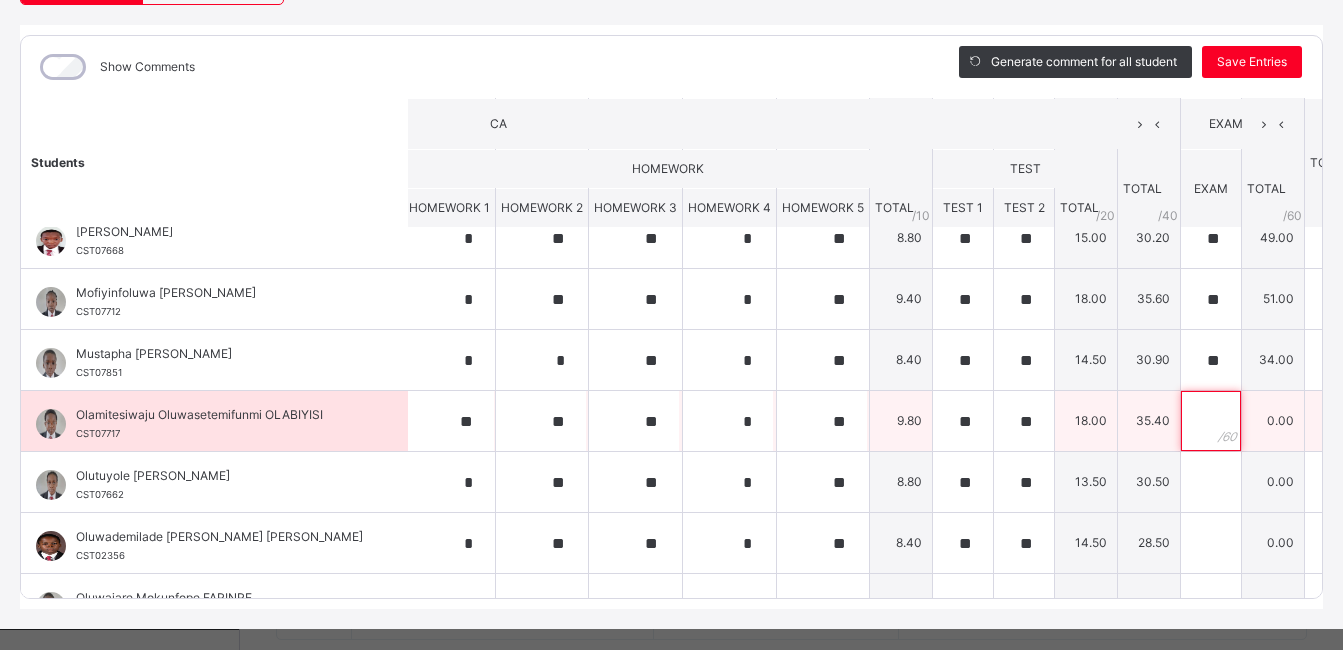 click at bounding box center [1211, 421] 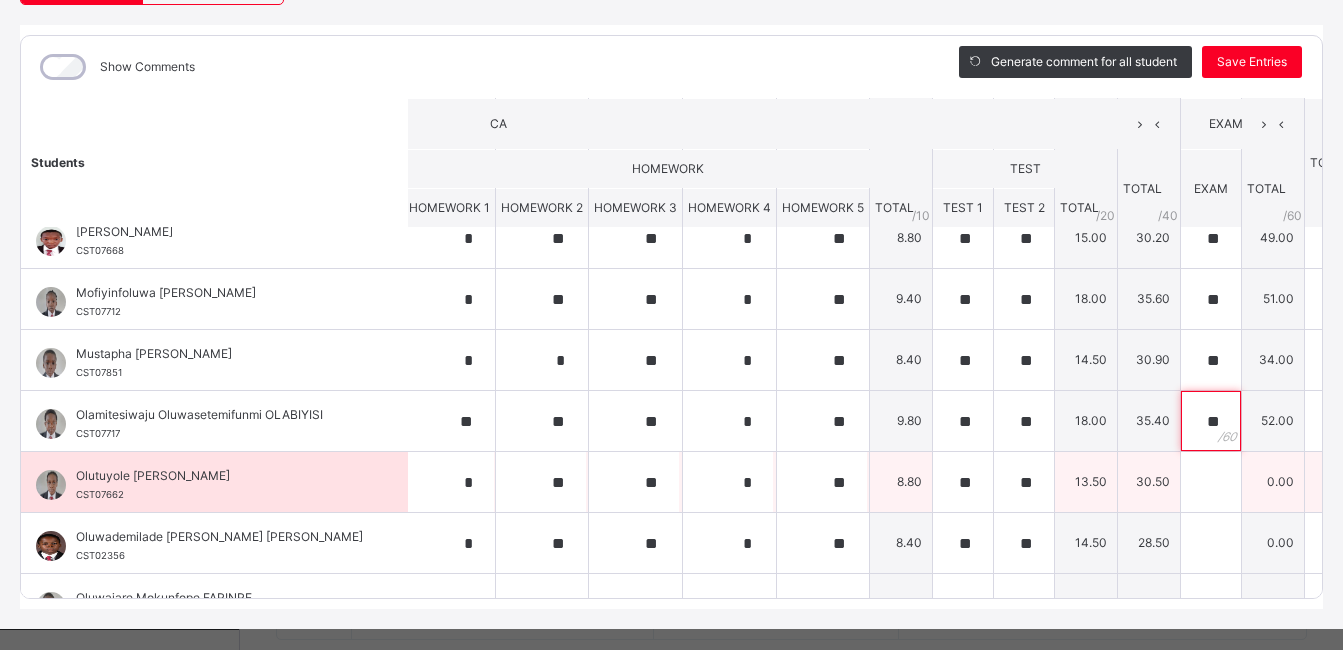 type on "**" 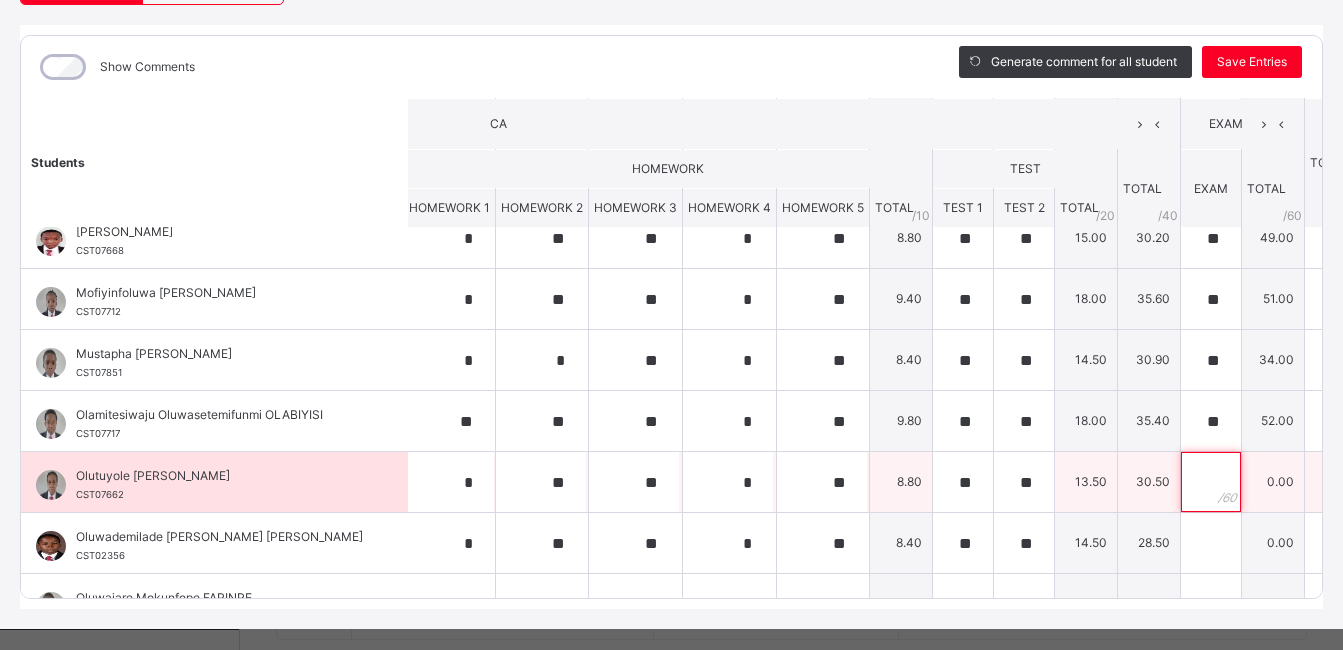click at bounding box center (1211, 482) 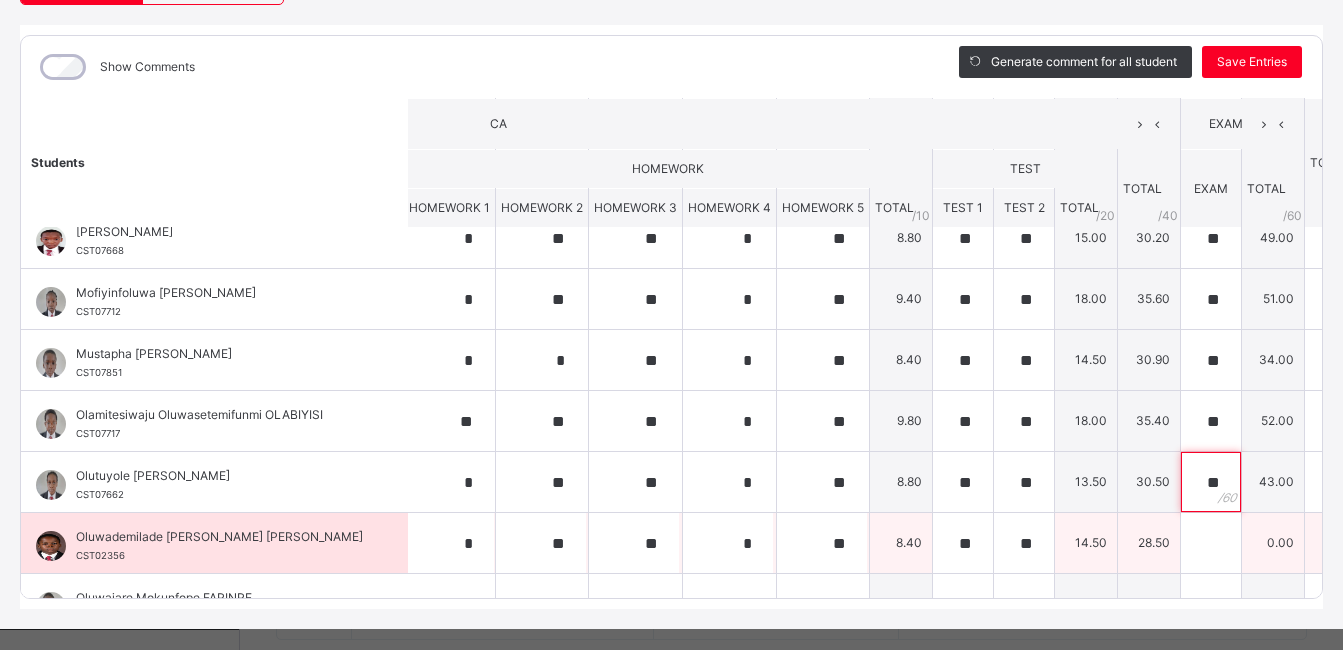 type on "**" 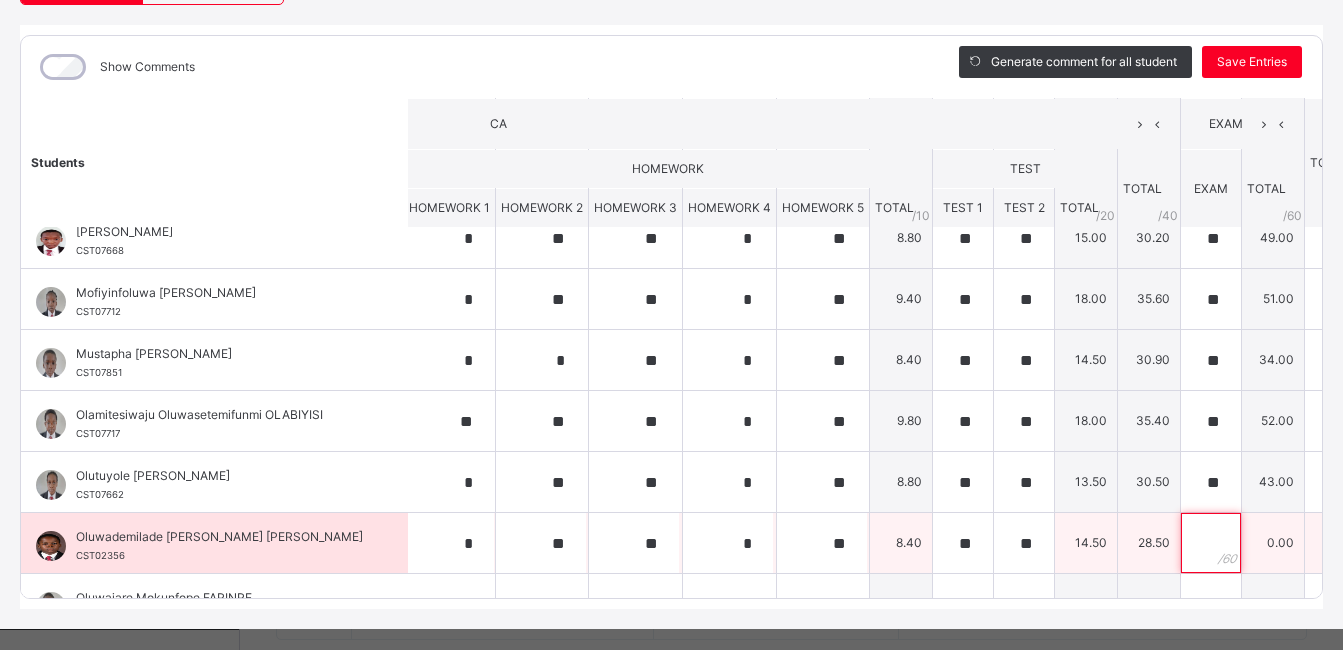 click at bounding box center (1211, 543) 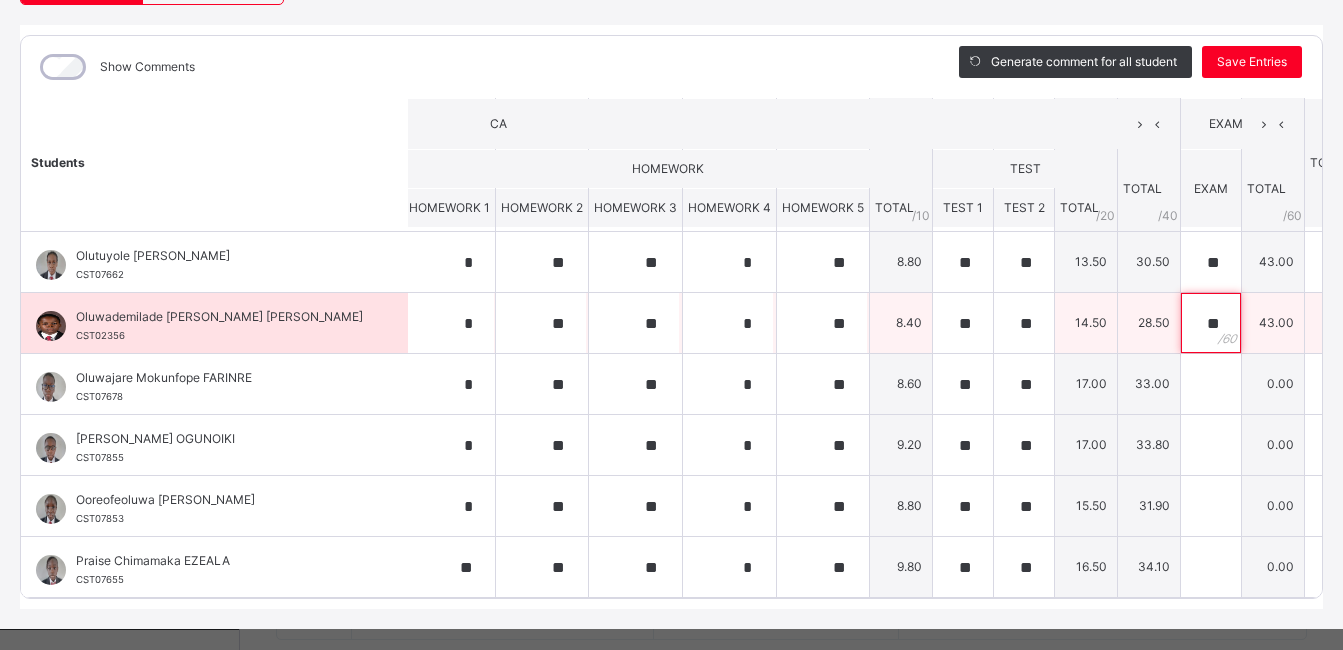 scroll, scrollTop: 492, scrollLeft: 559, axis: both 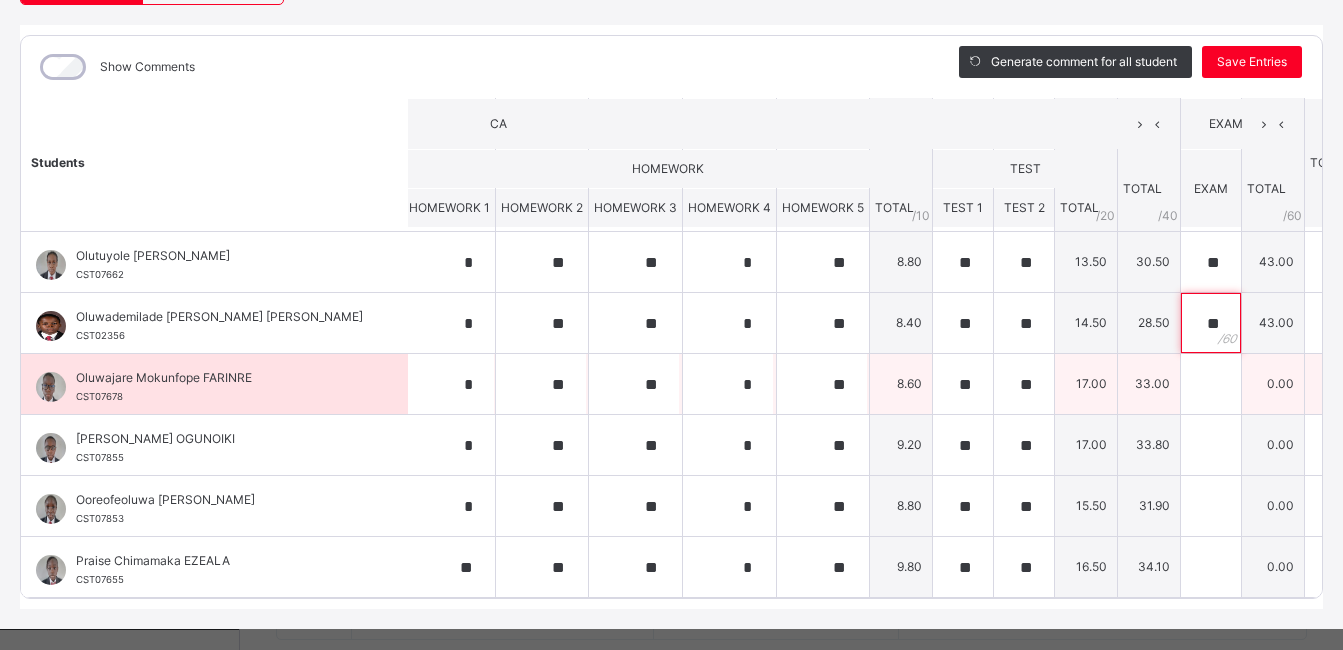 type on "**" 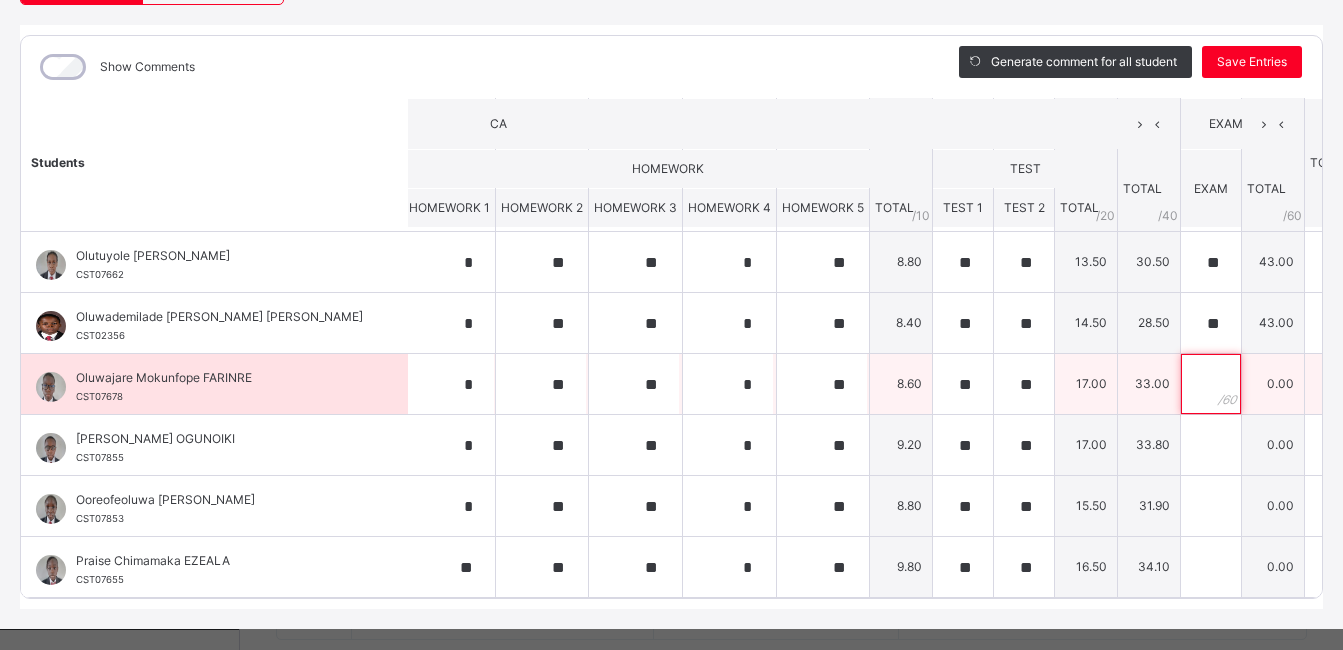 click at bounding box center [1211, 384] 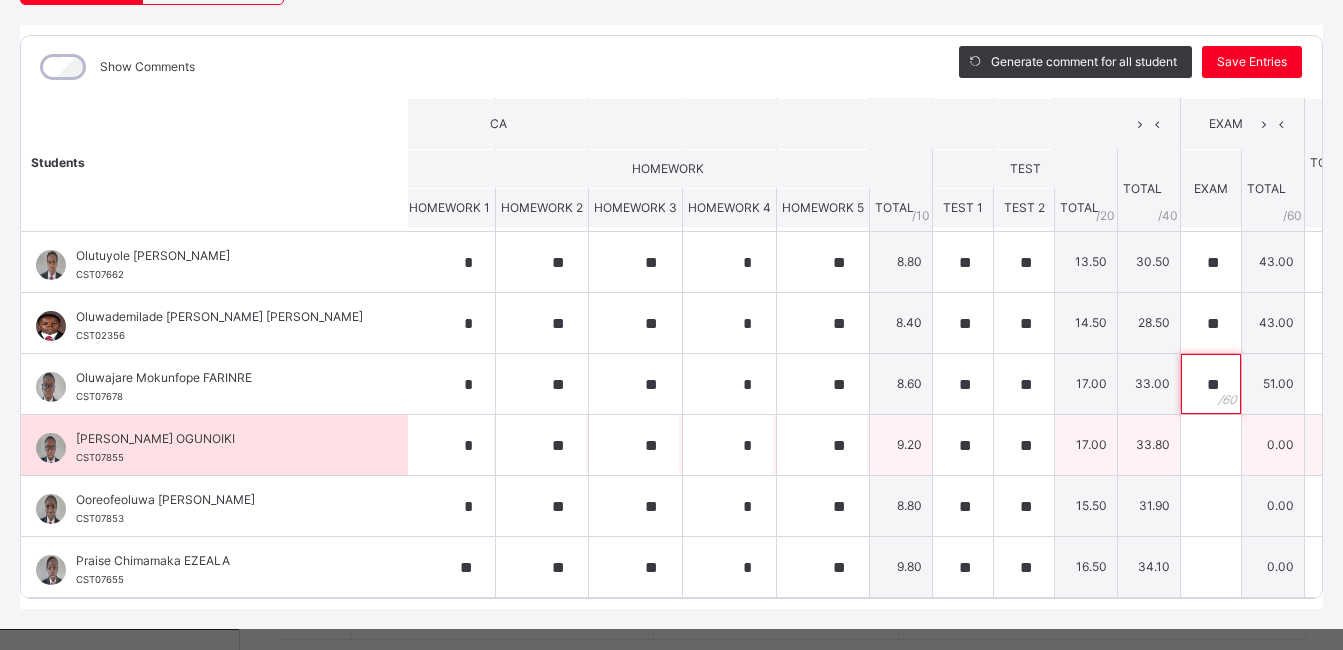 type on "**" 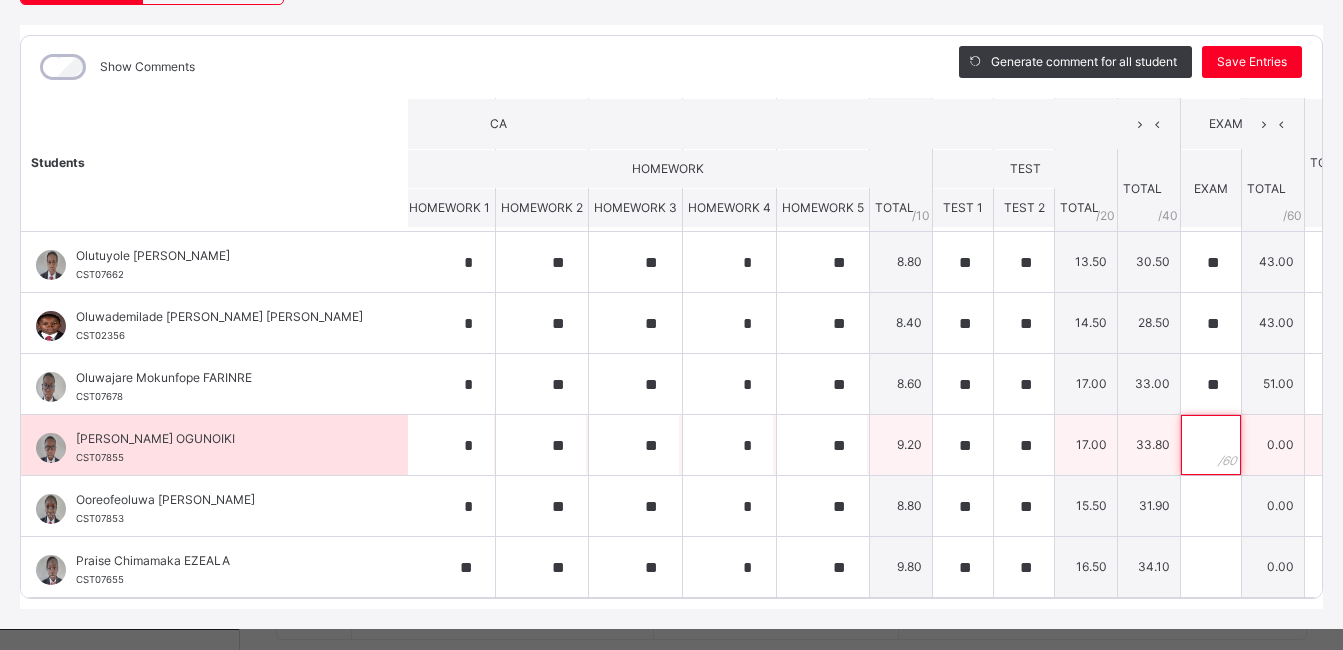 click at bounding box center [1211, 445] 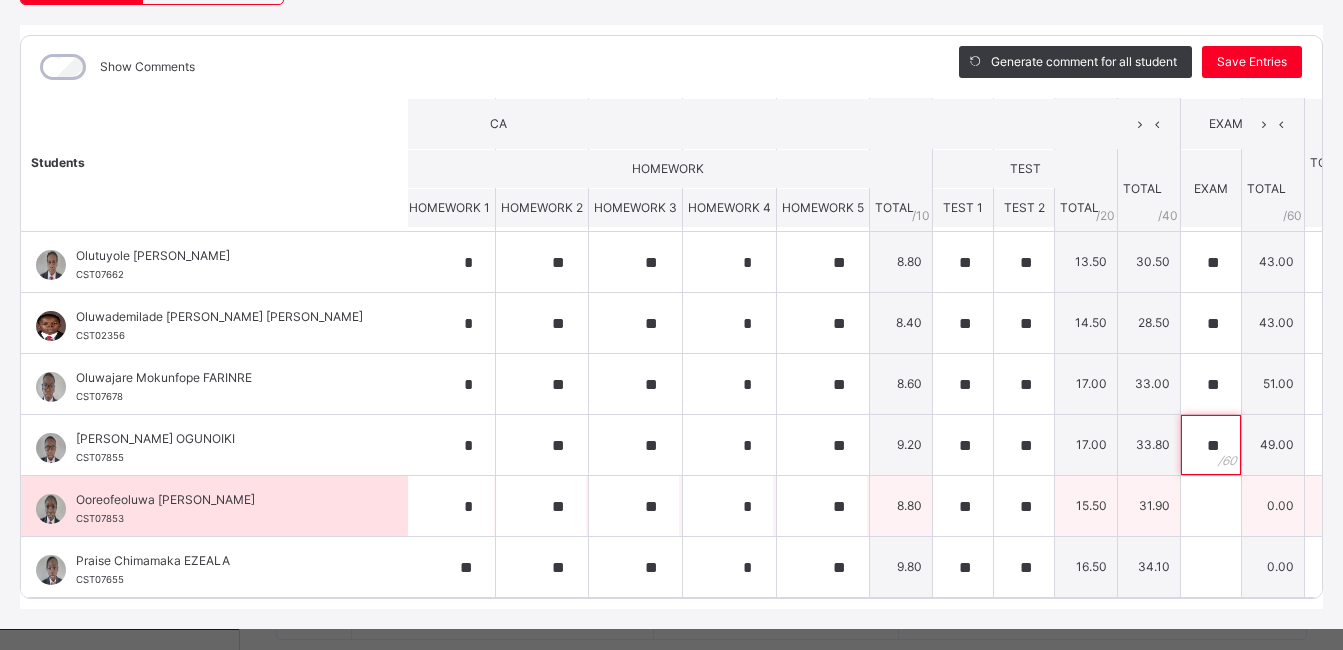 type on "**" 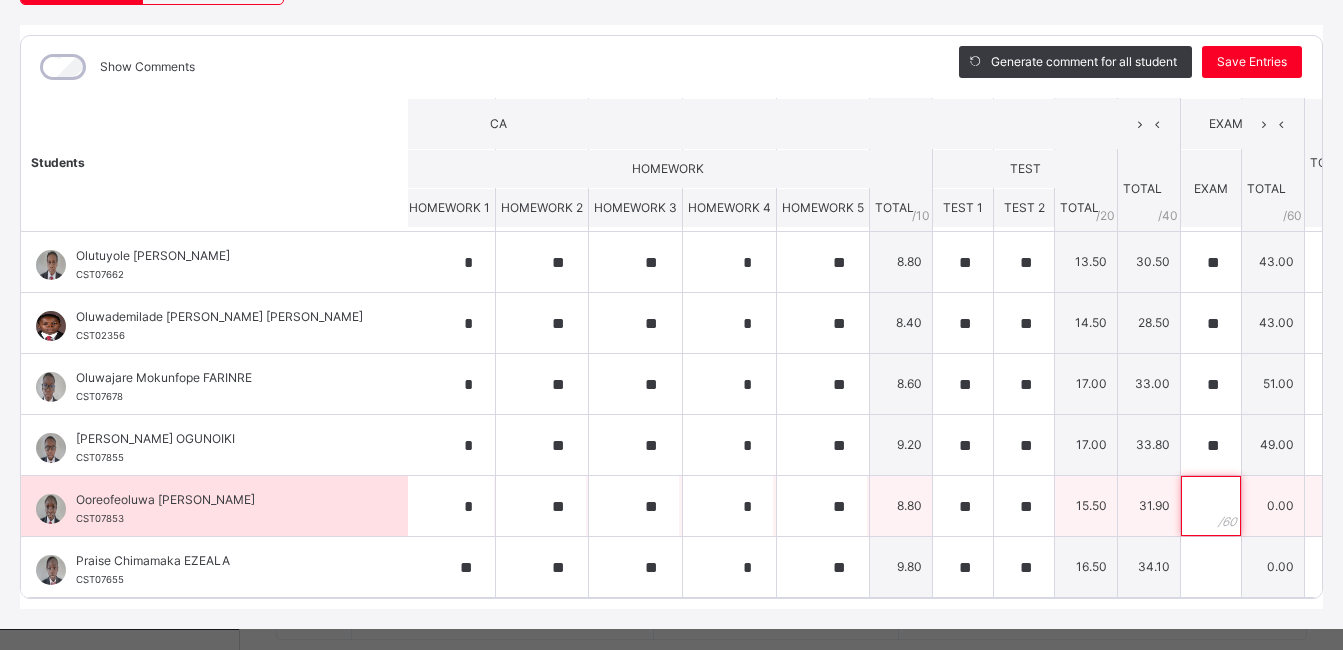 click at bounding box center [1211, 506] 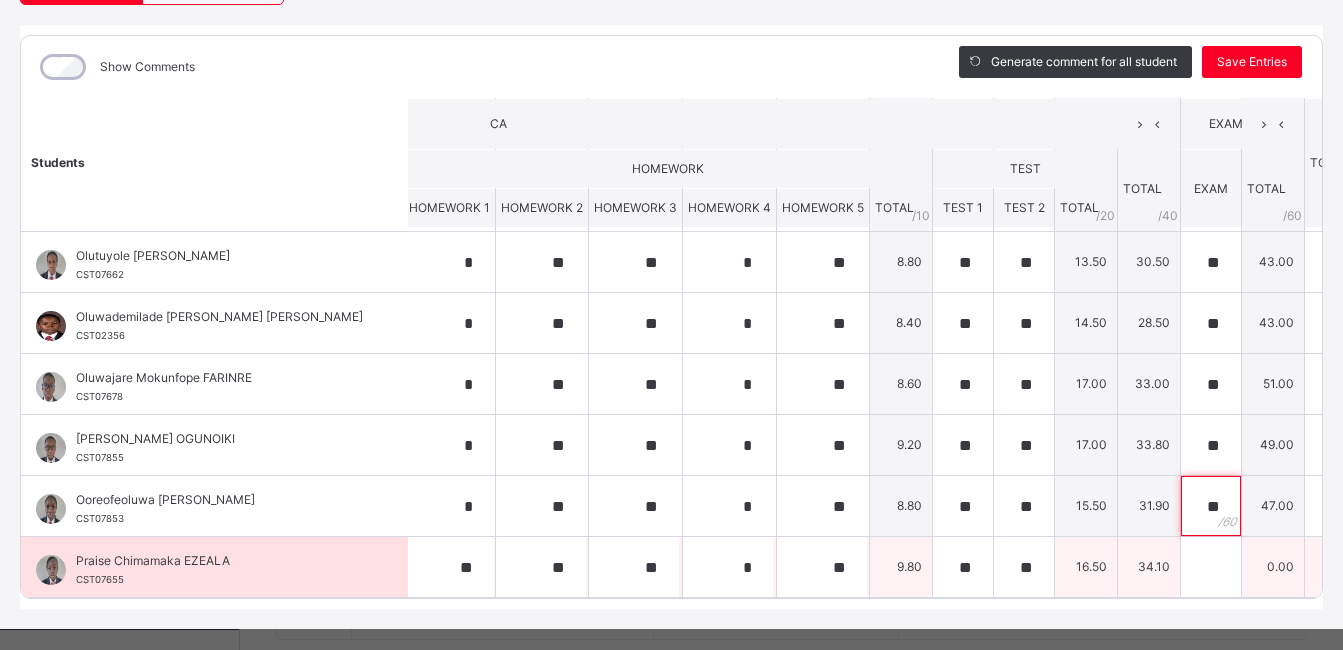 type on "**" 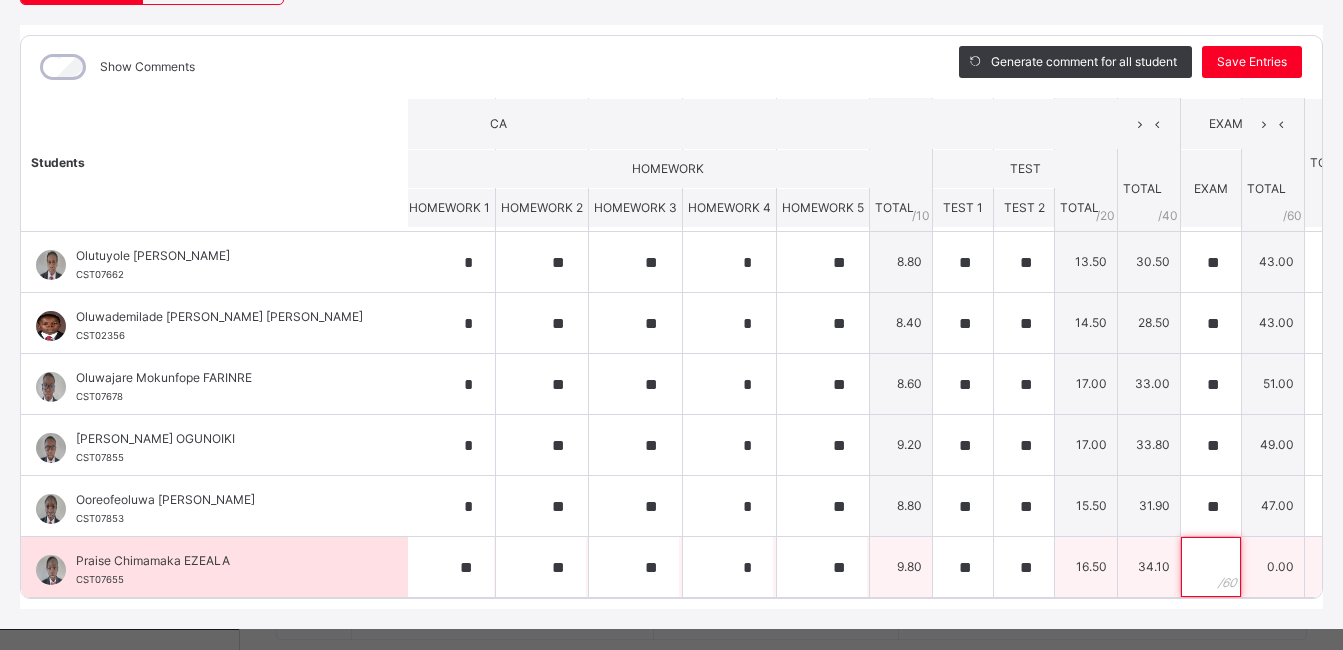 click at bounding box center [1211, 567] 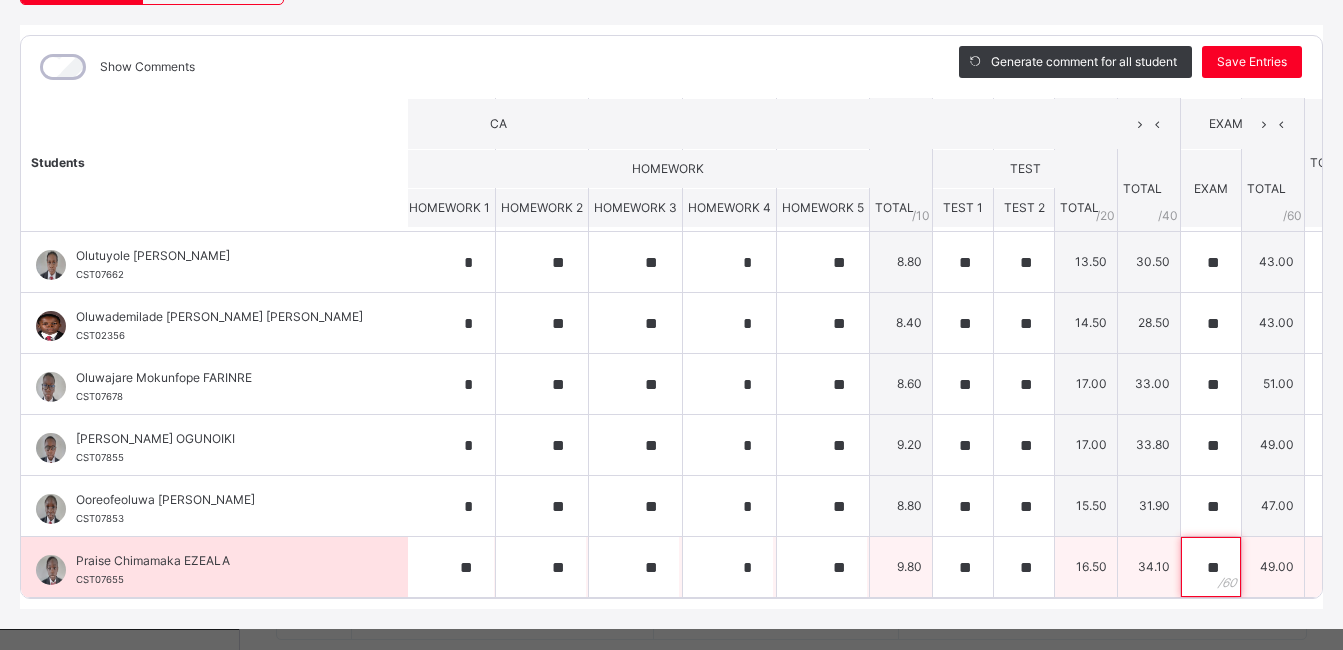 scroll, scrollTop: 499, scrollLeft: 559, axis: both 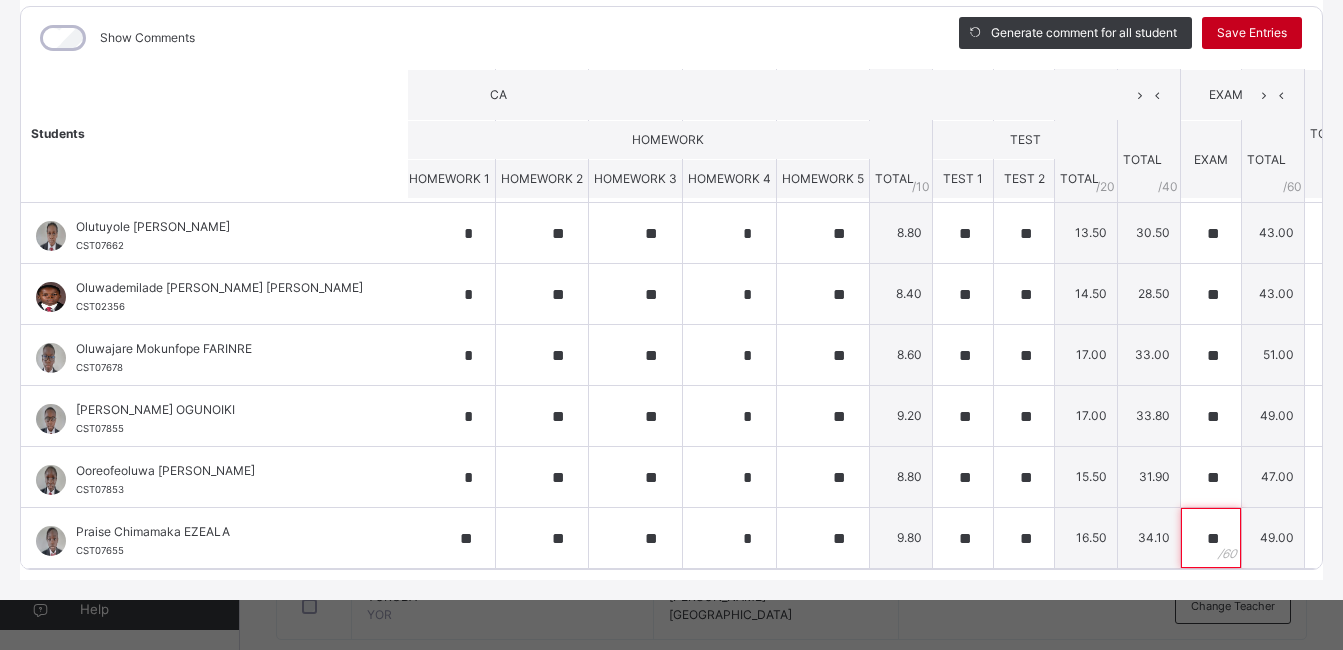 type on "**" 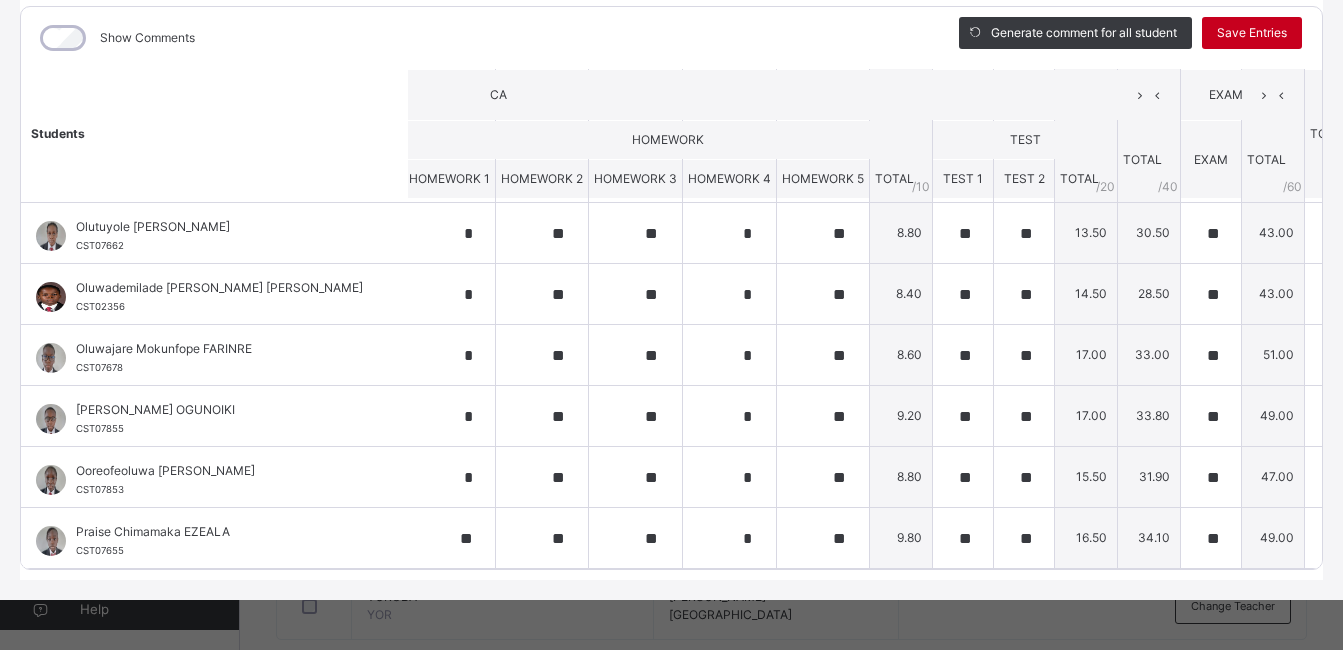 click on "Save Entries" at bounding box center (1252, 33) 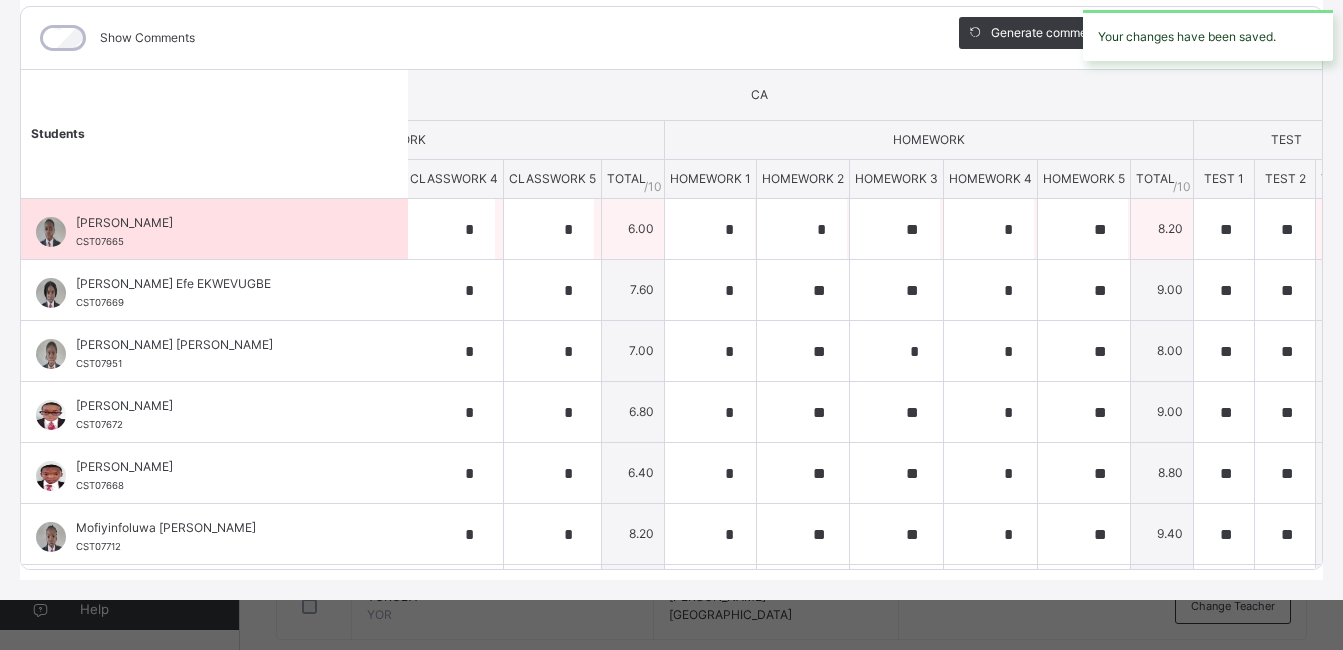 scroll, scrollTop: 0, scrollLeft: 559, axis: horizontal 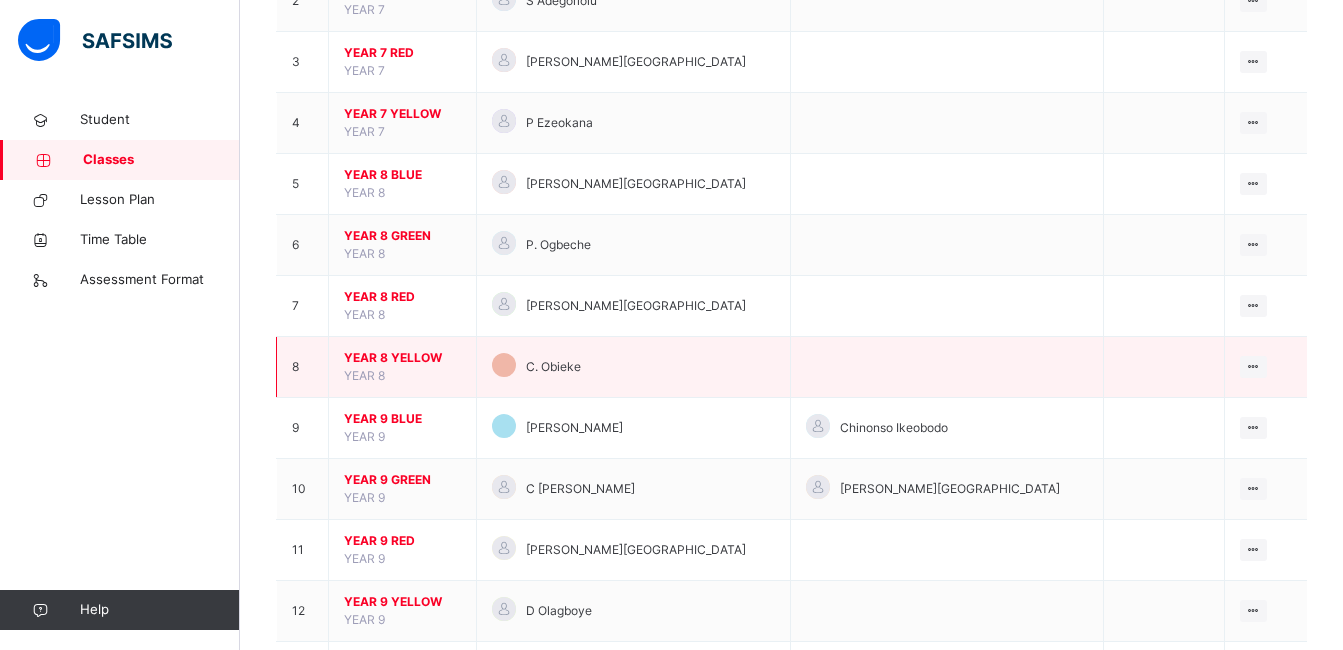 click on "C. Obieke" at bounding box center [633, 367] 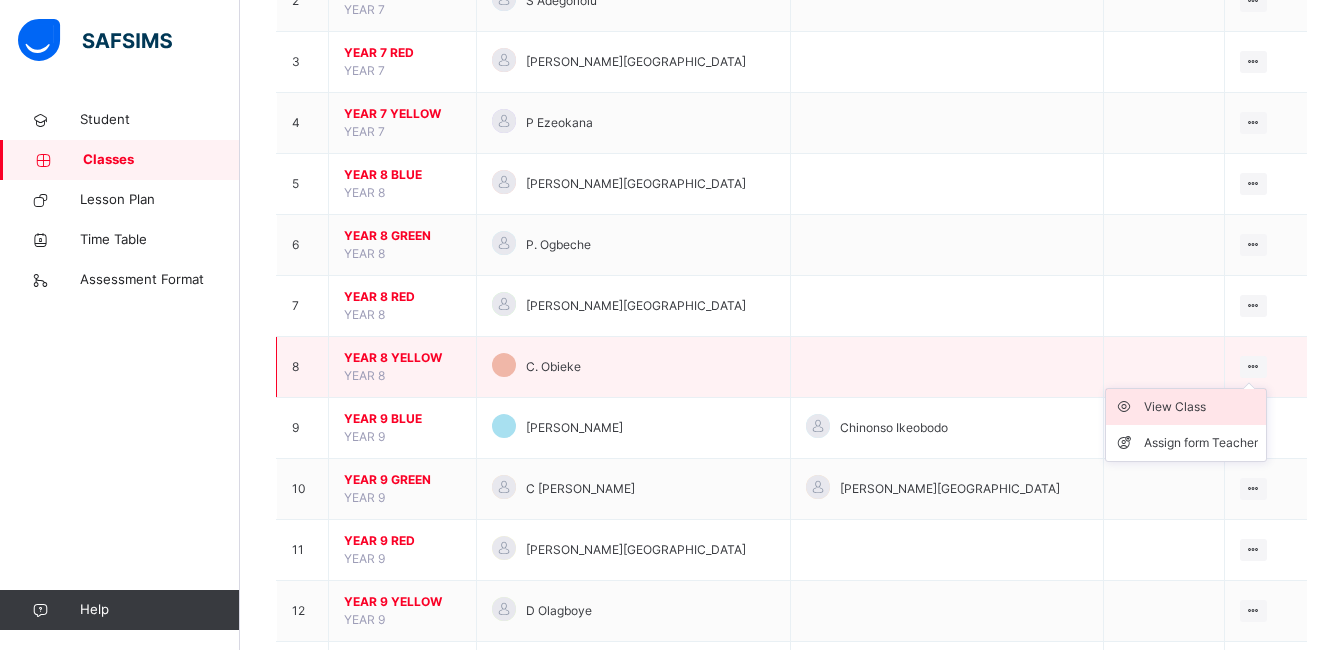 click on "View Class" at bounding box center [1201, 407] 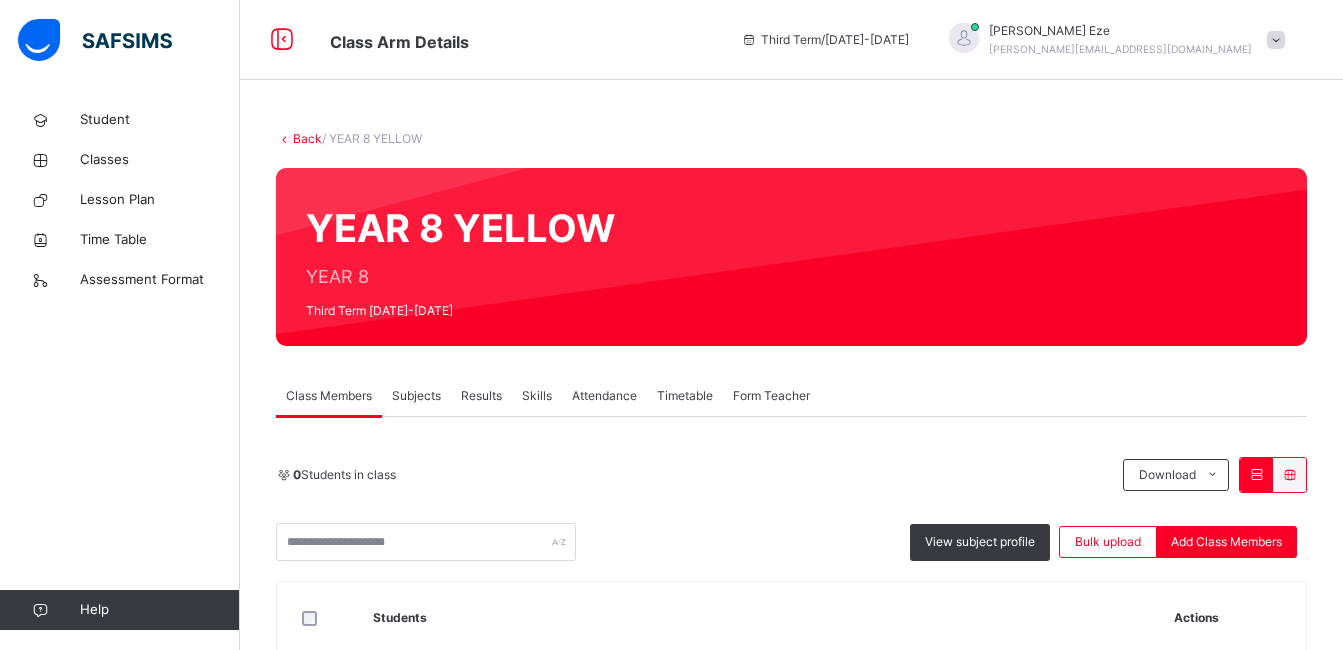 click on "Subjects" at bounding box center (416, 396) 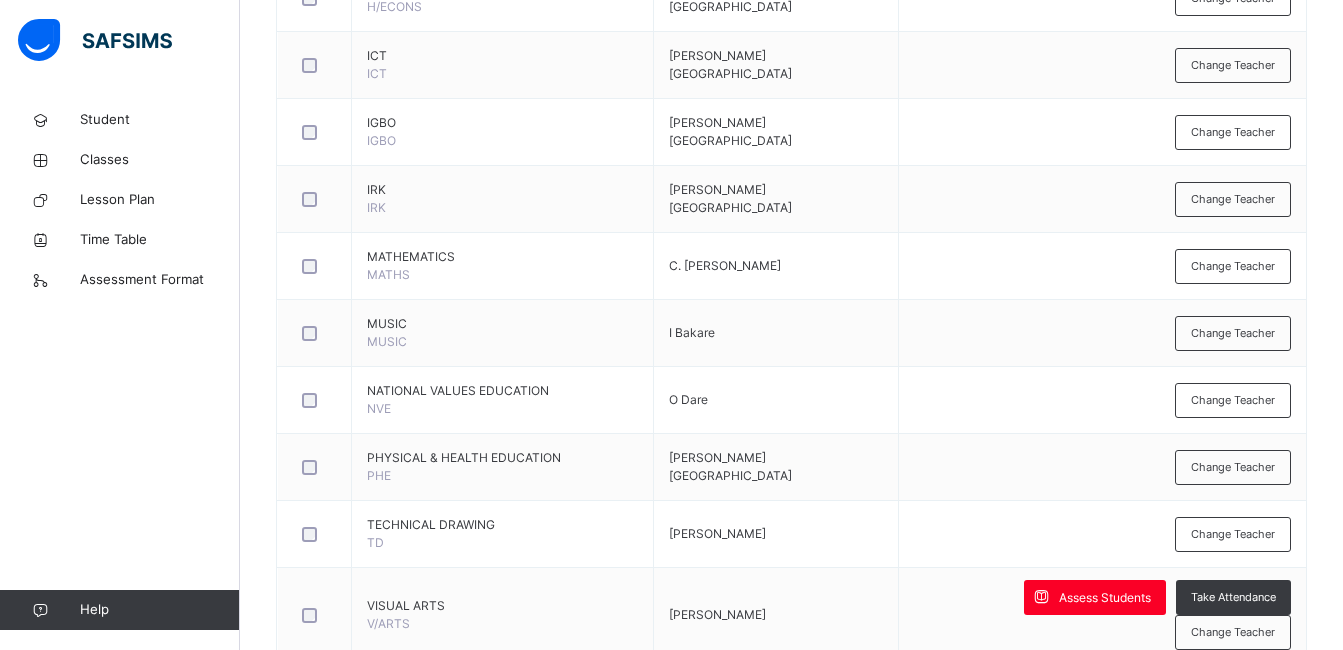 scroll, scrollTop: 1380, scrollLeft: 0, axis: vertical 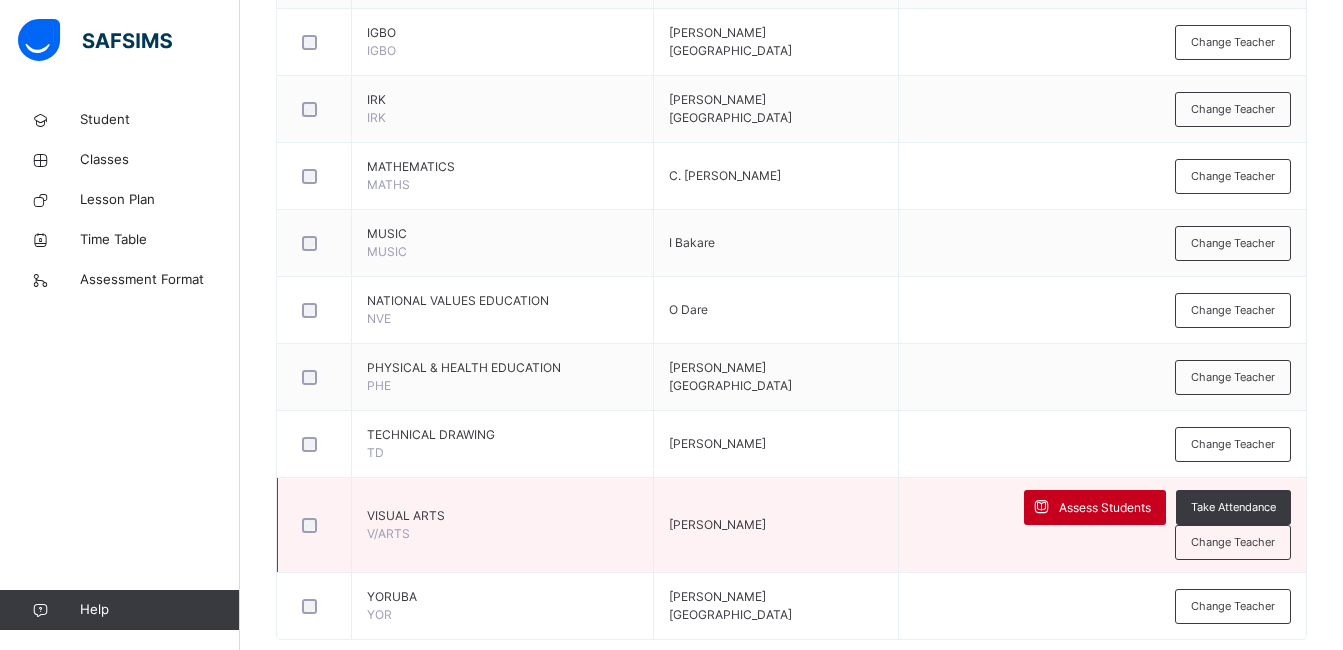click on "Assess Students" at bounding box center [1105, 508] 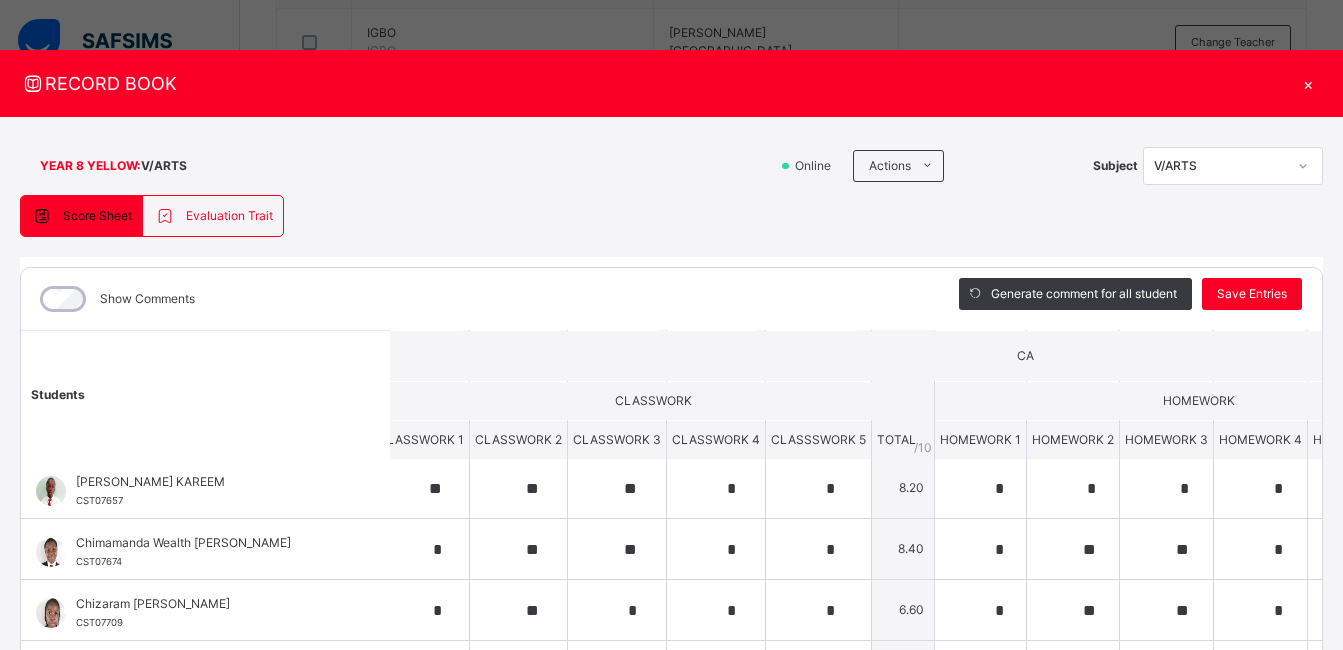 scroll, scrollTop: 0, scrollLeft: 18, axis: horizontal 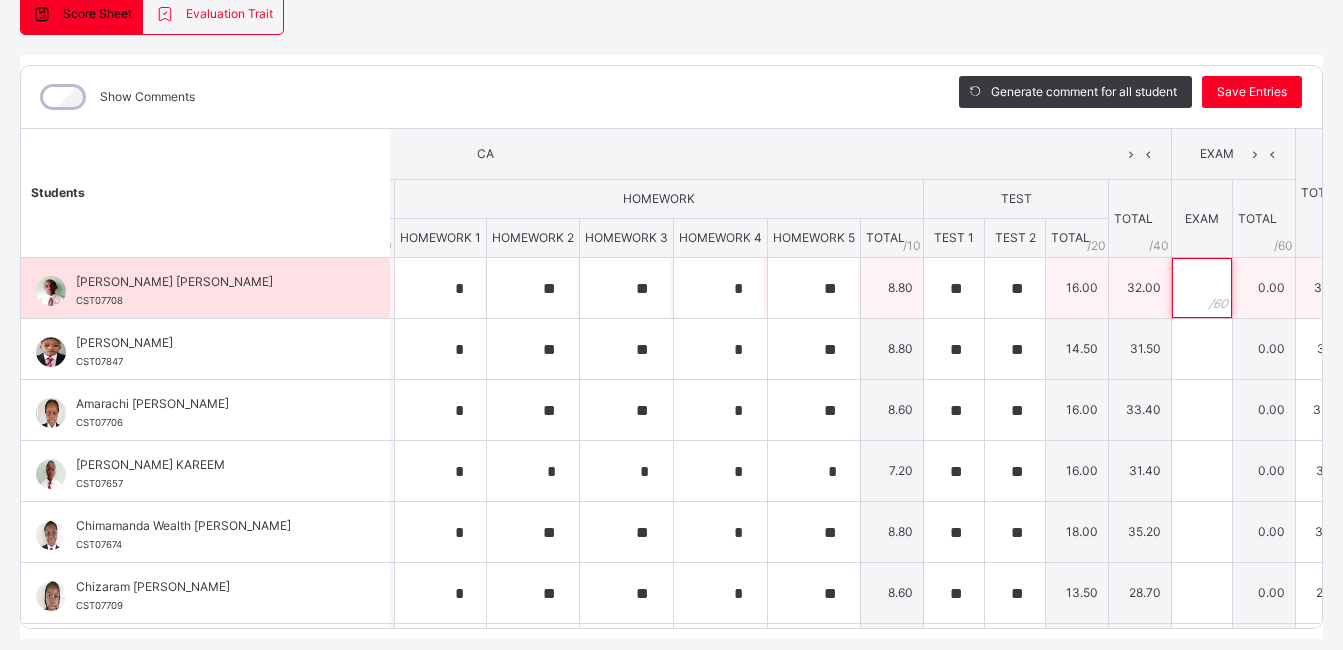 click at bounding box center (1202, 288) 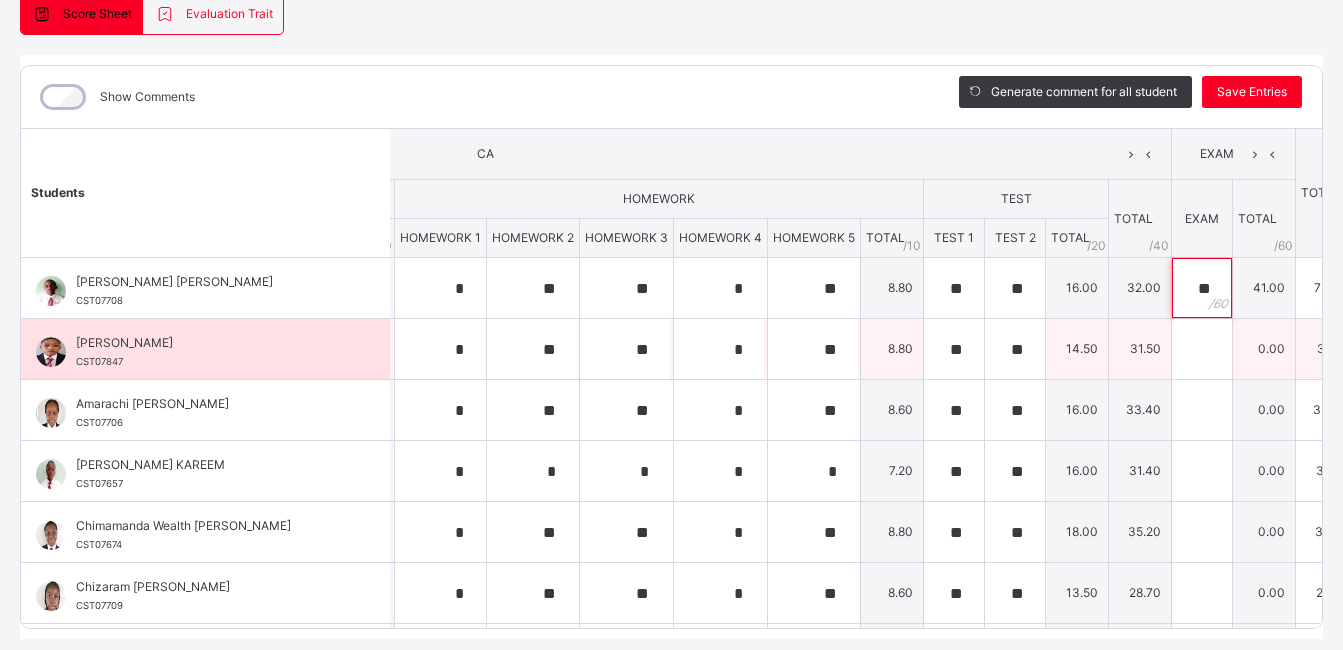type on "**" 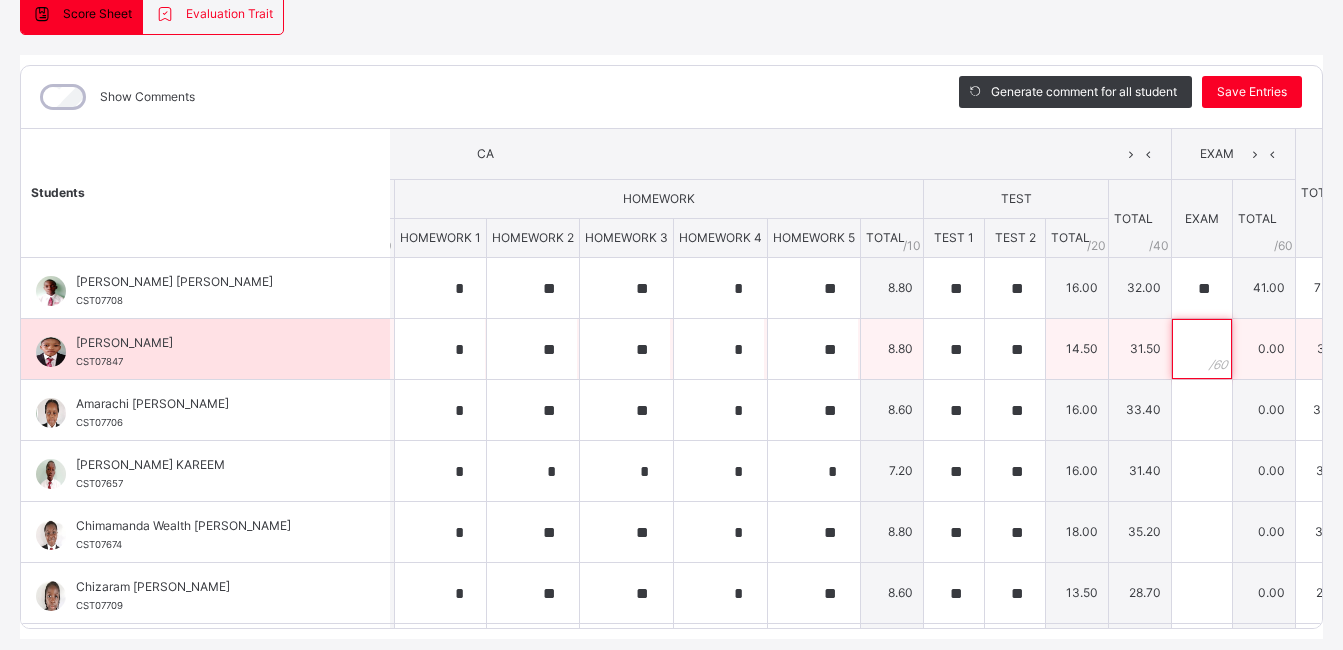 click at bounding box center (1202, 349) 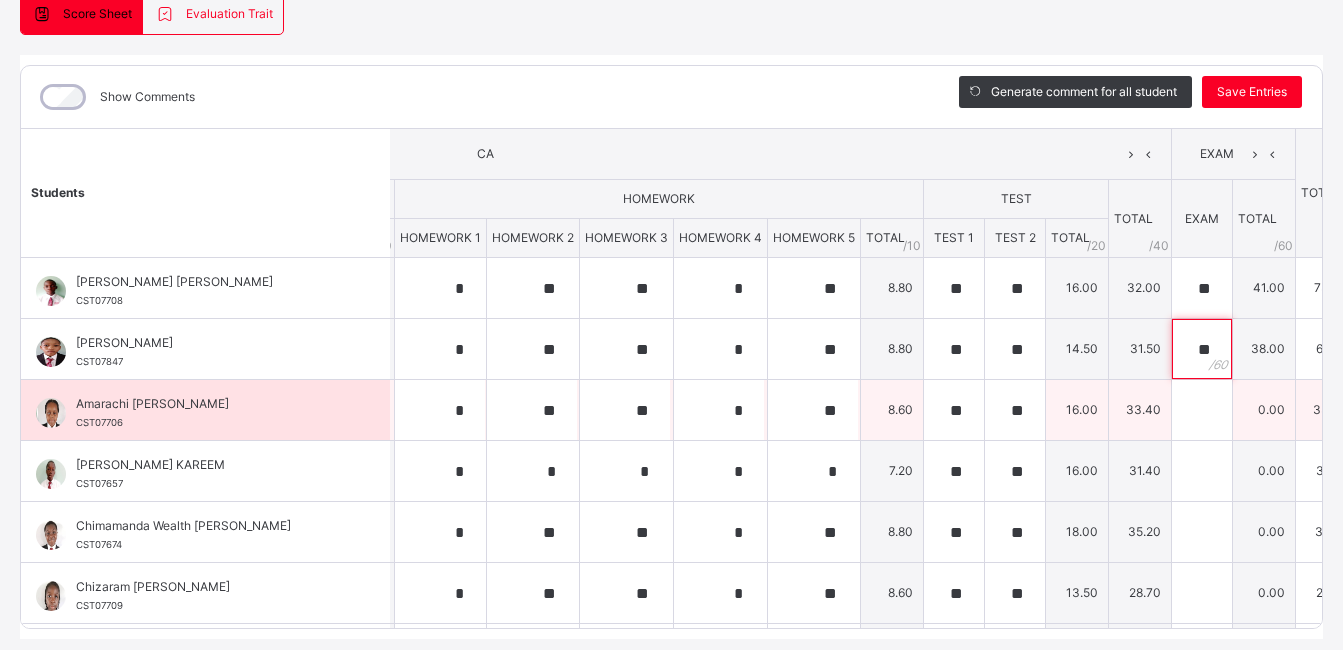 type on "**" 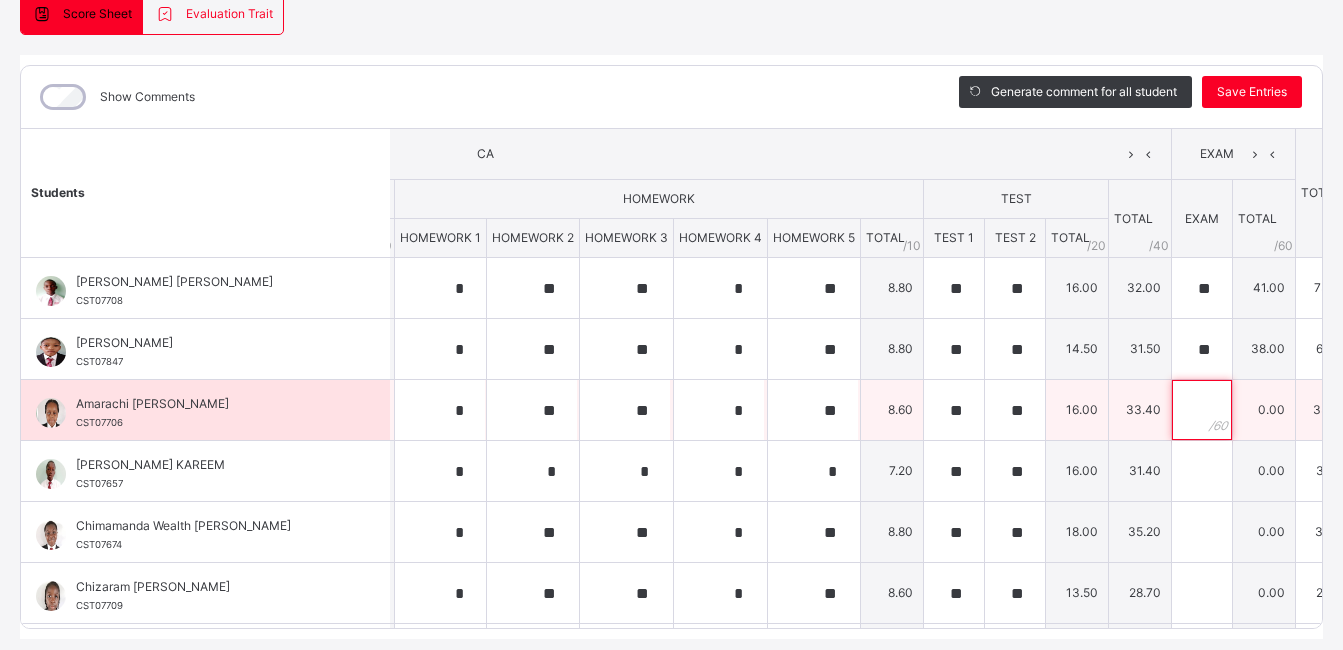 click at bounding box center (1202, 410) 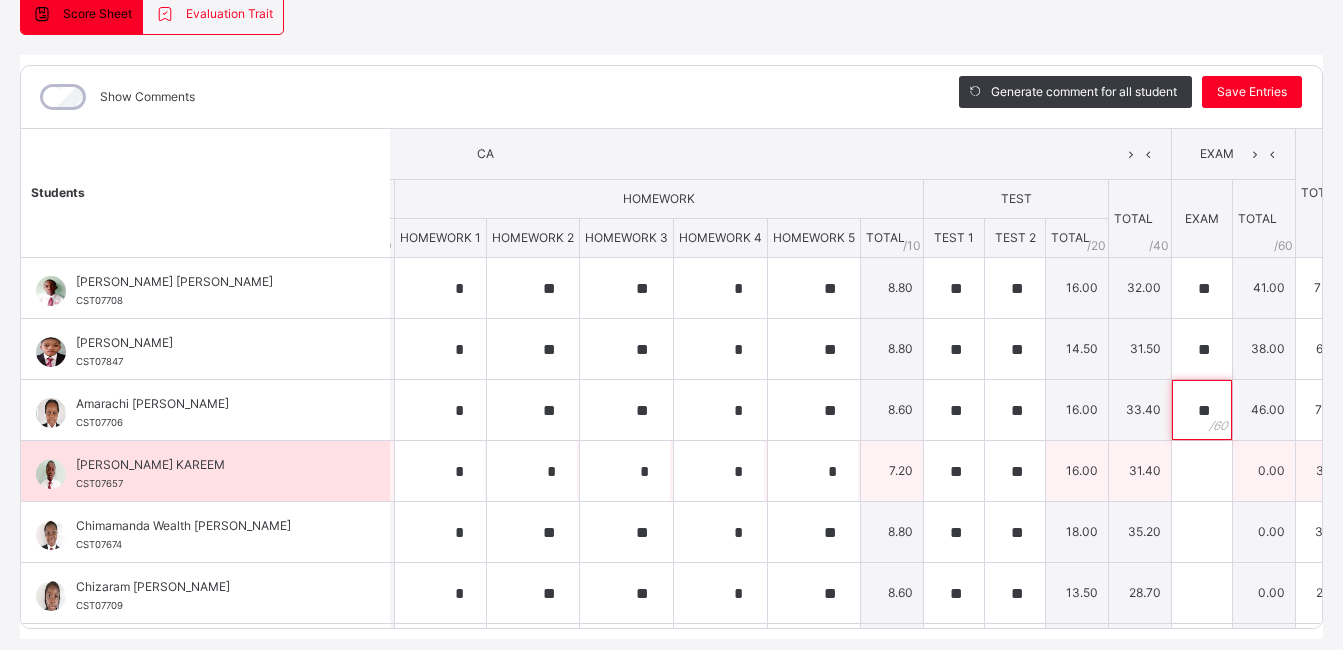 type on "**" 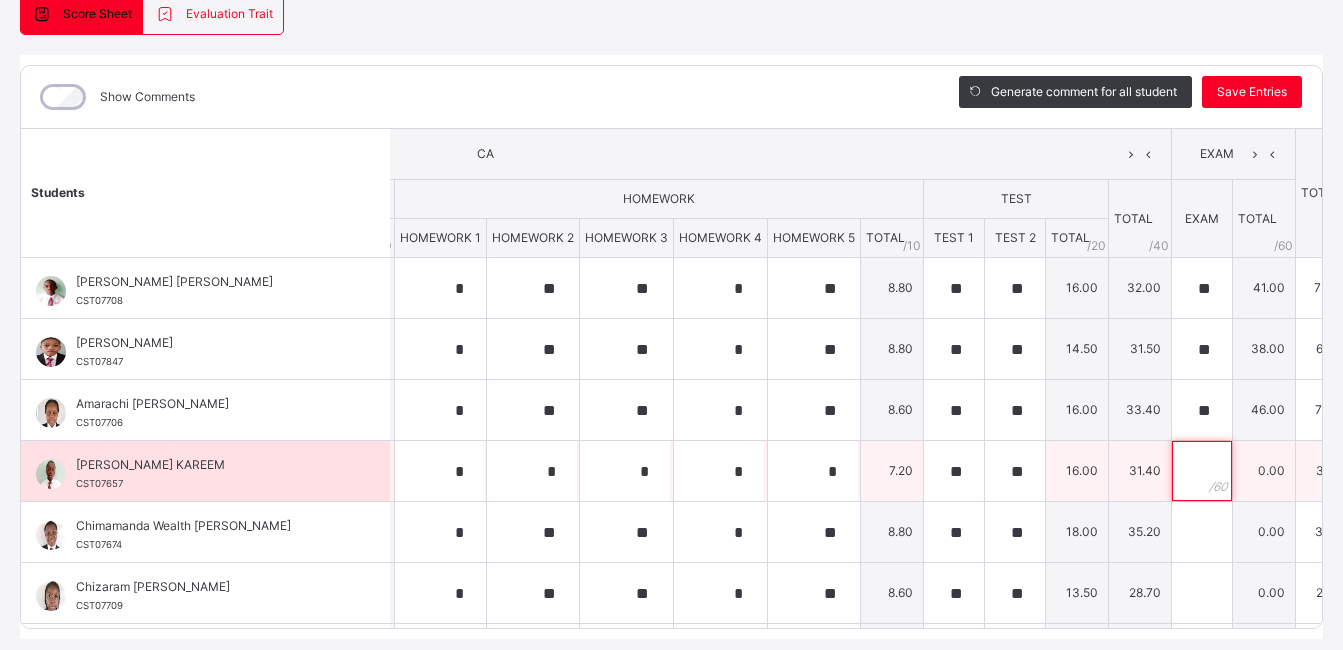 click at bounding box center [1202, 471] 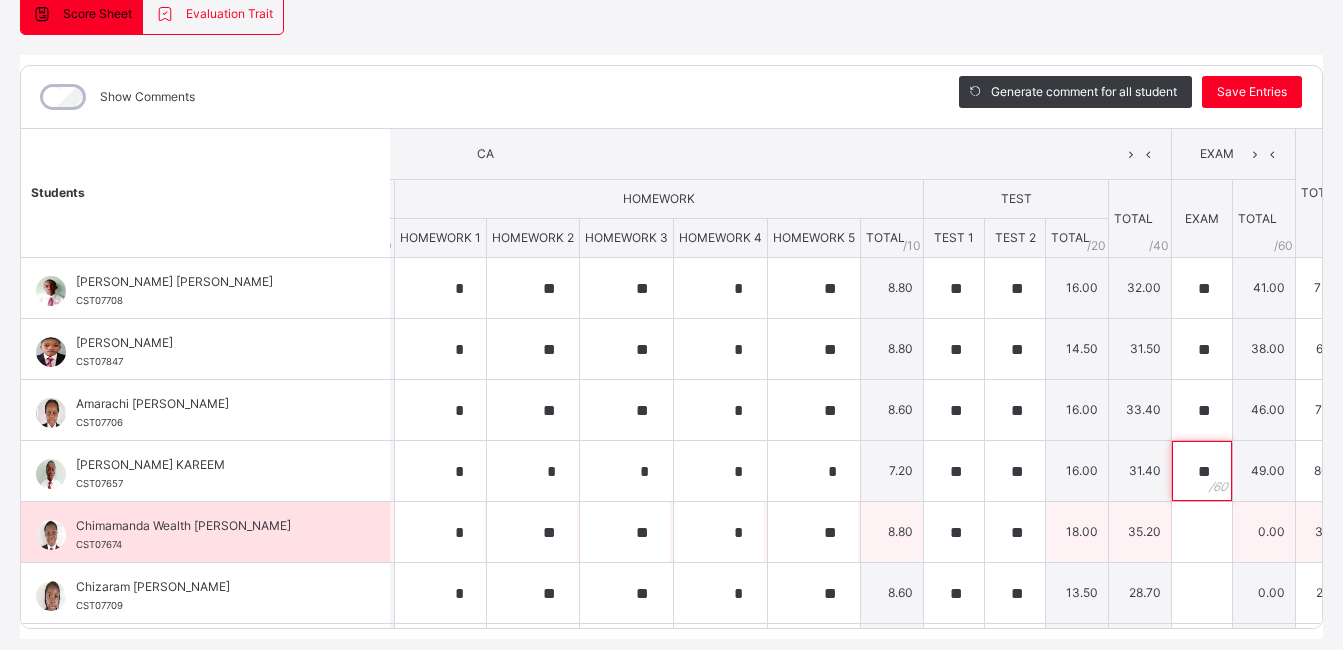 type on "**" 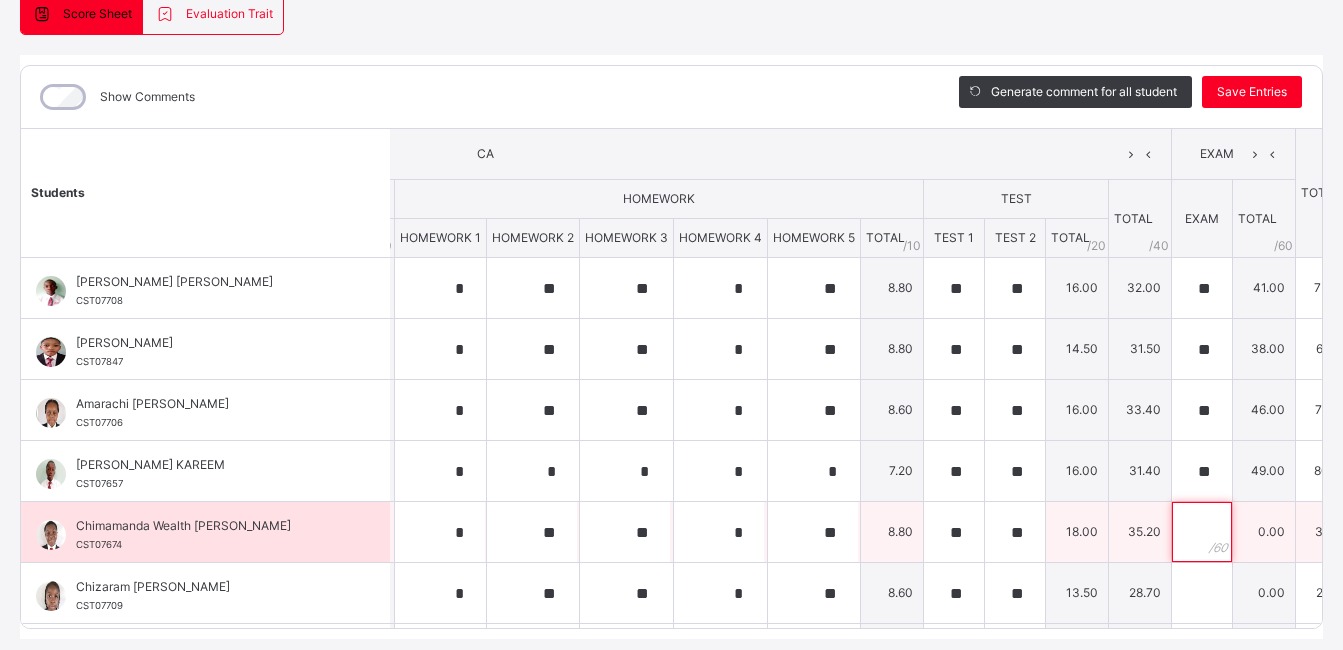 click at bounding box center (1202, 532) 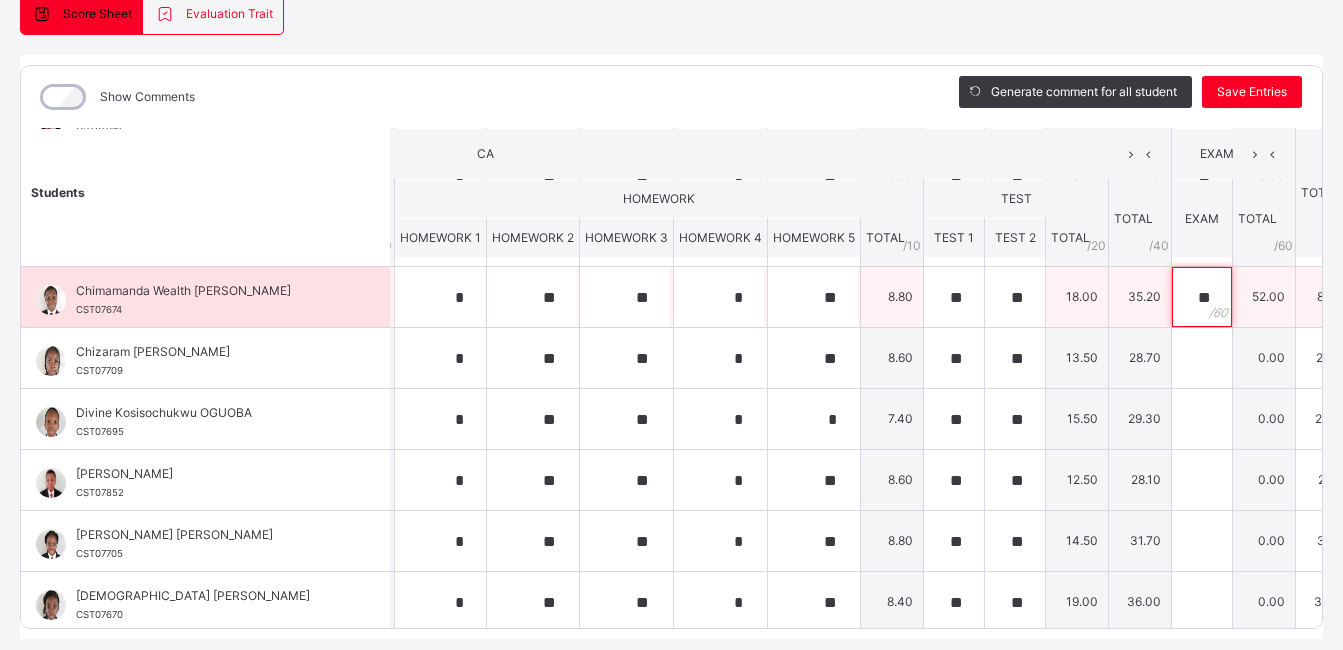 scroll, scrollTop: 236, scrollLeft: 558, axis: both 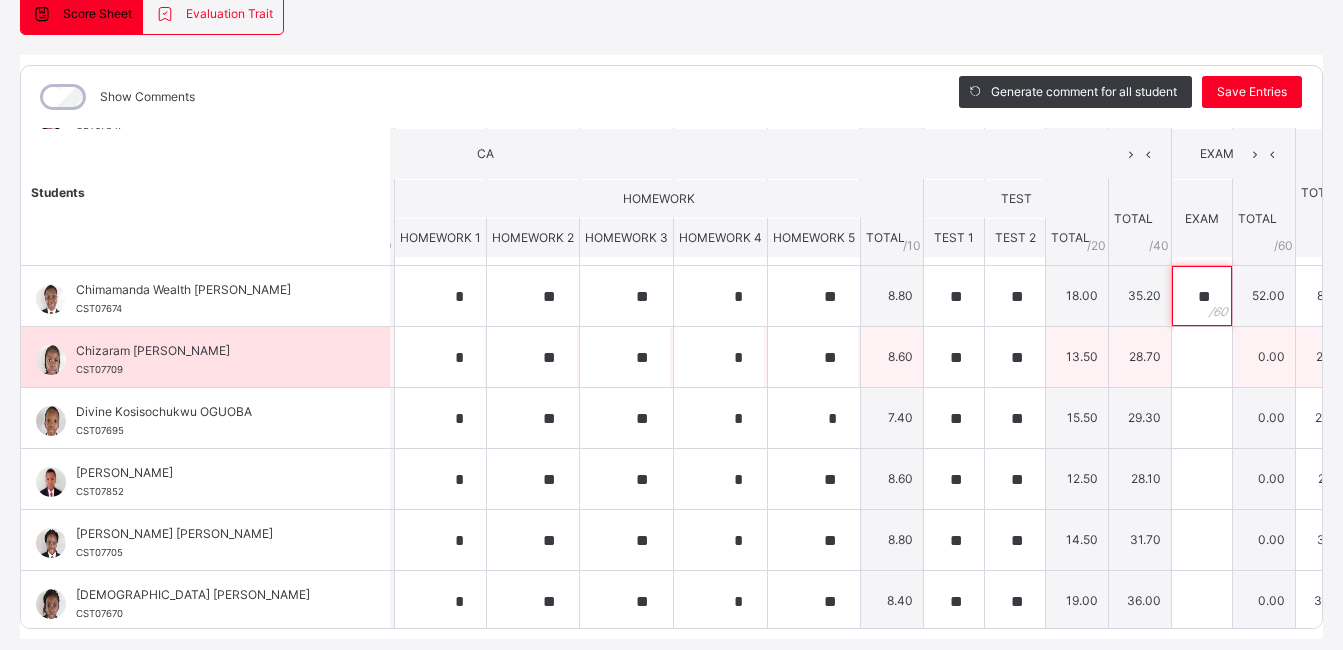 type 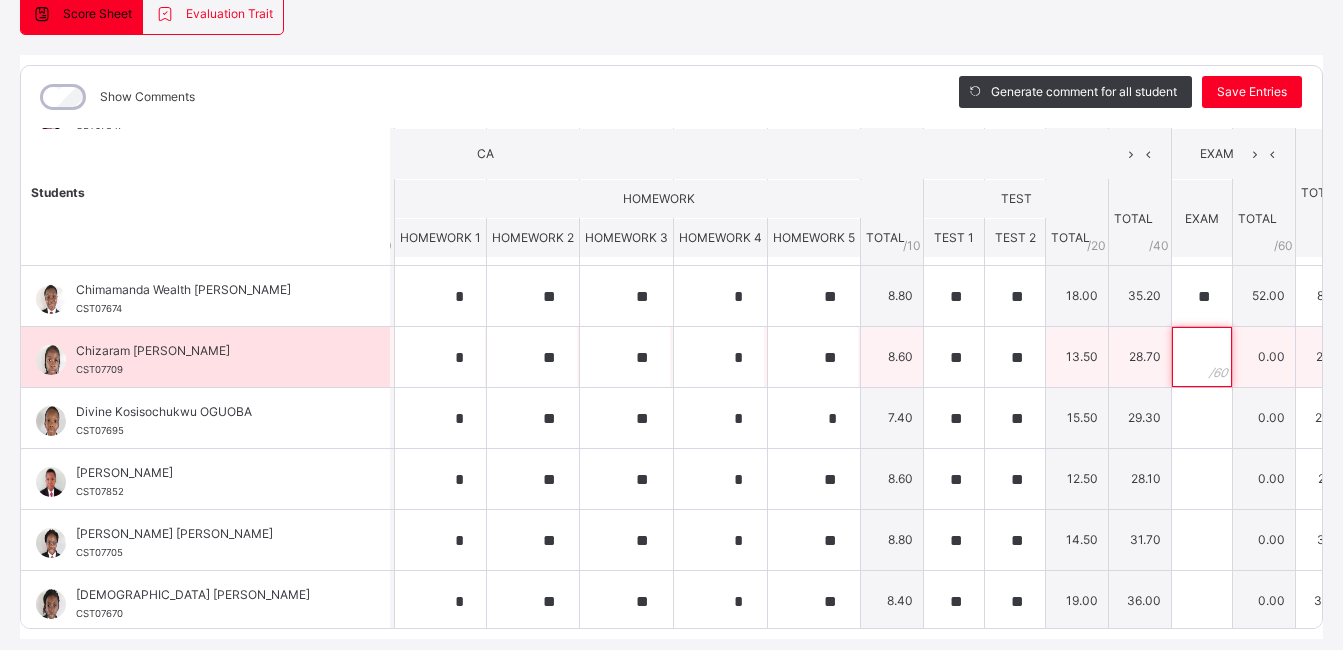 click at bounding box center (1202, 357) 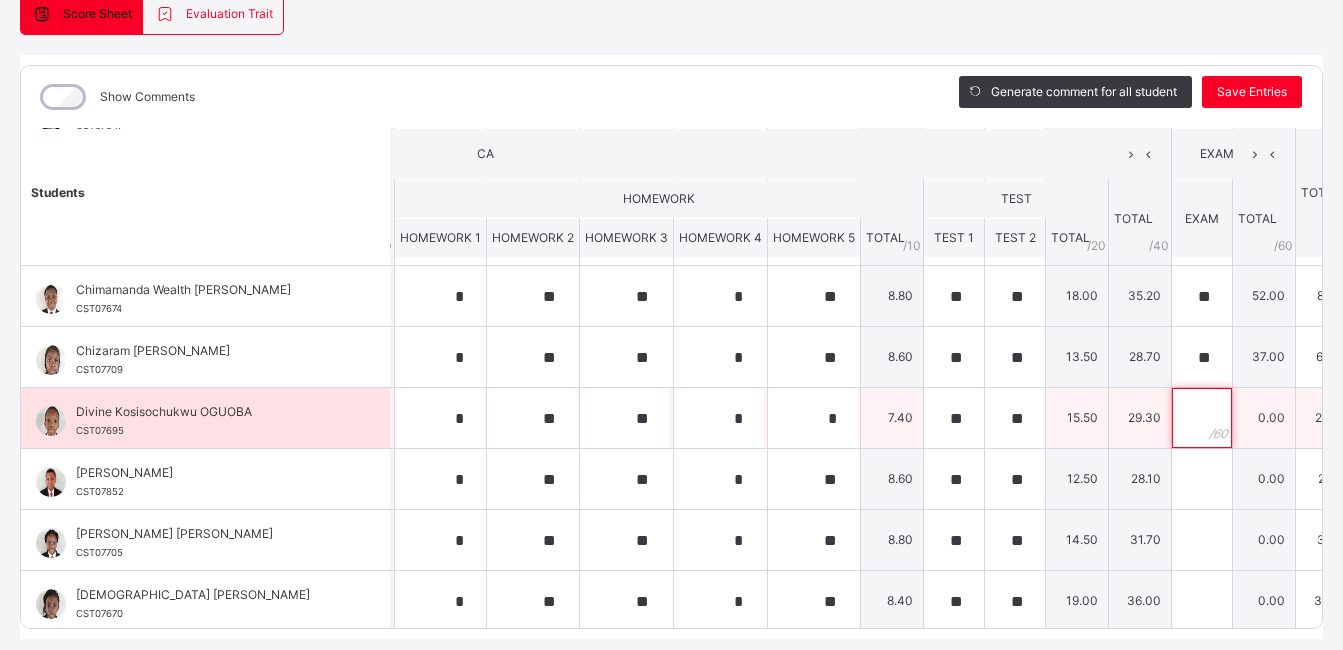 click at bounding box center (1202, 418) 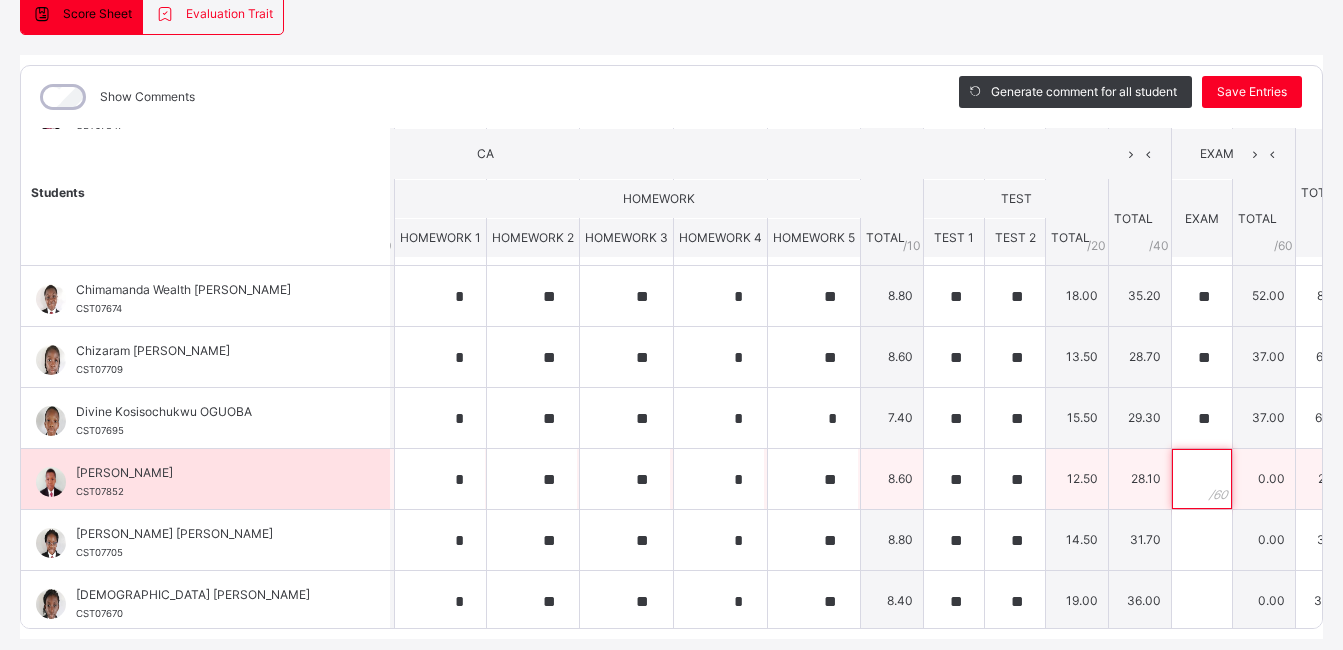 click at bounding box center (1202, 479) 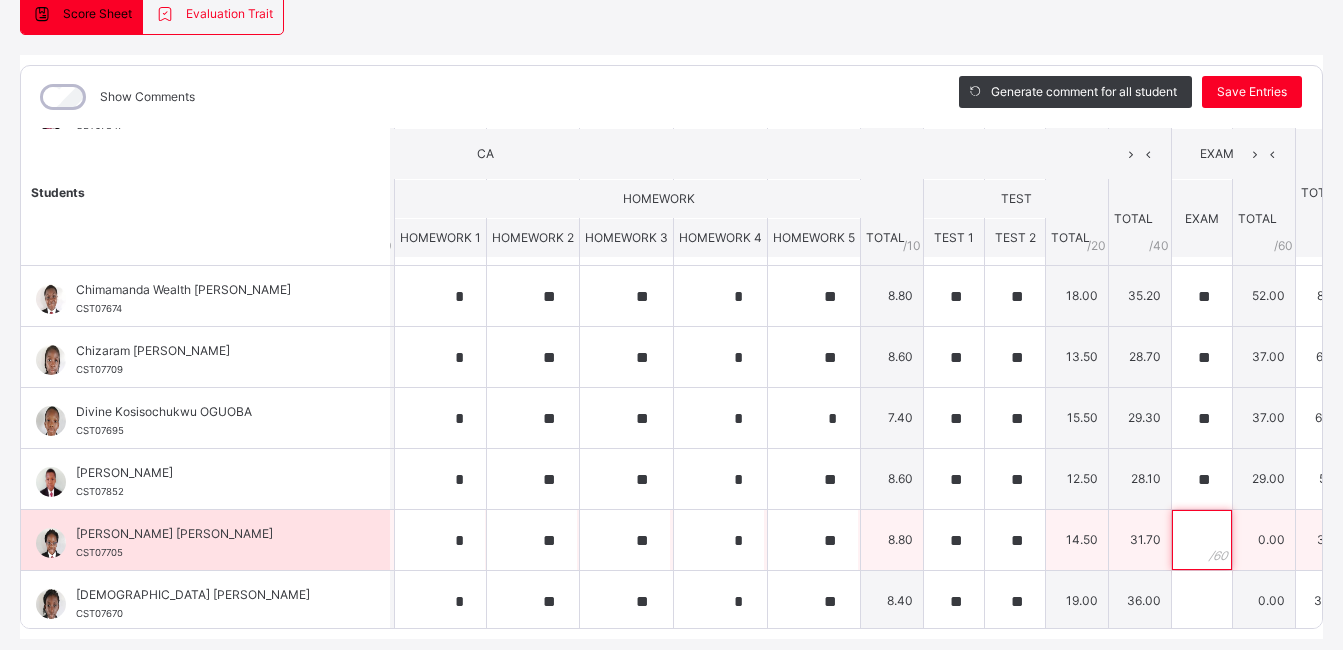 click at bounding box center (1202, 540) 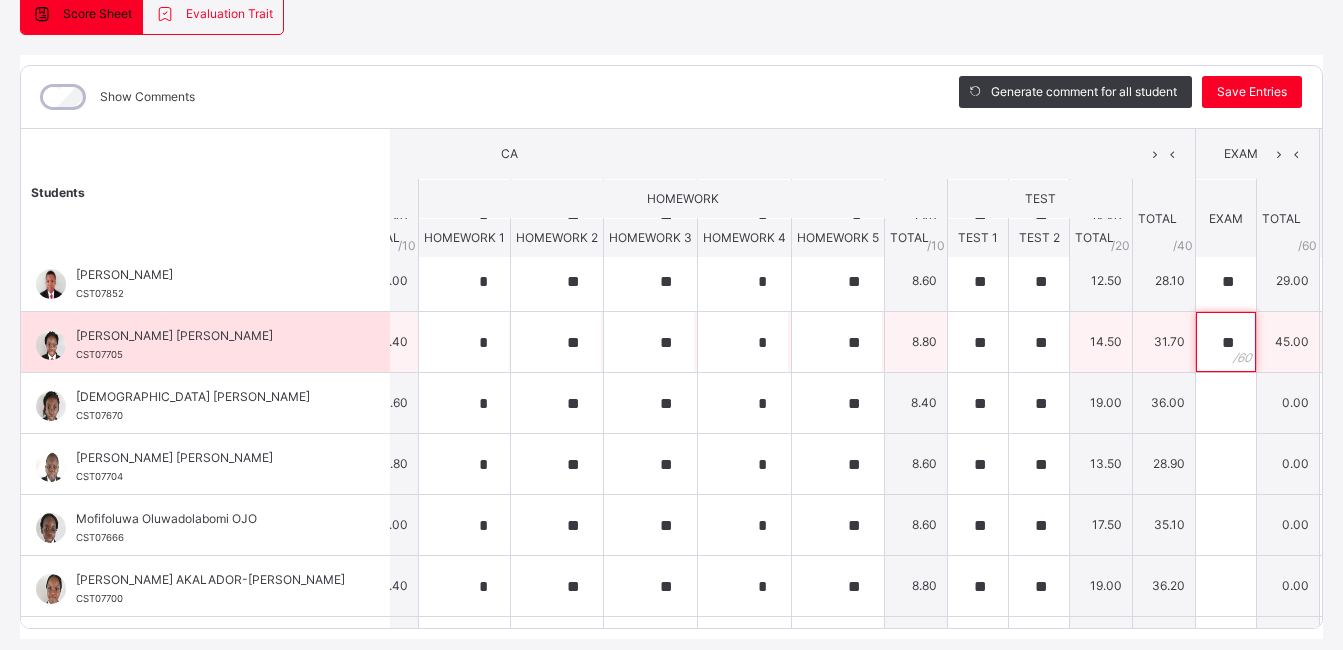 scroll, scrollTop: 435, scrollLeft: 534, axis: both 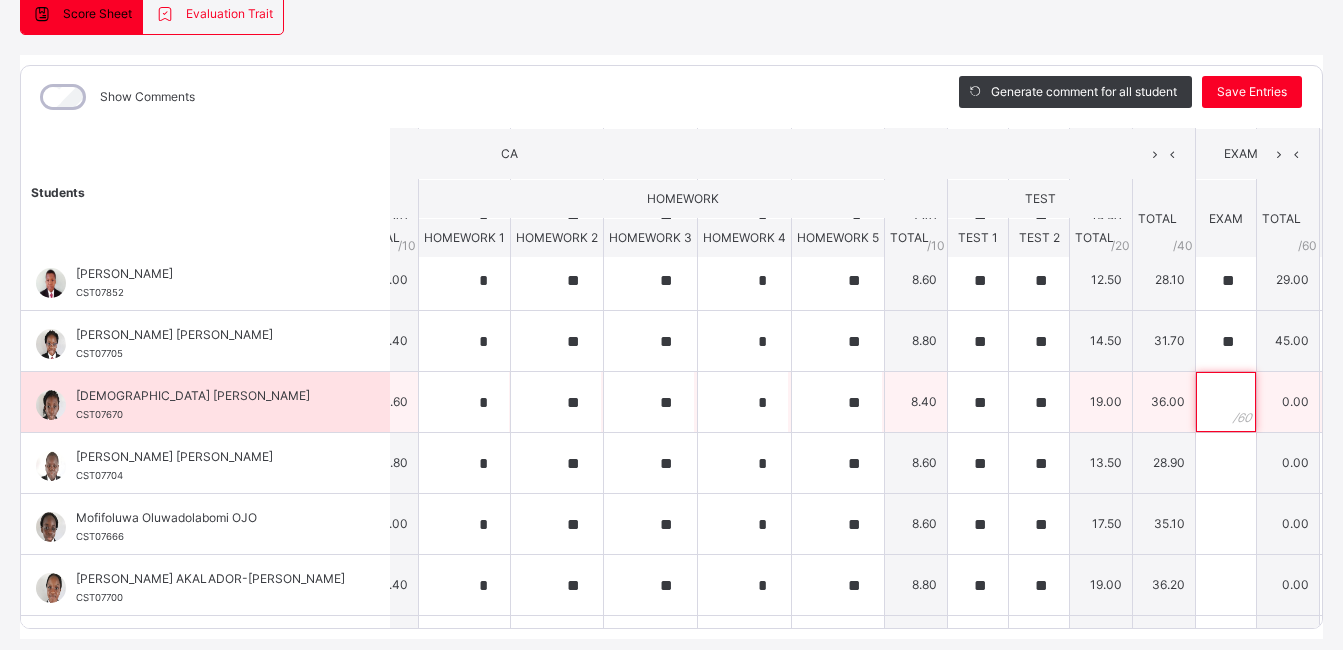 click at bounding box center [1226, 402] 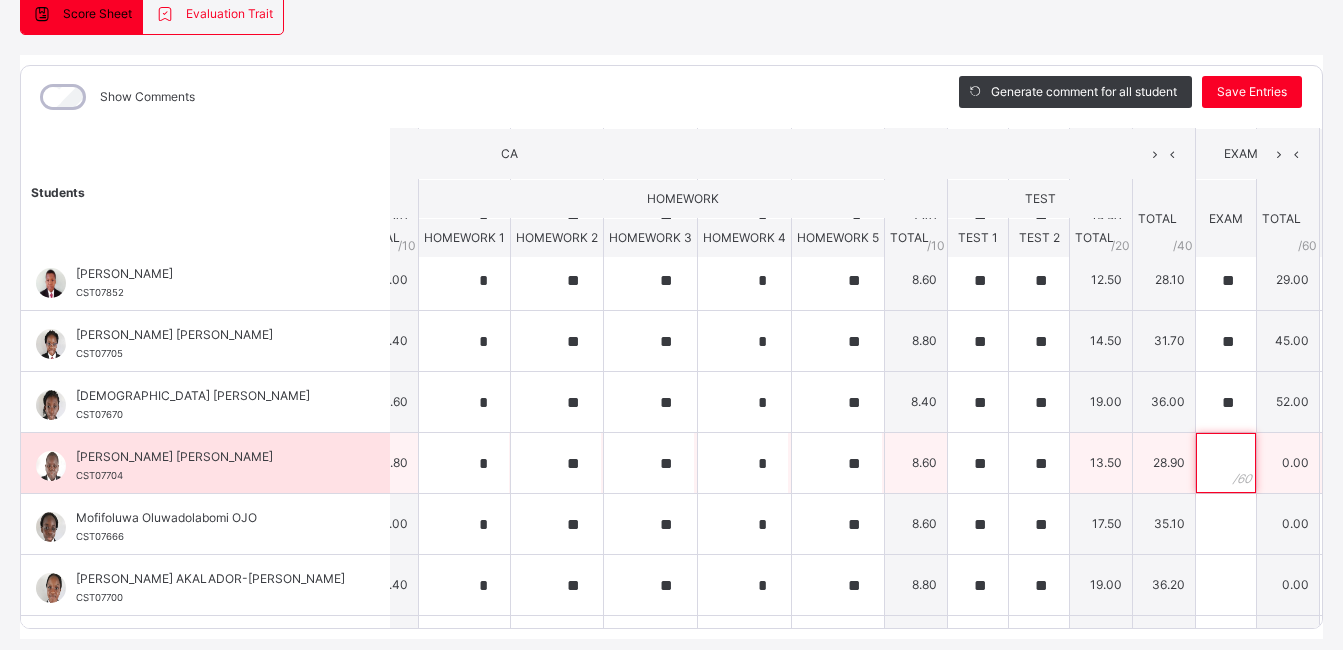click at bounding box center (1226, 463) 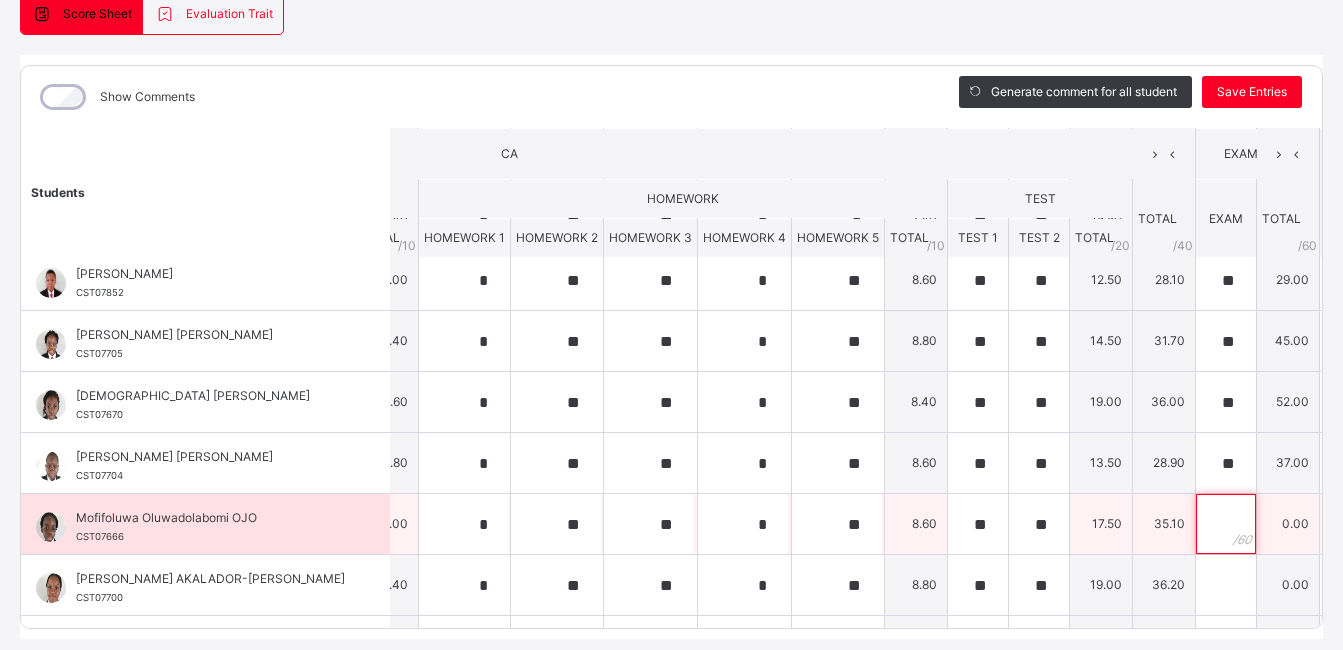 click at bounding box center [1226, 524] 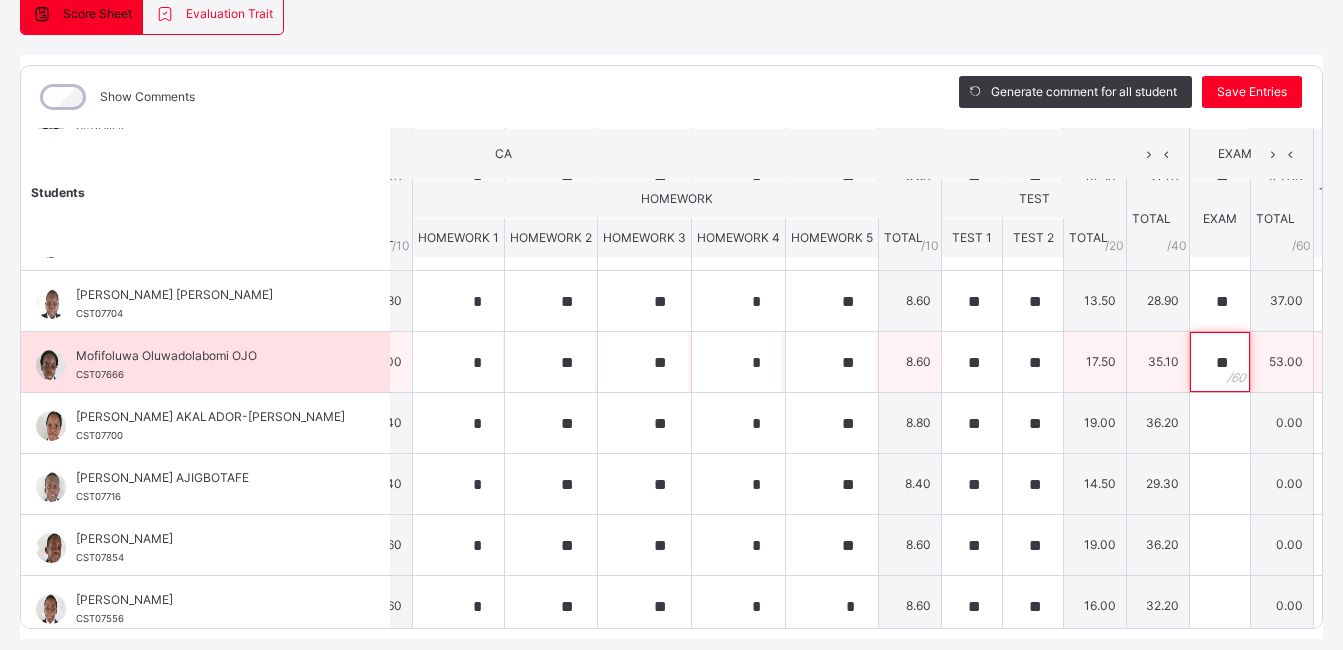 scroll, scrollTop: 621, scrollLeft: 548, axis: both 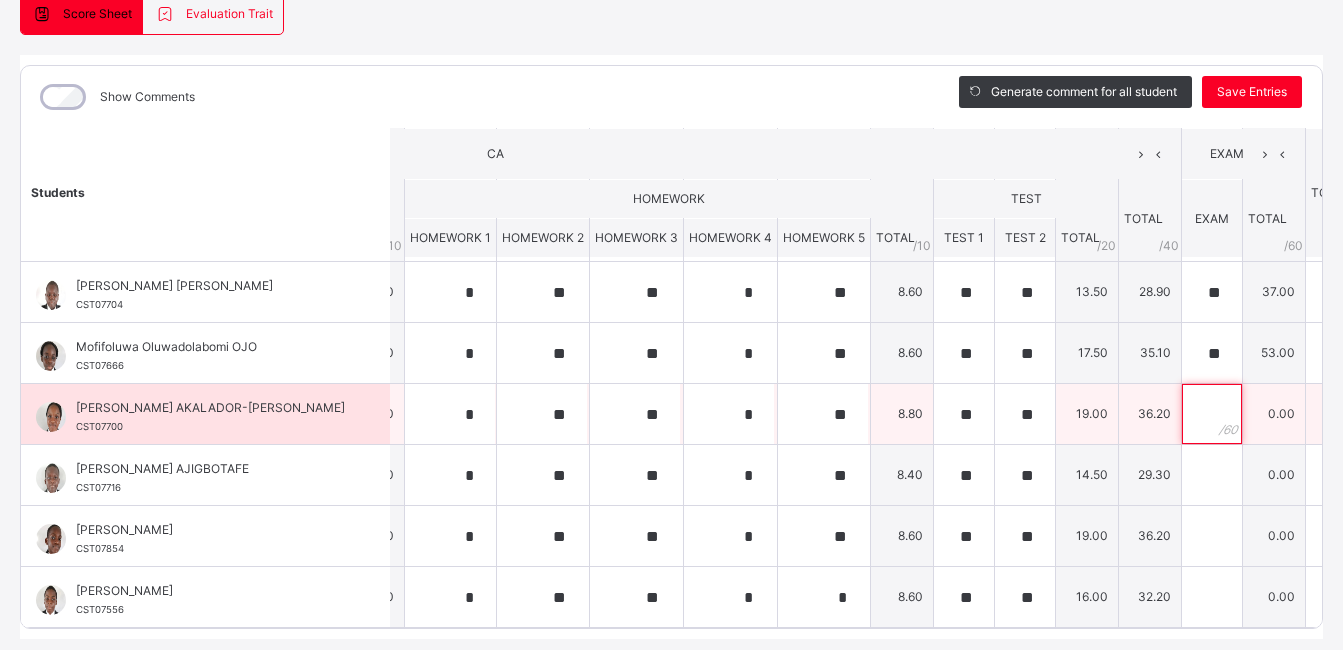 click at bounding box center [1212, 414] 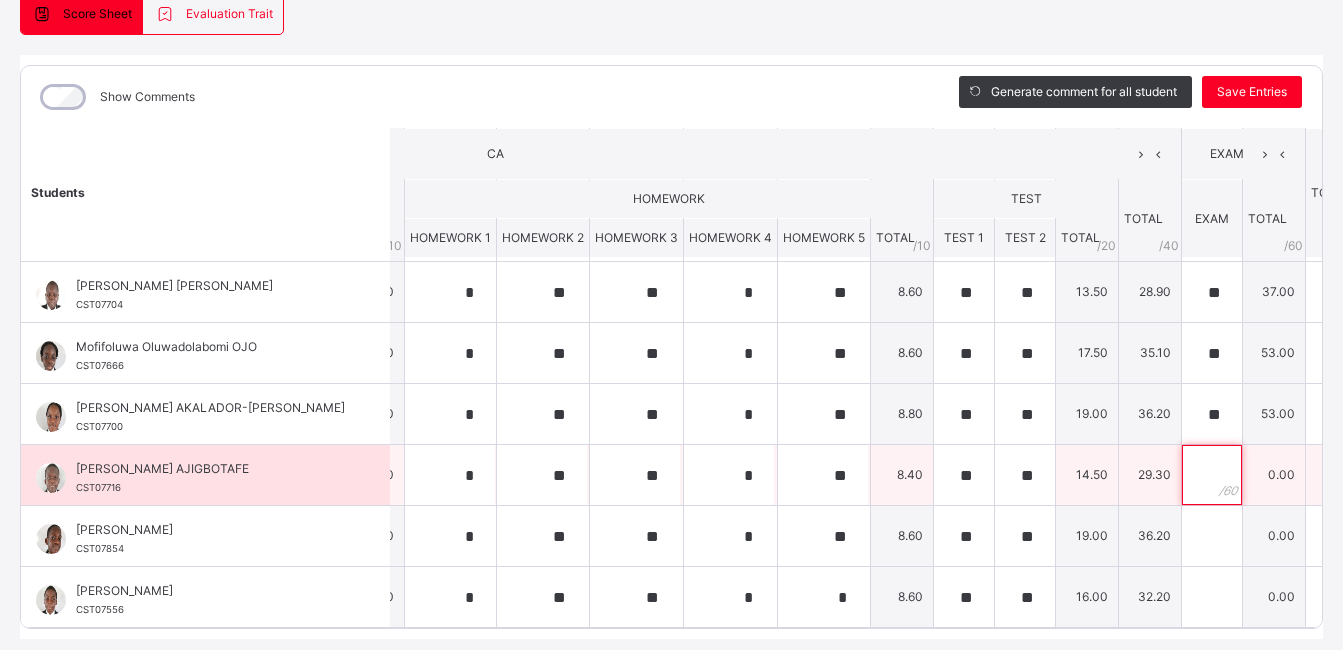 click at bounding box center (1212, 475) 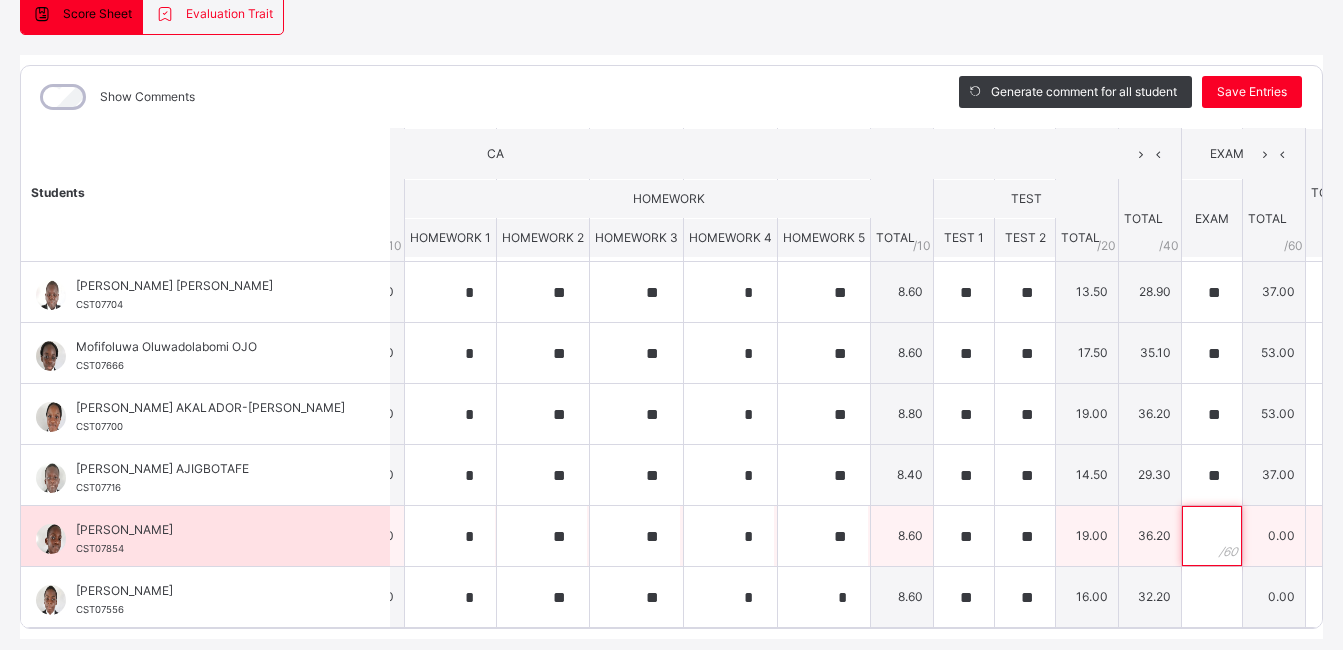 click at bounding box center [1212, 536] 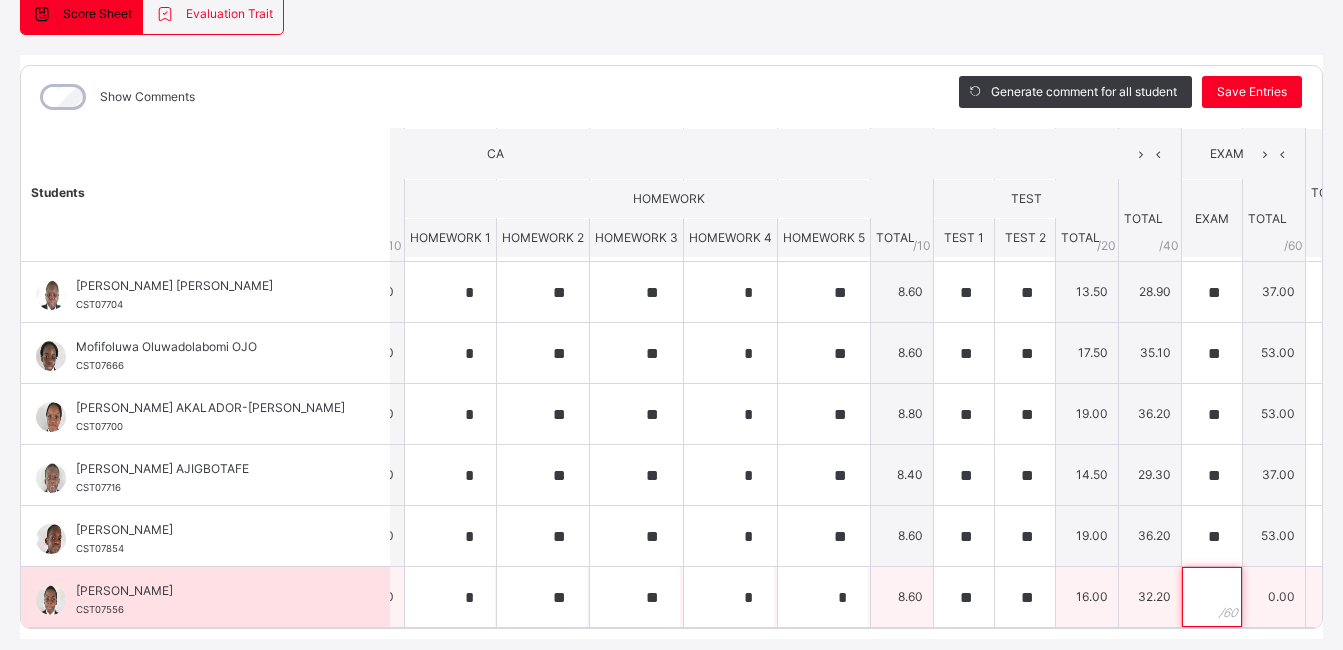 click at bounding box center [1212, 597] 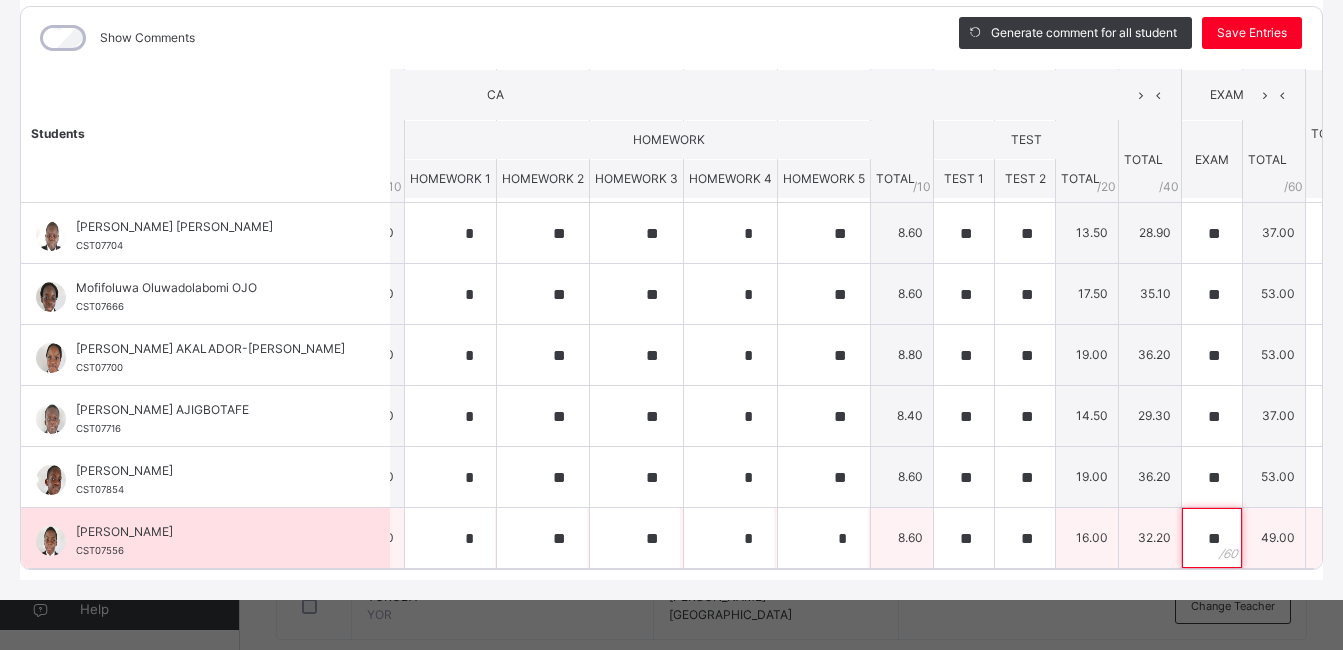 scroll, scrollTop: 276, scrollLeft: 25, axis: both 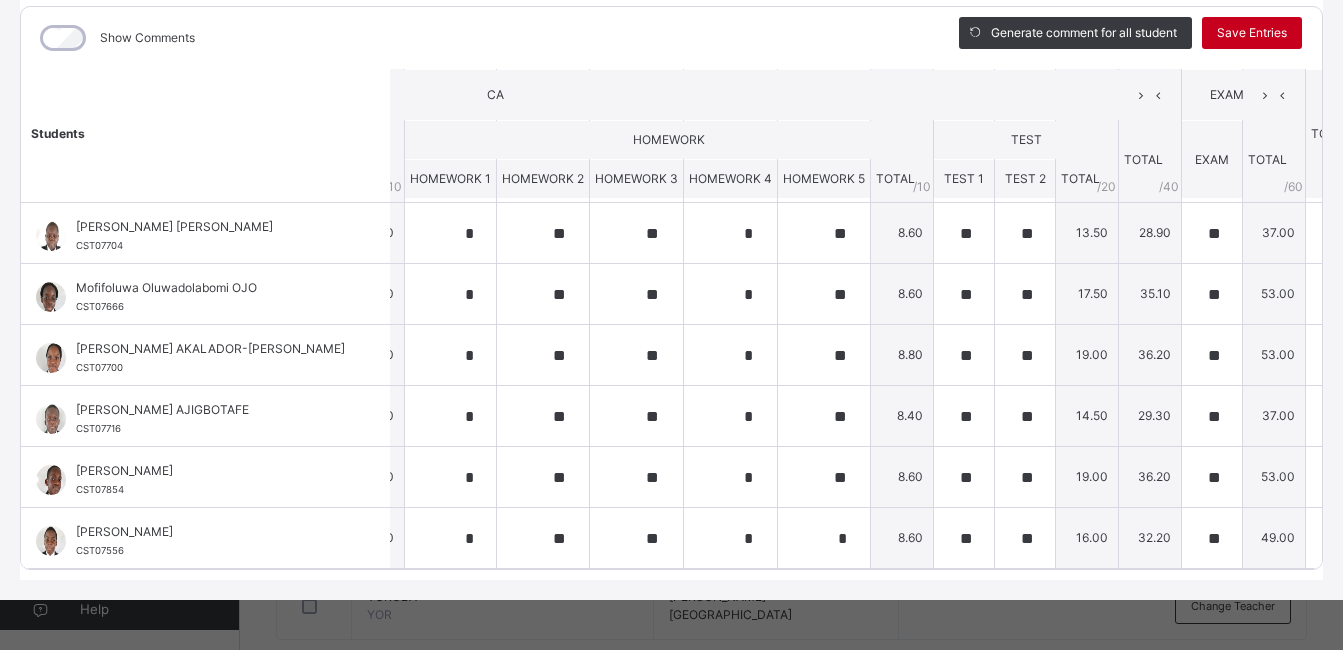 click on "Save Entries" at bounding box center (1252, 33) 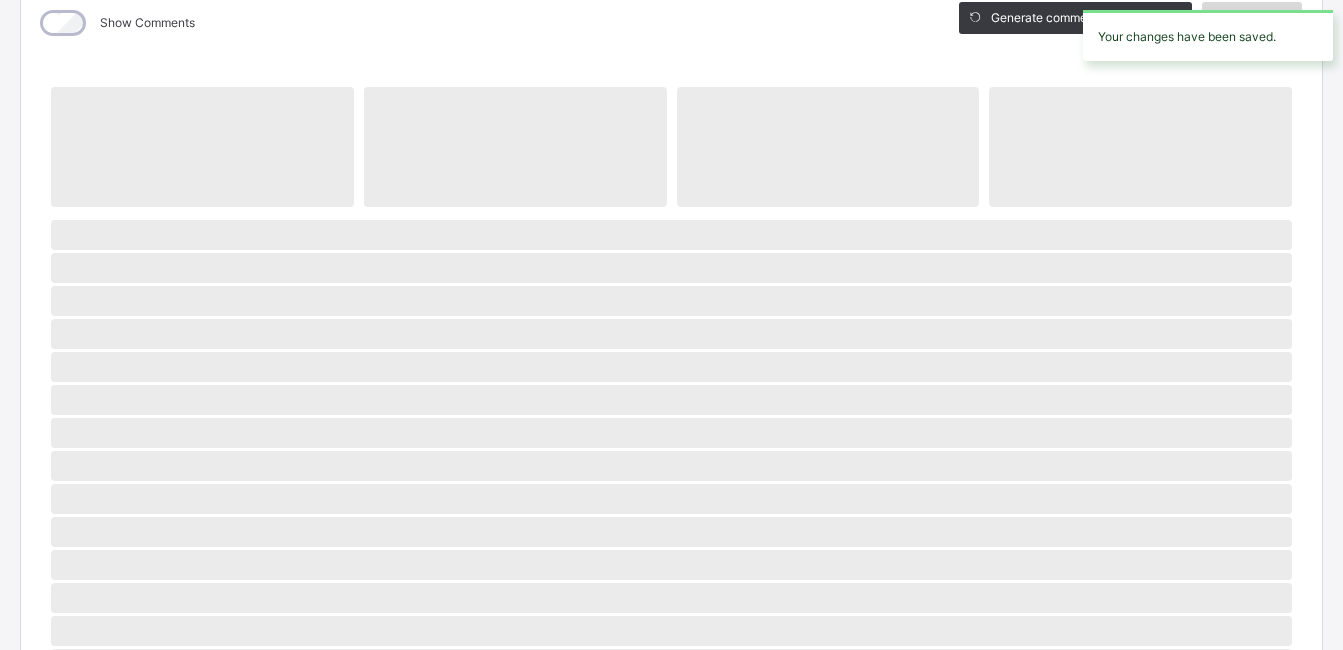 scroll, scrollTop: 276, scrollLeft: 0, axis: vertical 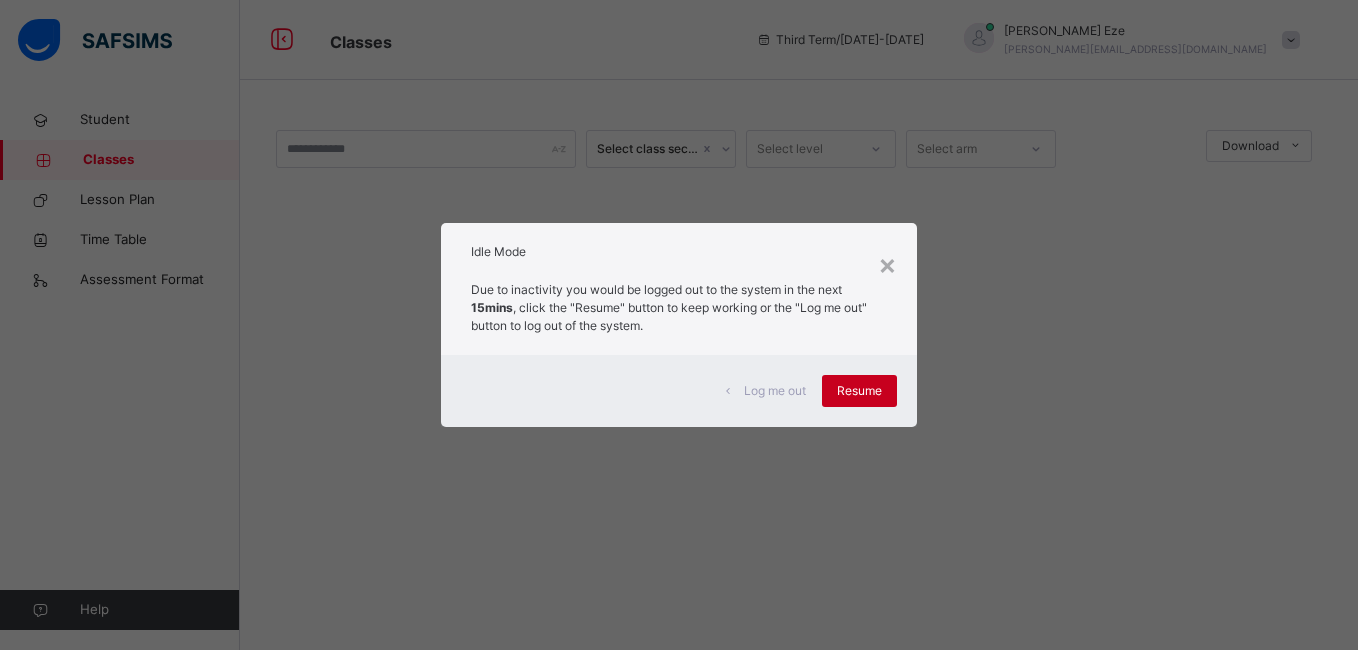 click on "Resume" at bounding box center [859, 391] 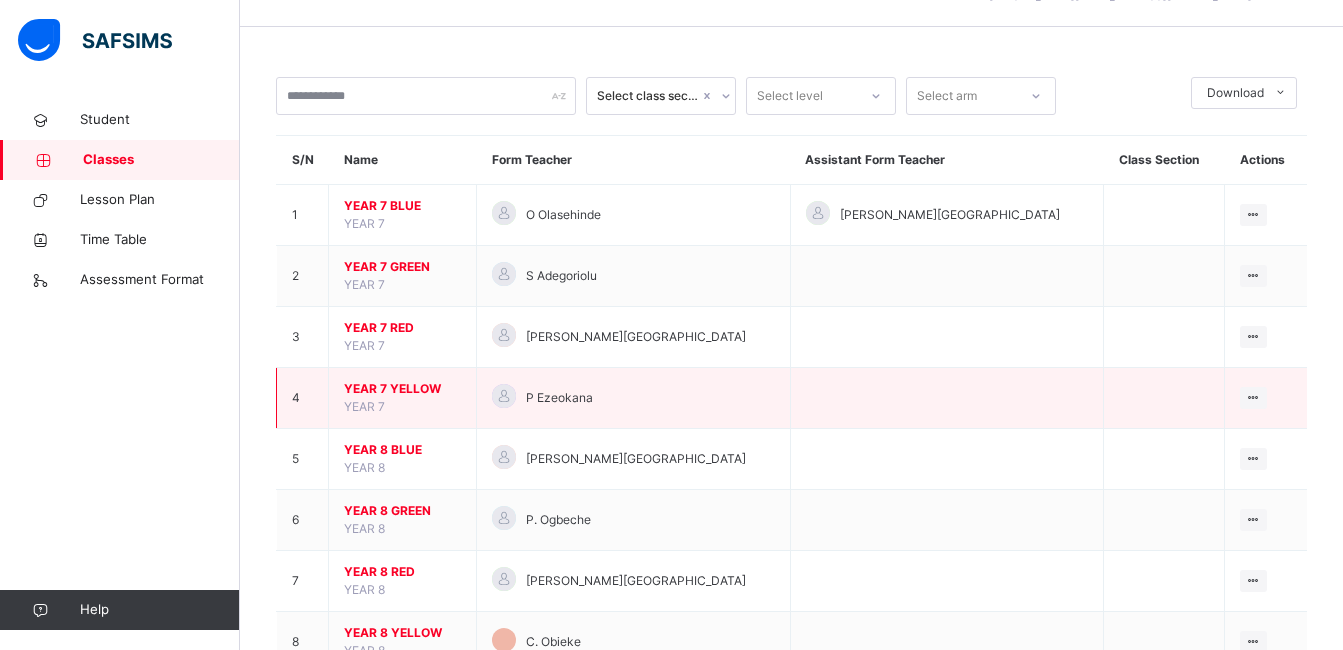 scroll, scrollTop: 66, scrollLeft: 0, axis: vertical 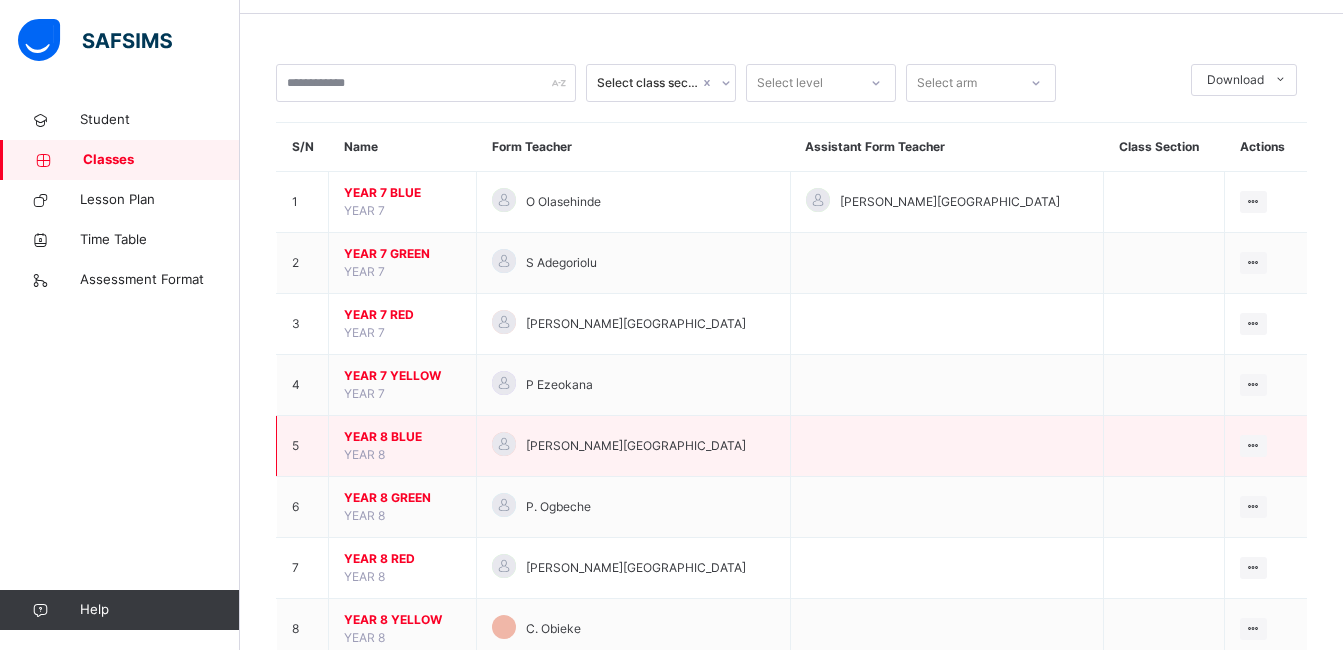 click on "I. Nwankwo" at bounding box center (633, 446) 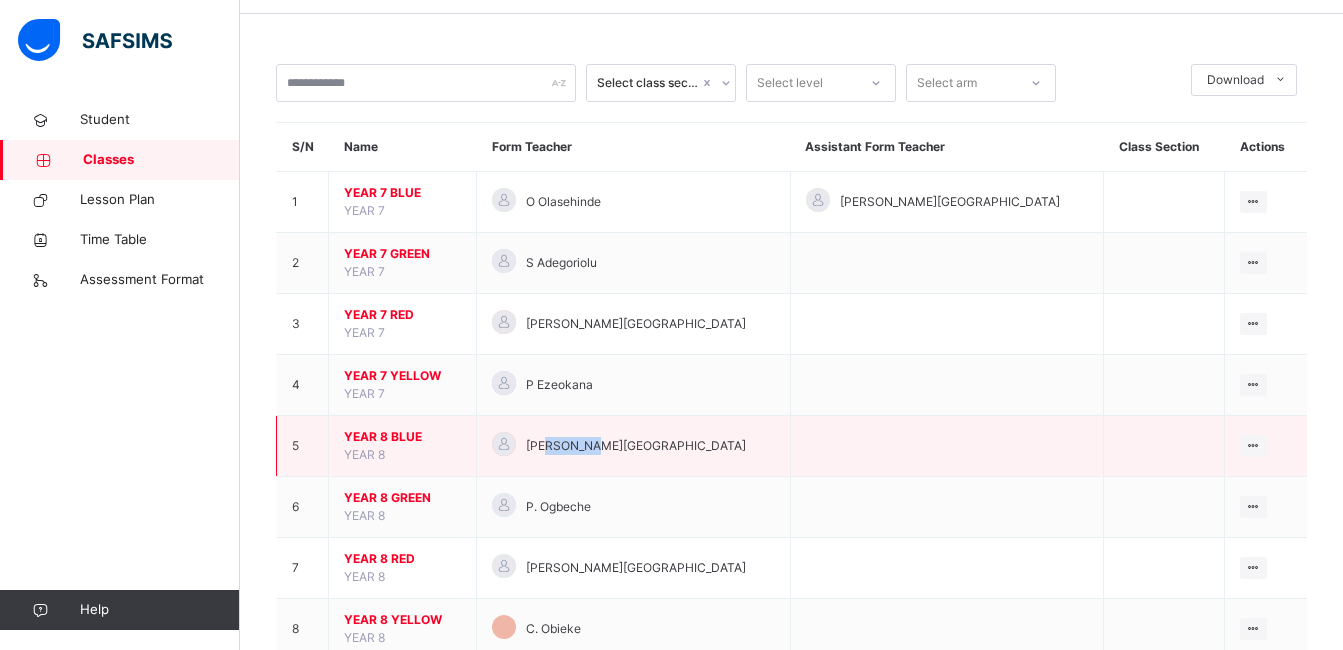 click on "I. Nwankwo" at bounding box center (633, 446) 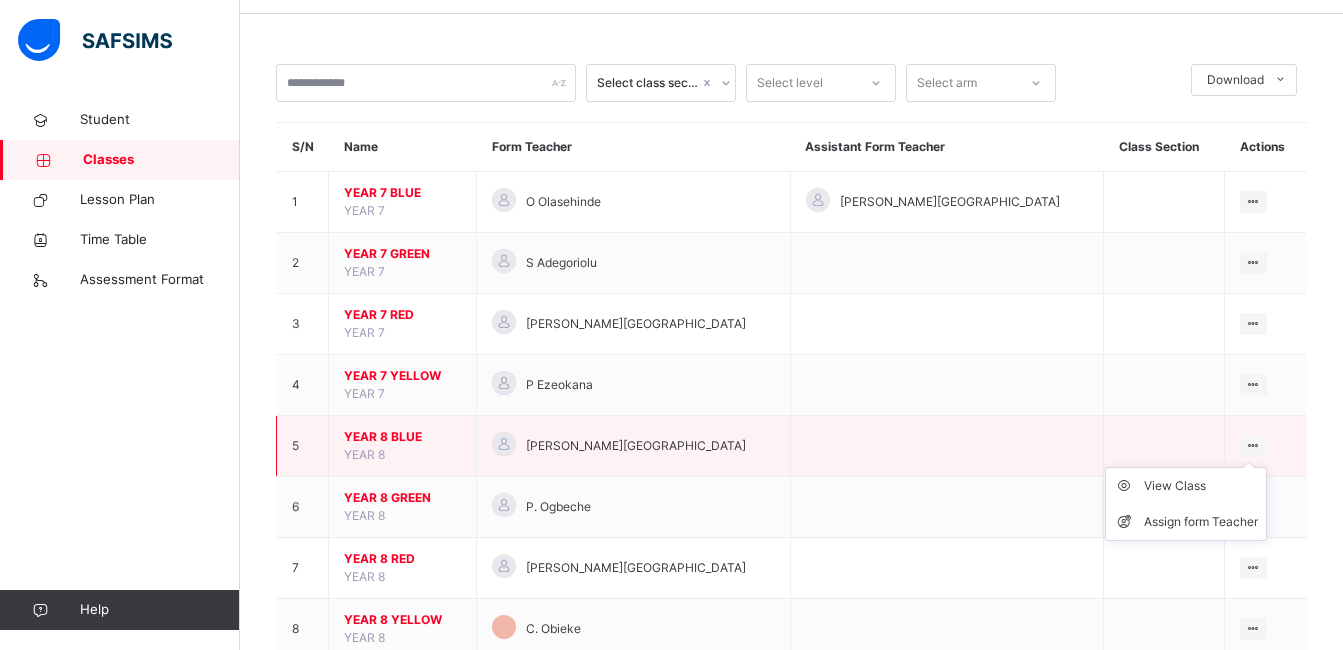 click on "View Class Assign form Teacher" at bounding box center [1186, 504] 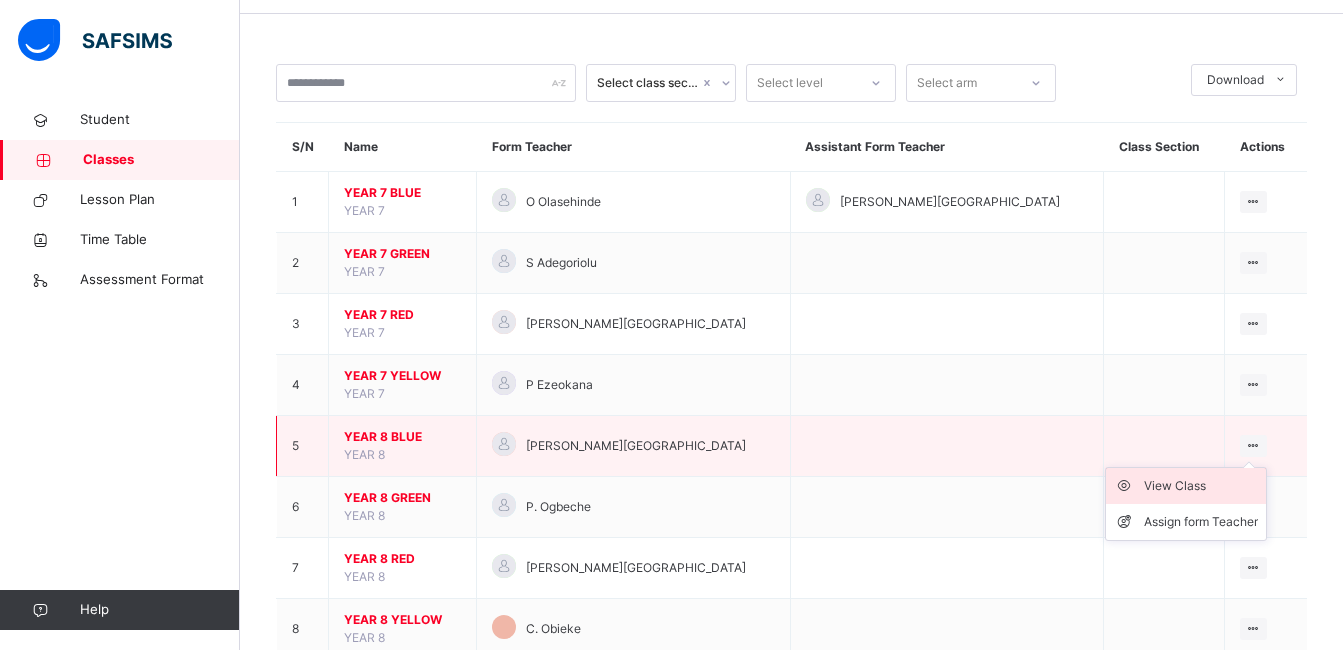 click on "View Class" at bounding box center (1201, 486) 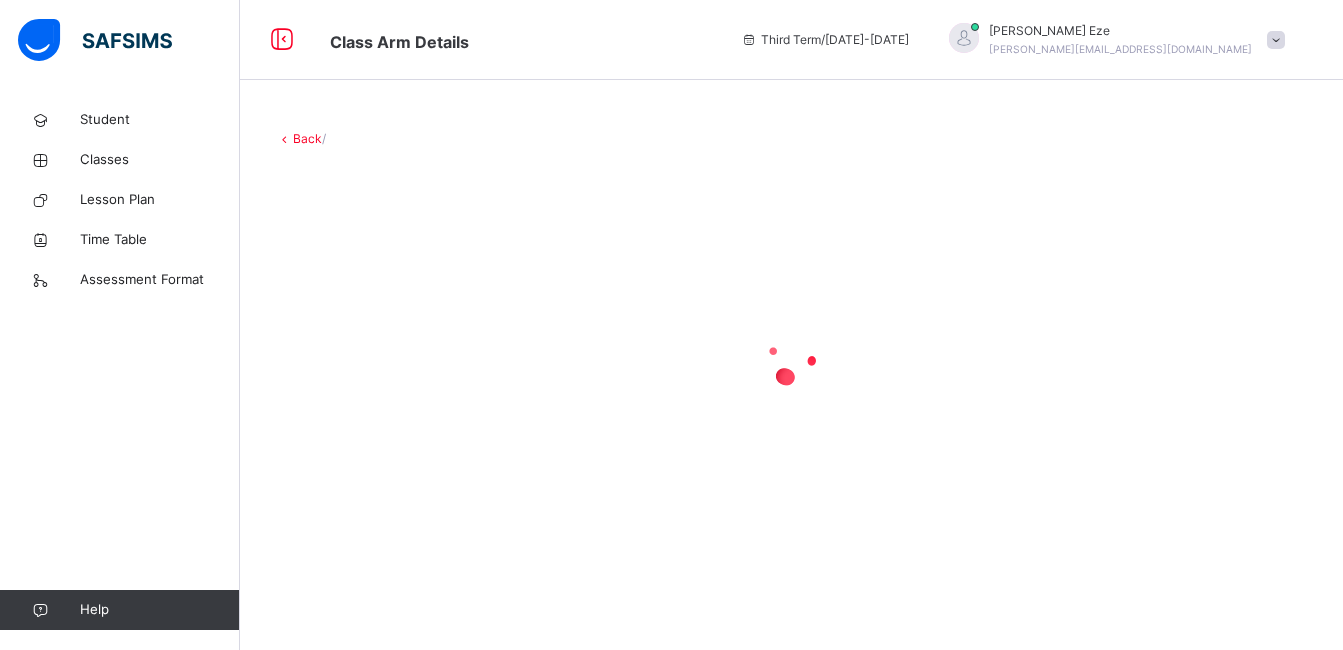scroll, scrollTop: 0, scrollLeft: 0, axis: both 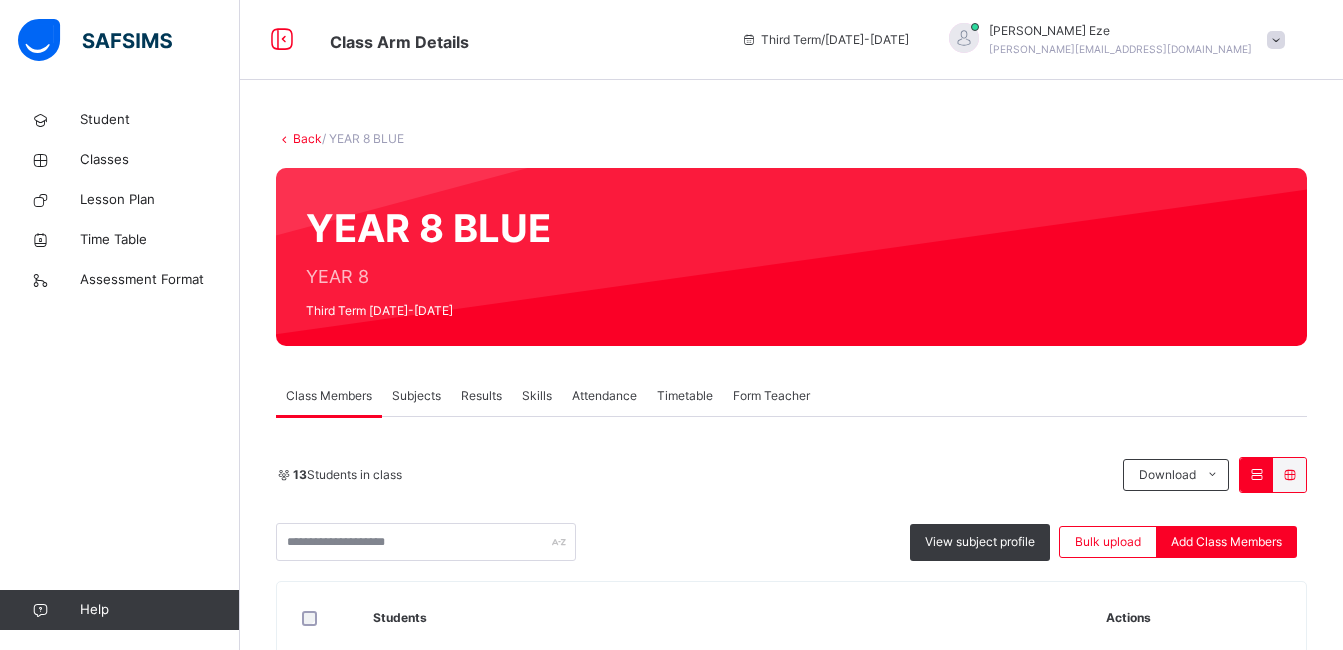click on "Results" at bounding box center (481, 396) 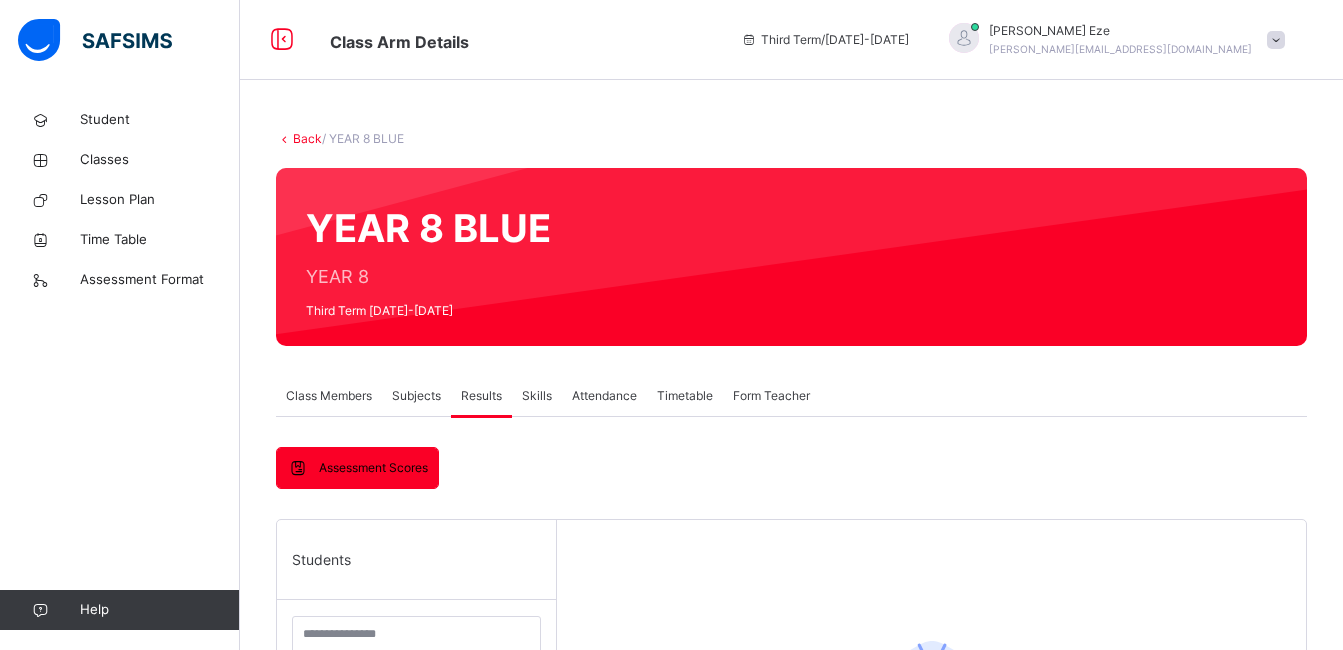 click on "Subjects" at bounding box center [416, 396] 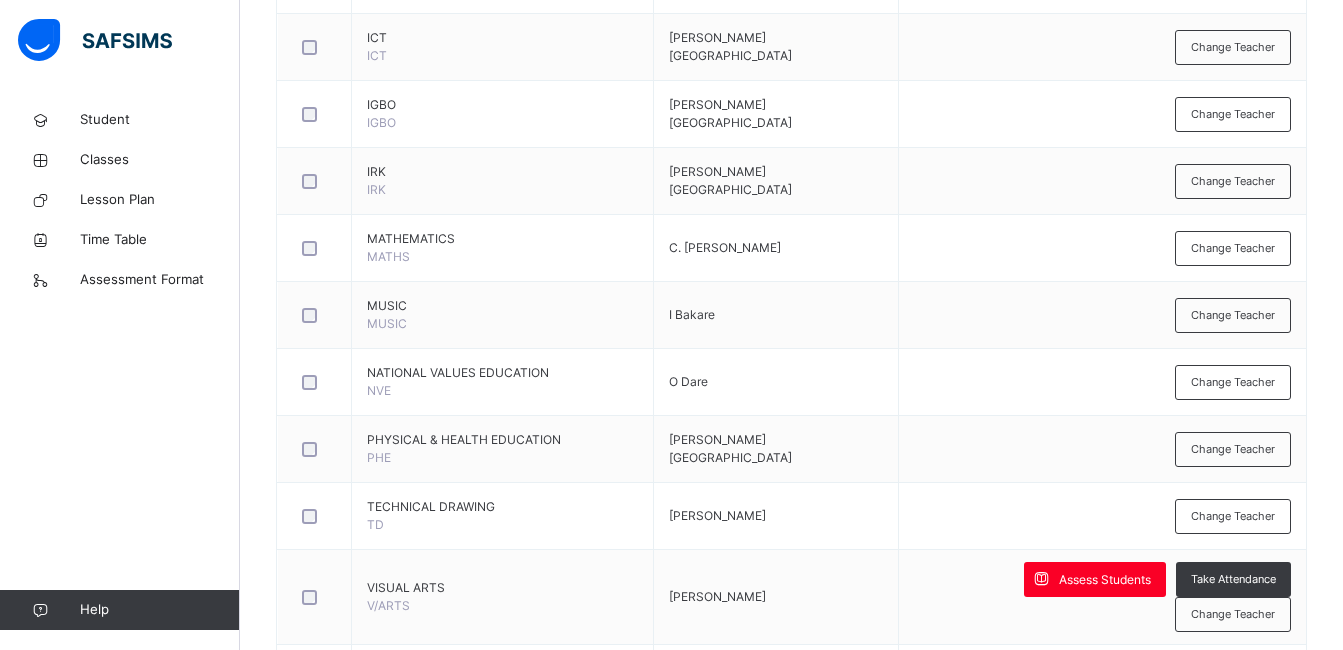 scroll, scrollTop: 1380, scrollLeft: 0, axis: vertical 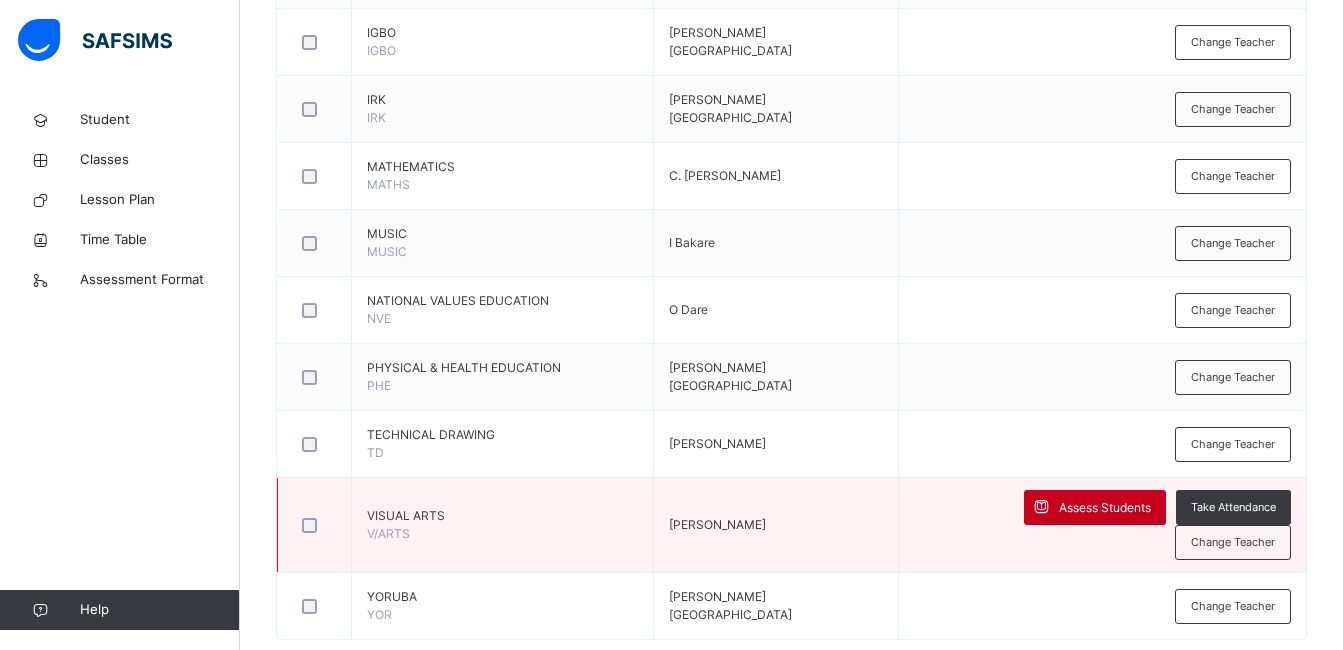 click on "Assess Students" at bounding box center (1105, 508) 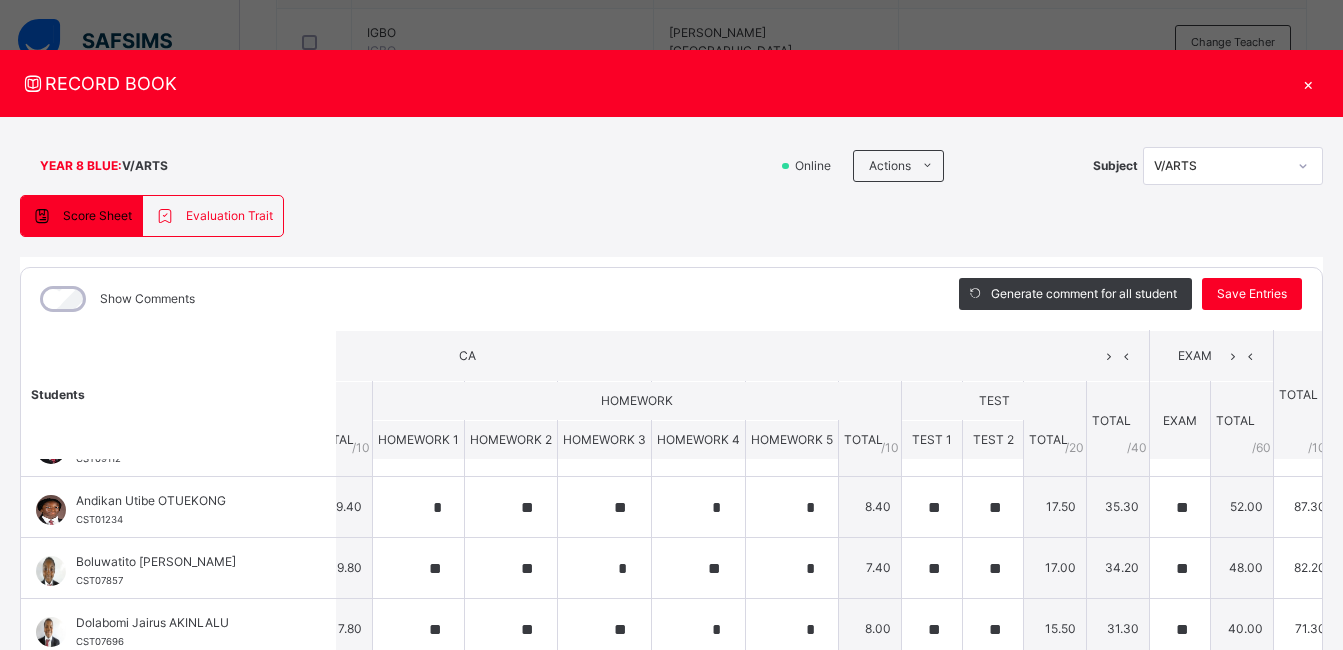 scroll, scrollTop: 0, scrollLeft: 518, axis: horizontal 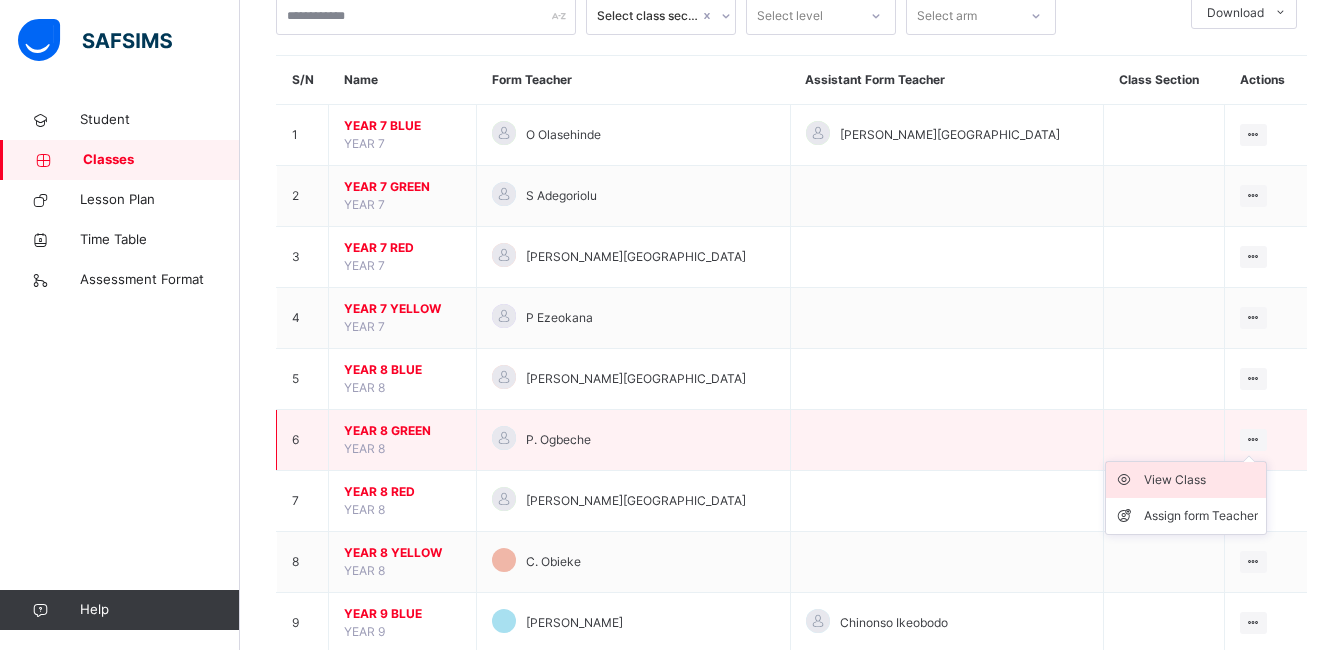 click on "View Class" at bounding box center [1201, 480] 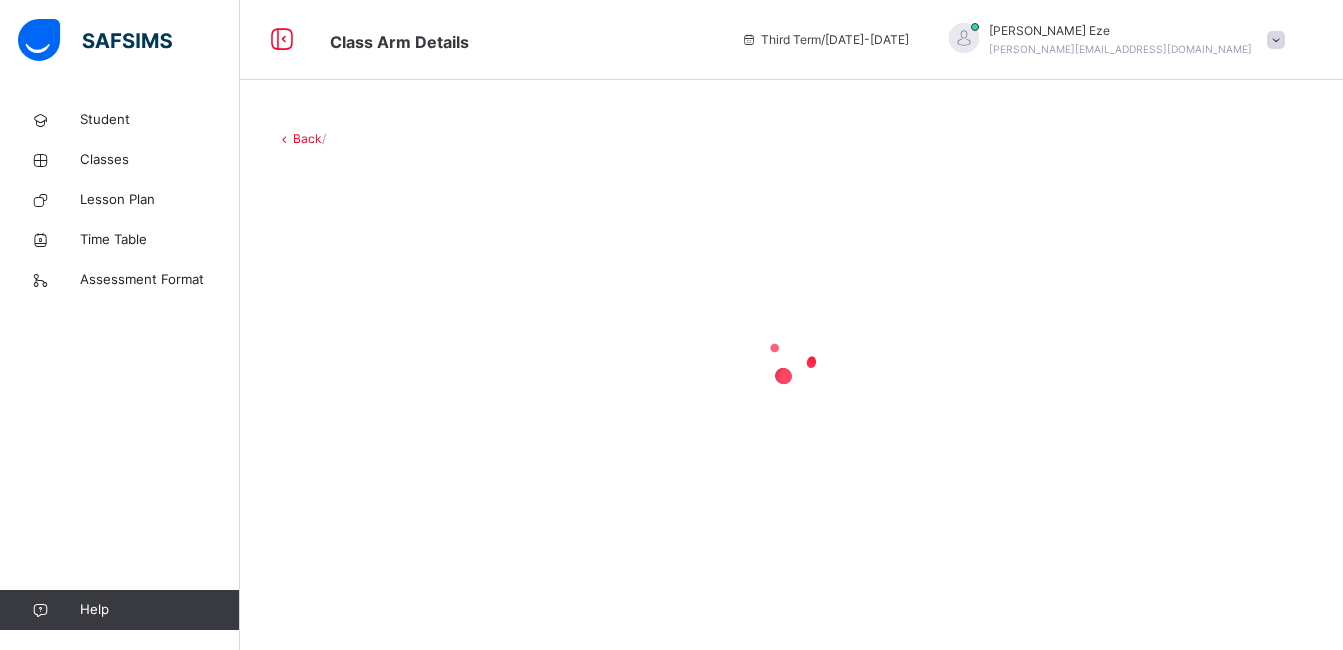 scroll, scrollTop: 0, scrollLeft: 0, axis: both 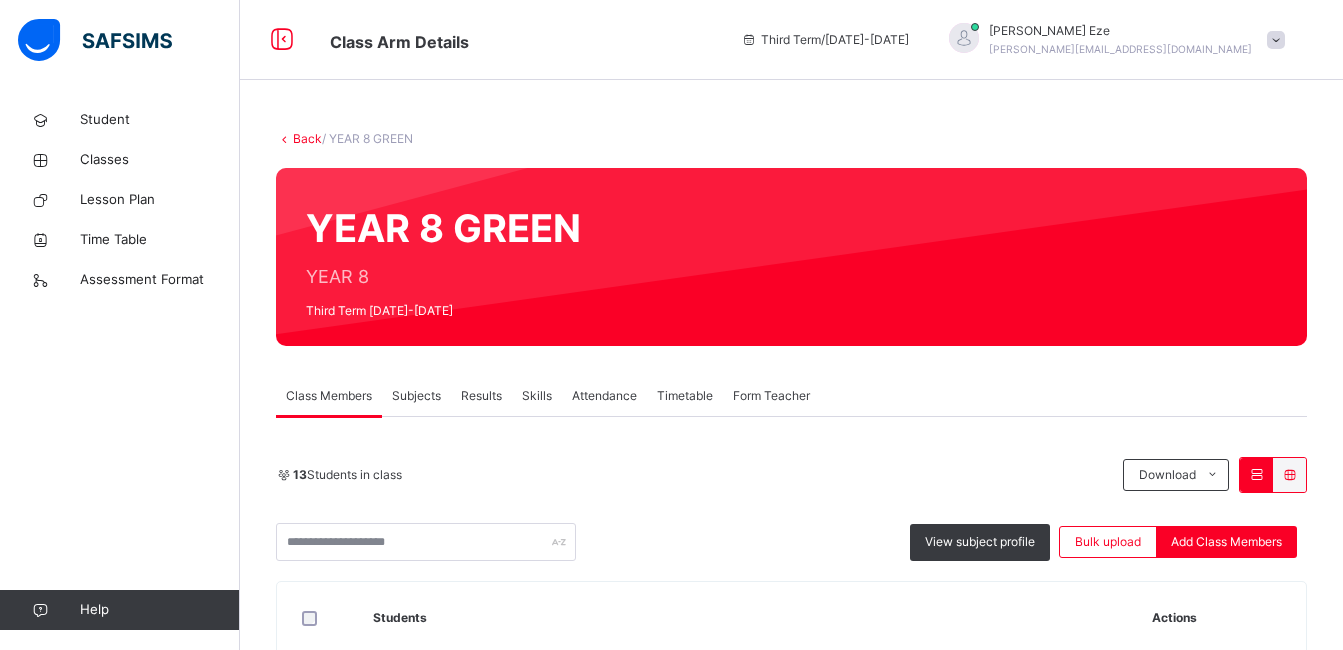 click on "Subjects" at bounding box center (416, 396) 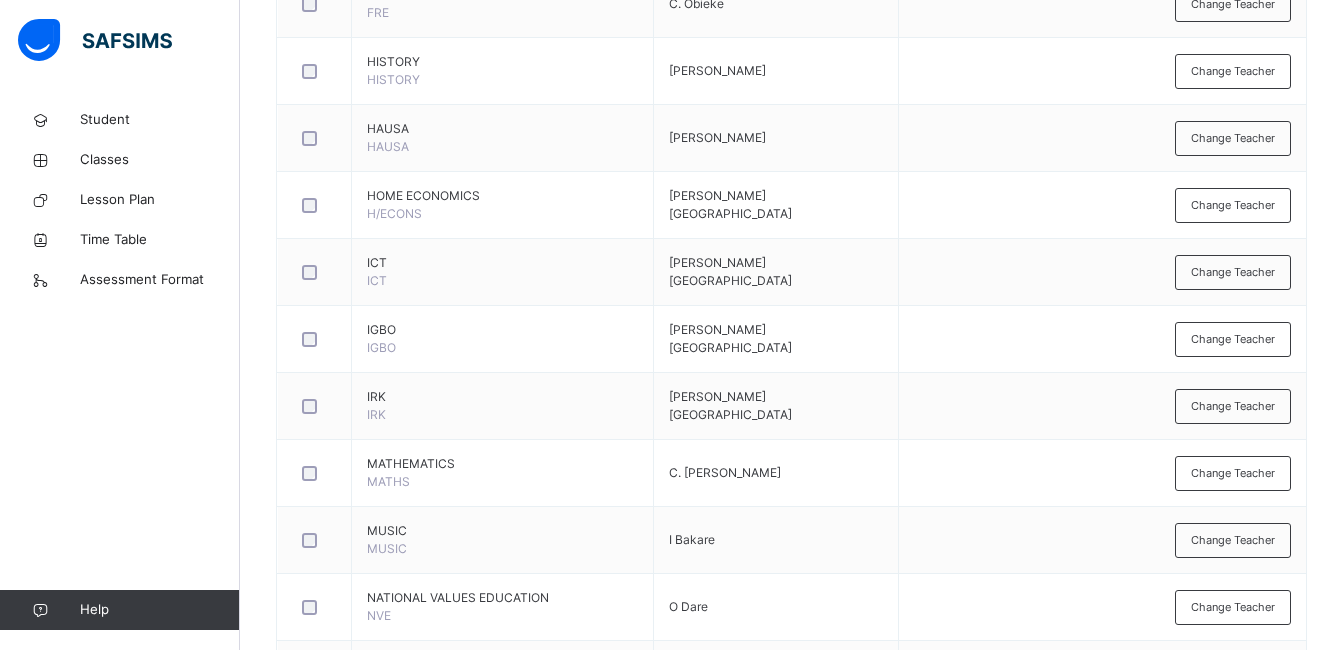 scroll, scrollTop: 1380, scrollLeft: 0, axis: vertical 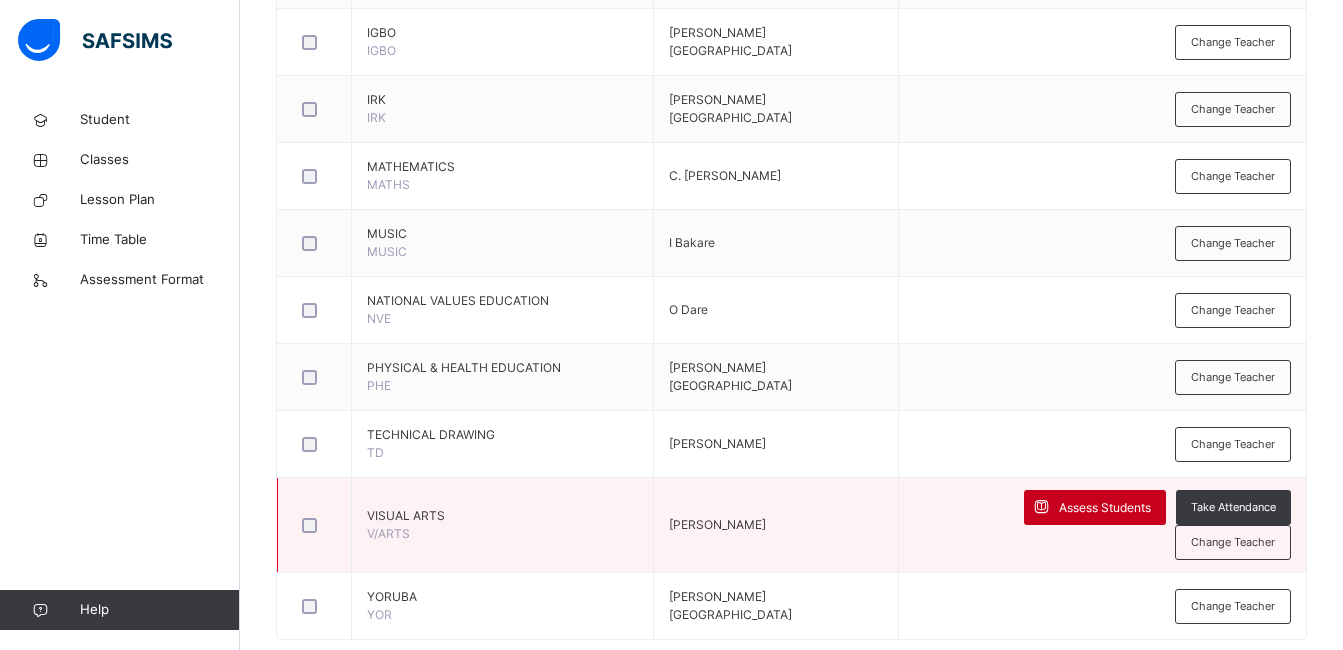 click on "Assess Students" at bounding box center (1105, 508) 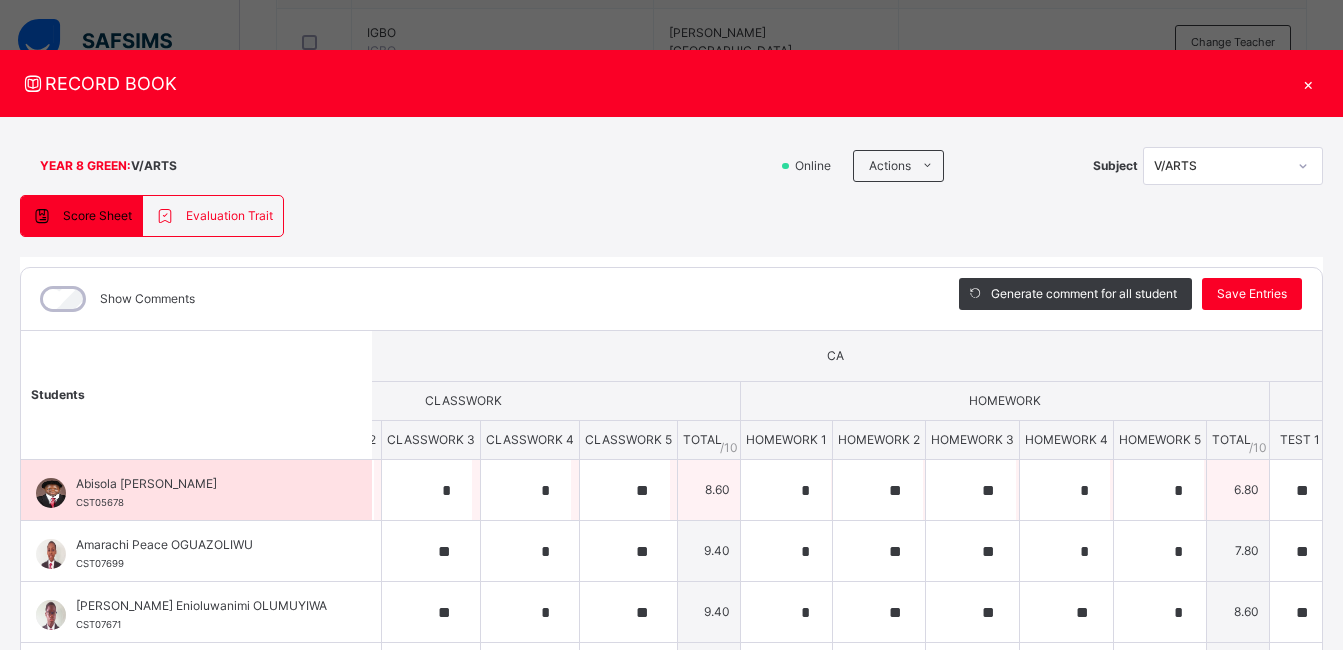 scroll, scrollTop: 0, scrollLeft: 187, axis: horizontal 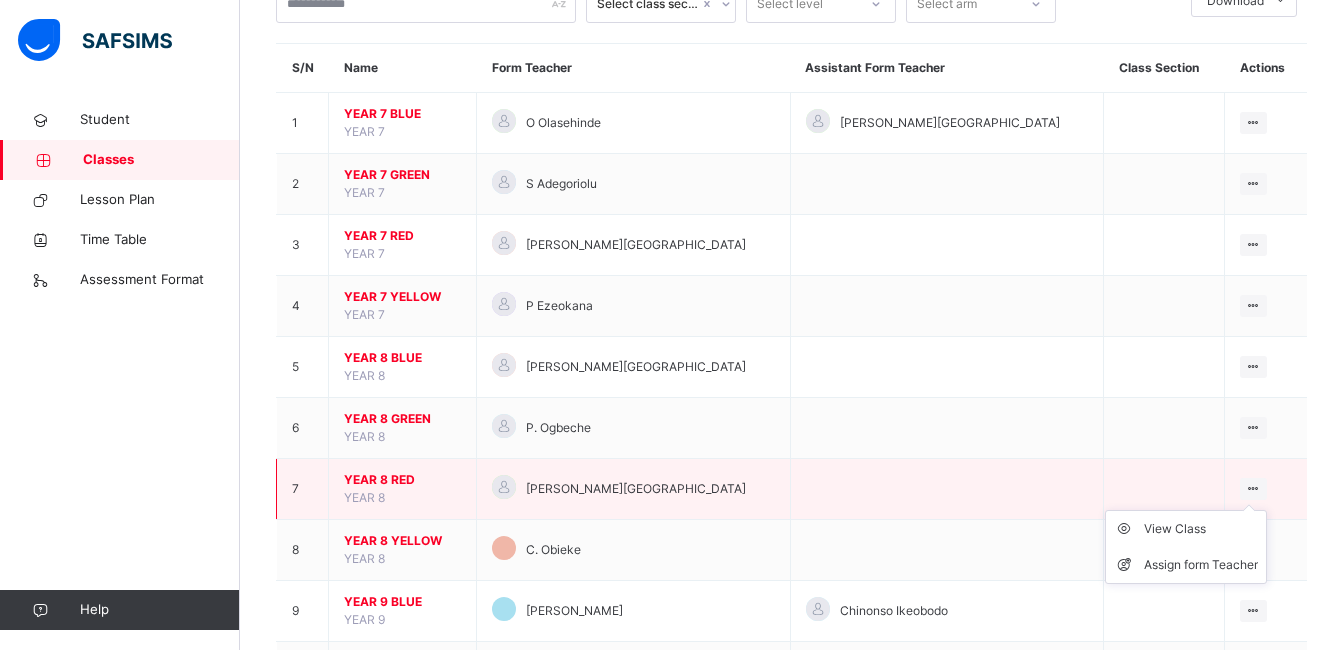 click on "View Class Assign form Teacher" at bounding box center (1186, 547) 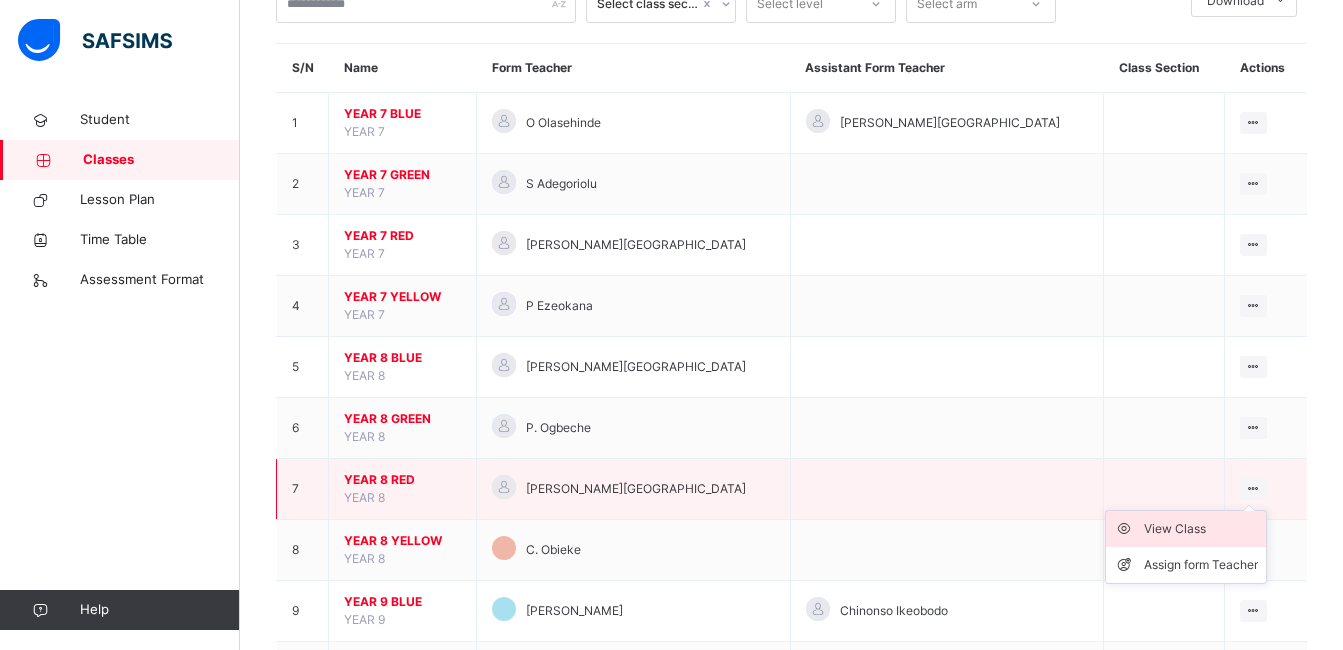 click on "View Class" at bounding box center [1201, 529] 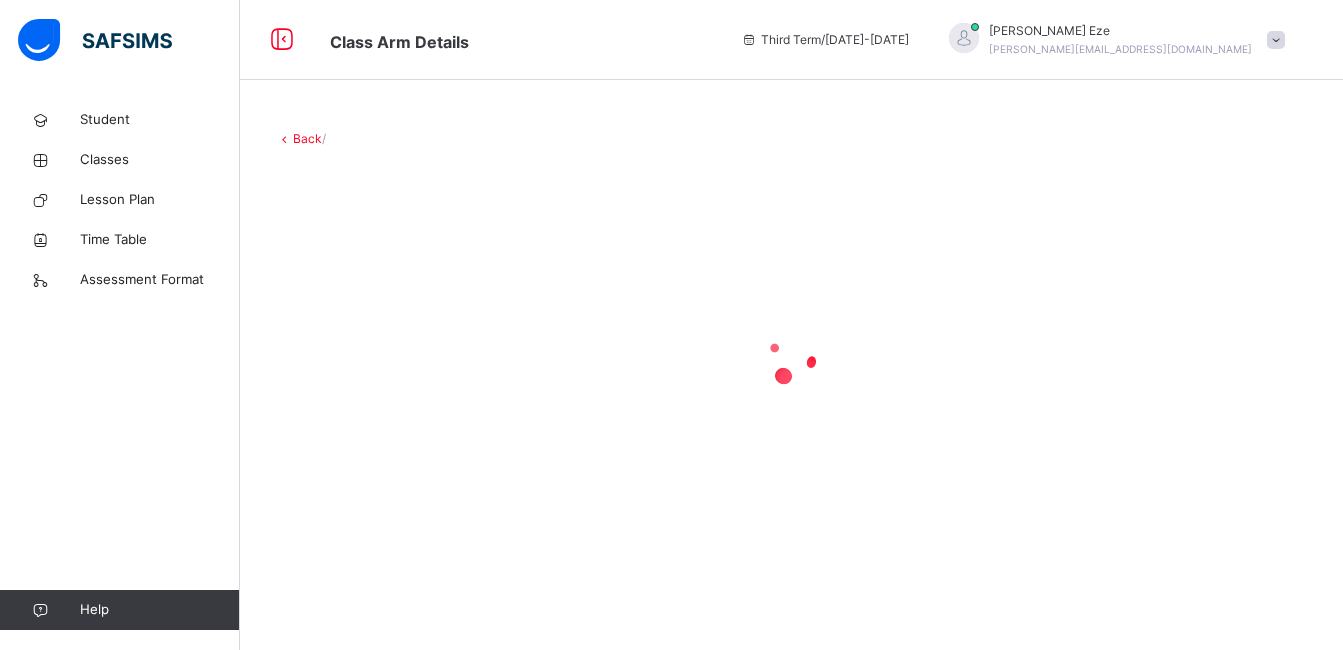scroll, scrollTop: 0, scrollLeft: 0, axis: both 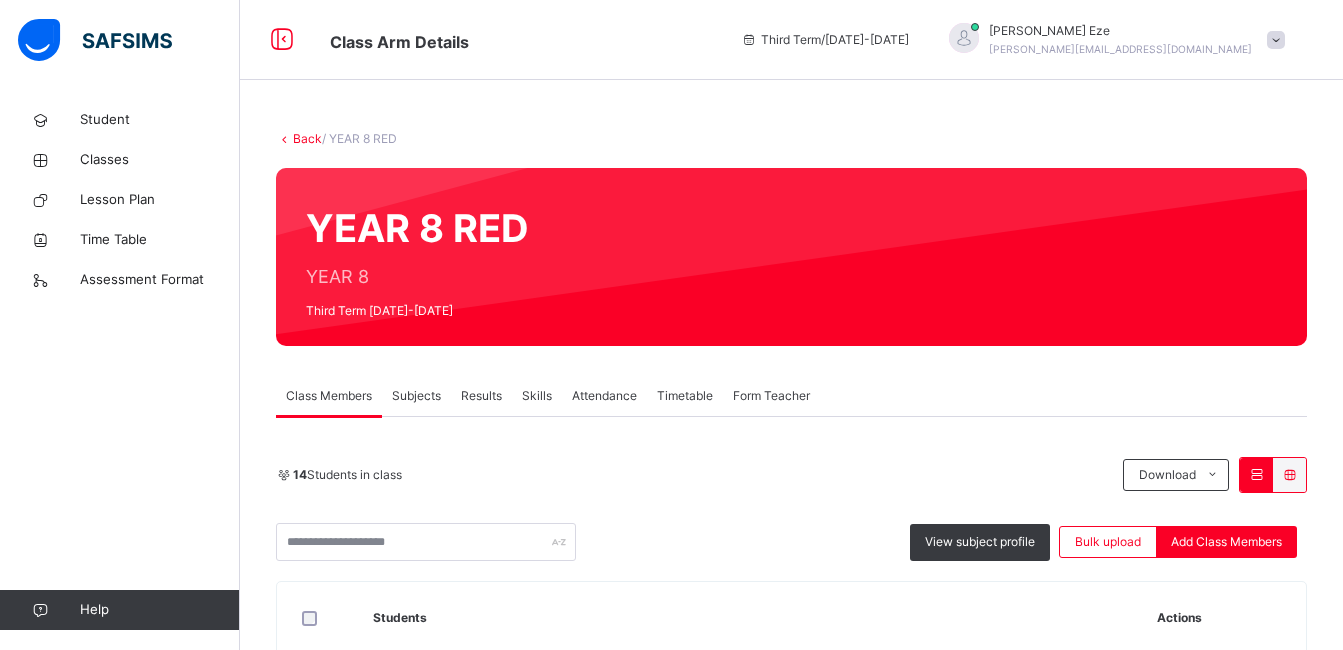 click on "Subjects" at bounding box center (416, 396) 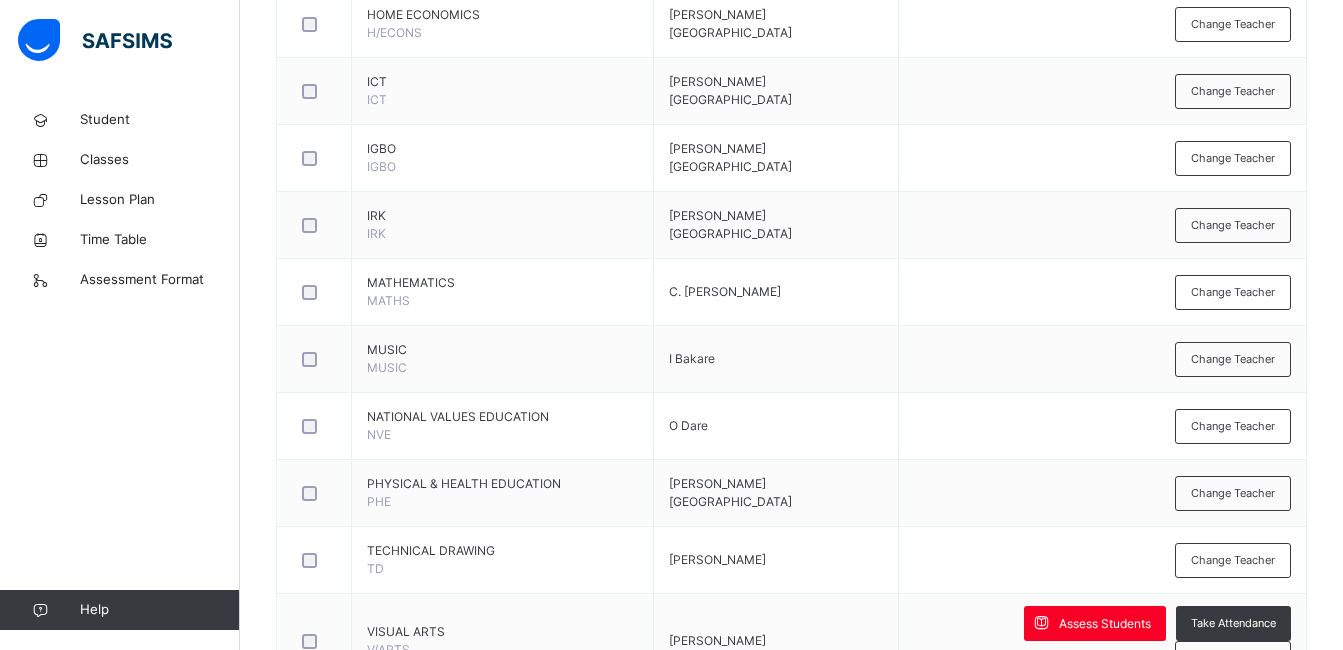 scroll, scrollTop: 1380, scrollLeft: 0, axis: vertical 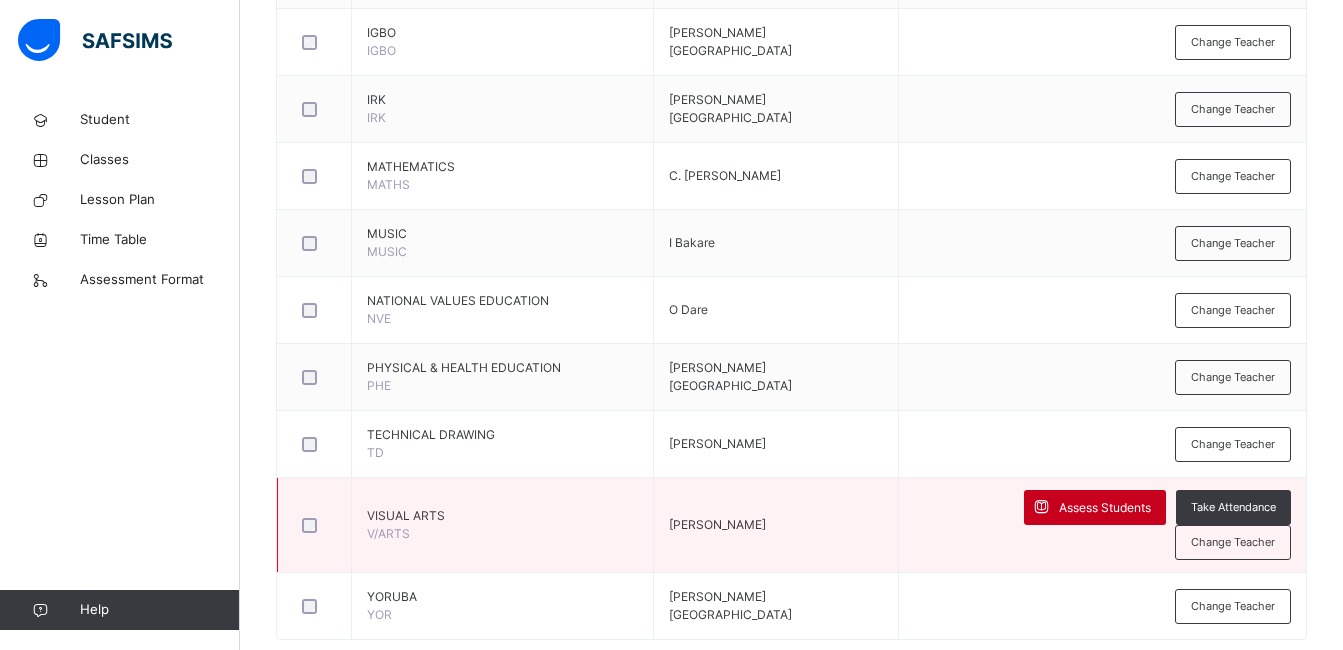 click on "Assess Students" at bounding box center [1105, 508] 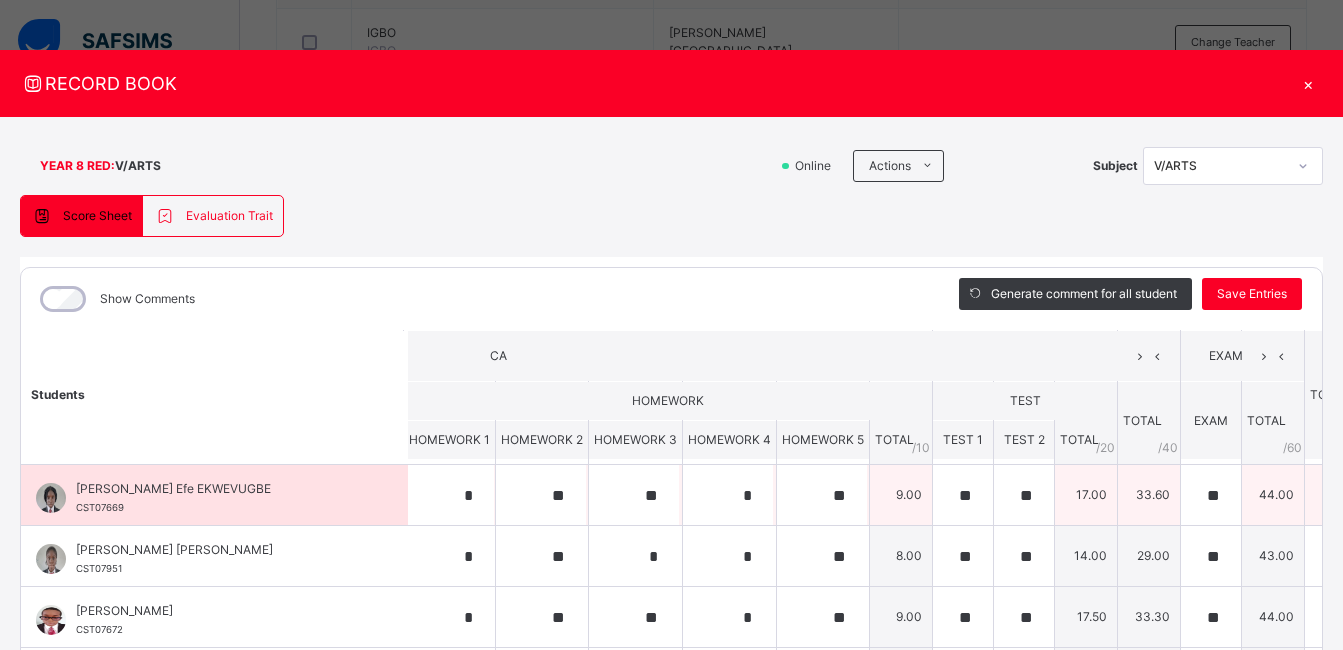 scroll, scrollTop: 58, scrollLeft: 559, axis: both 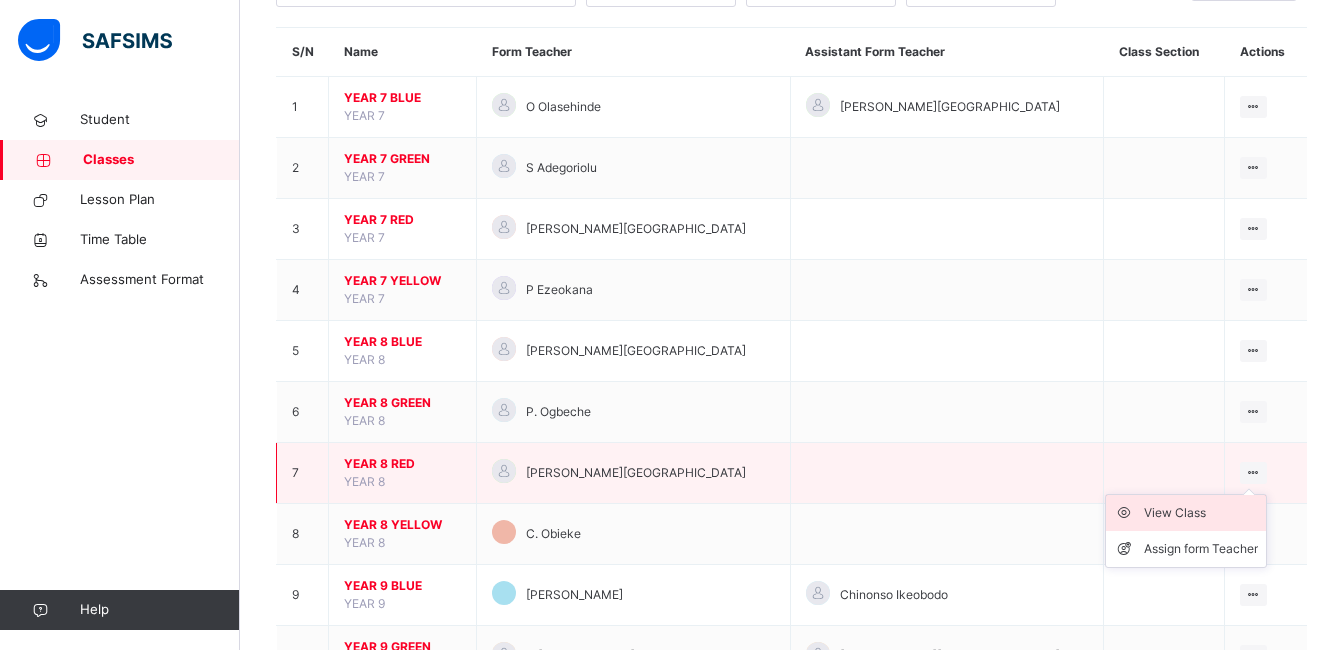 click on "View Class" at bounding box center [1201, 513] 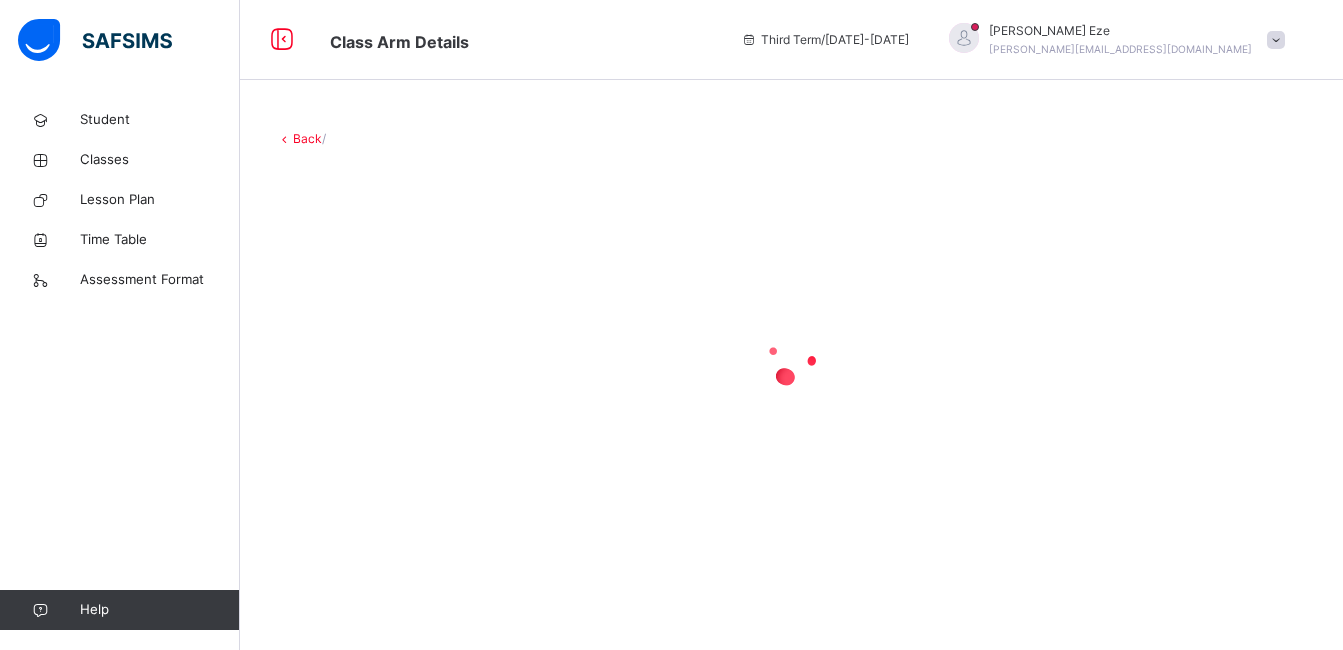 scroll, scrollTop: 0, scrollLeft: 0, axis: both 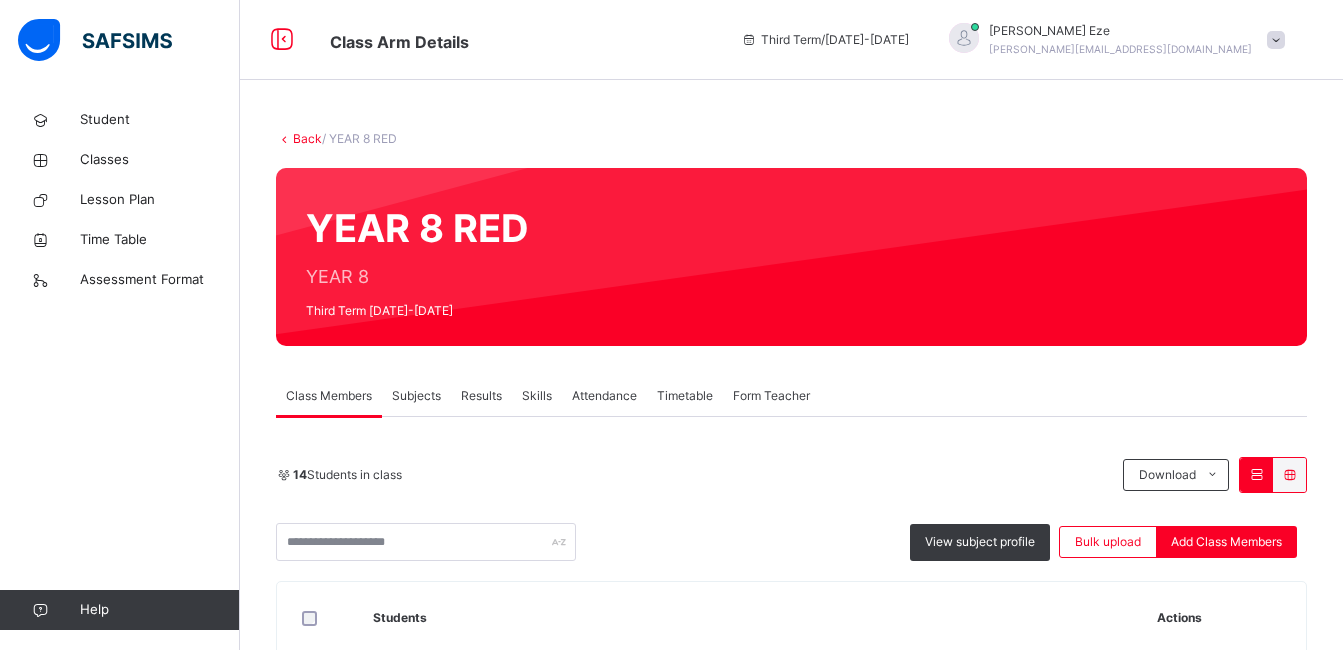 click on "Subjects" at bounding box center [416, 396] 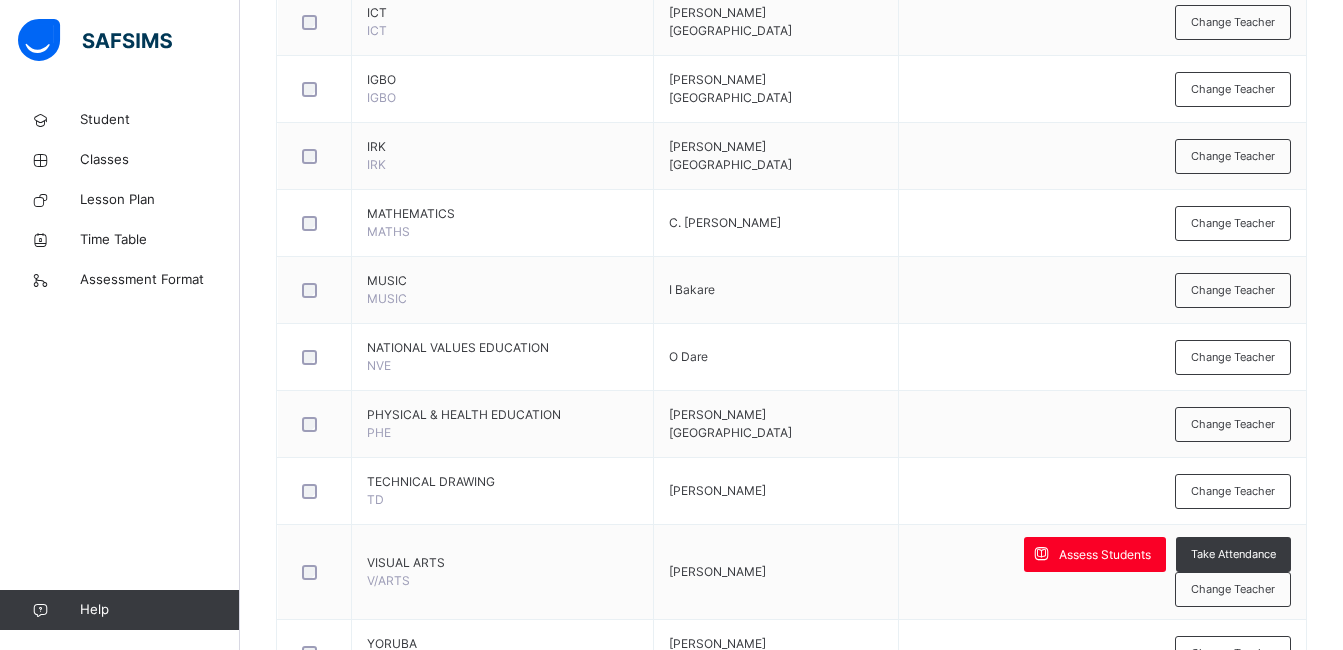 scroll, scrollTop: 1380, scrollLeft: 0, axis: vertical 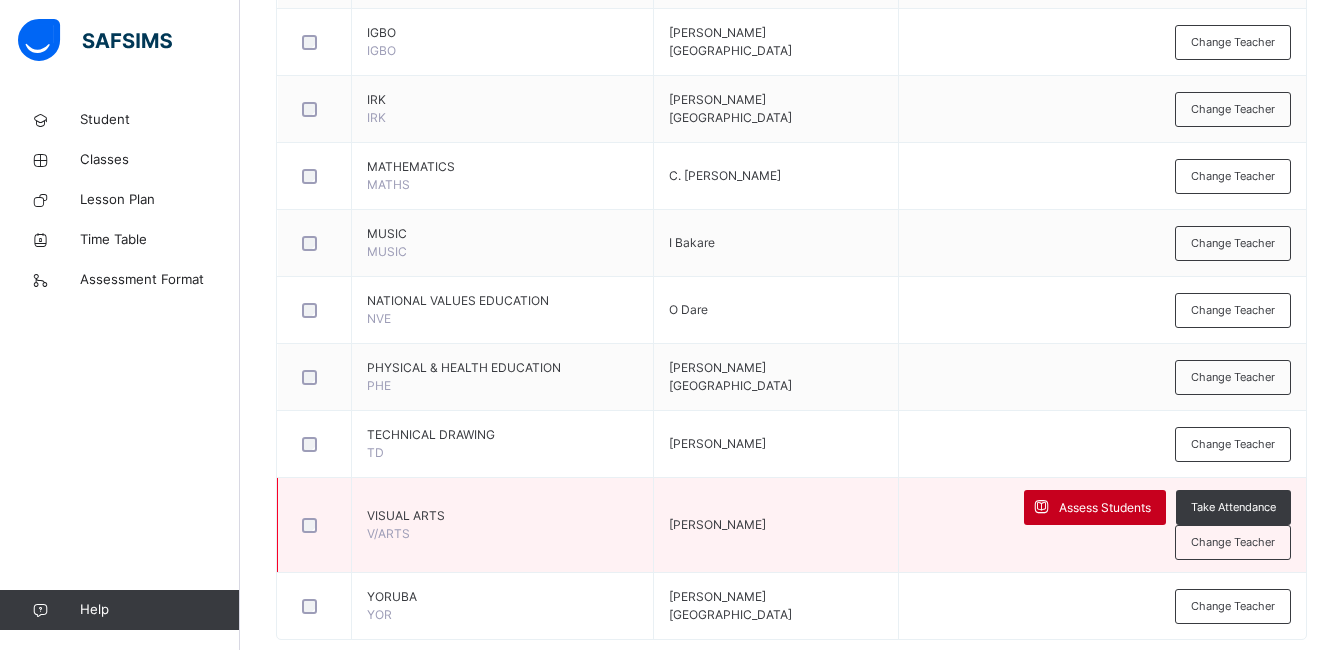 click on "Assess Students" at bounding box center [1095, 507] 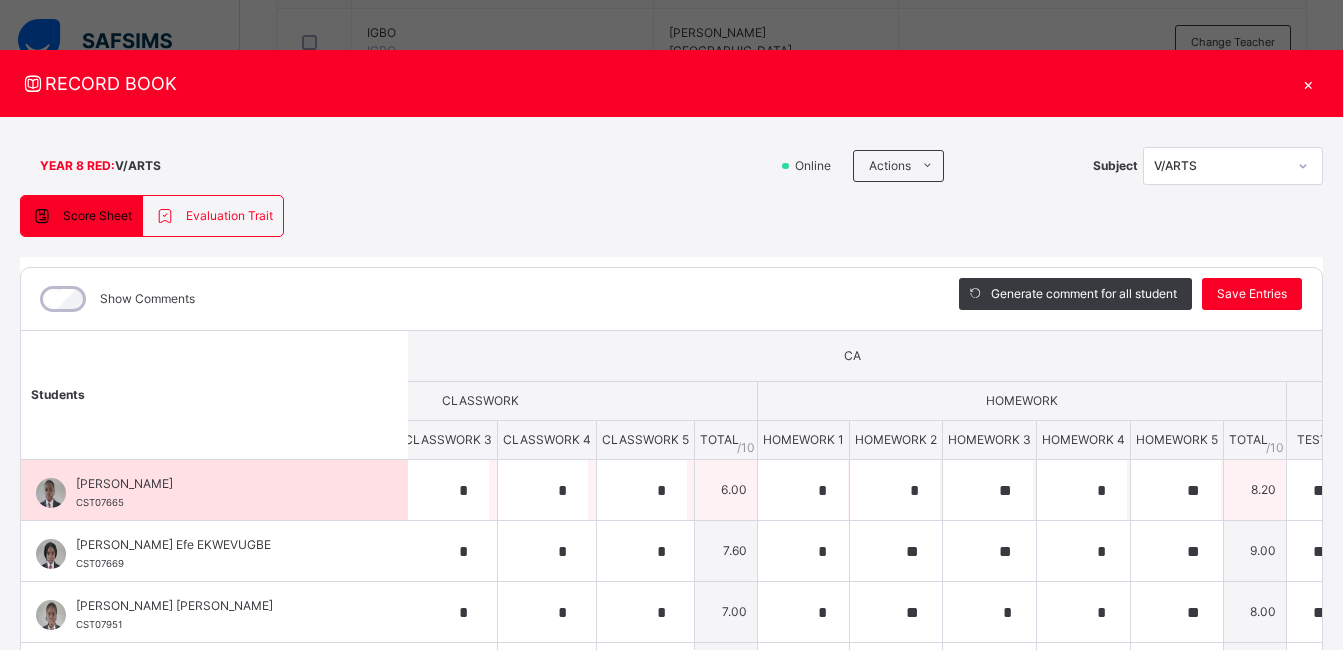 scroll, scrollTop: 0, scrollLeft: 206, axis: horizontal 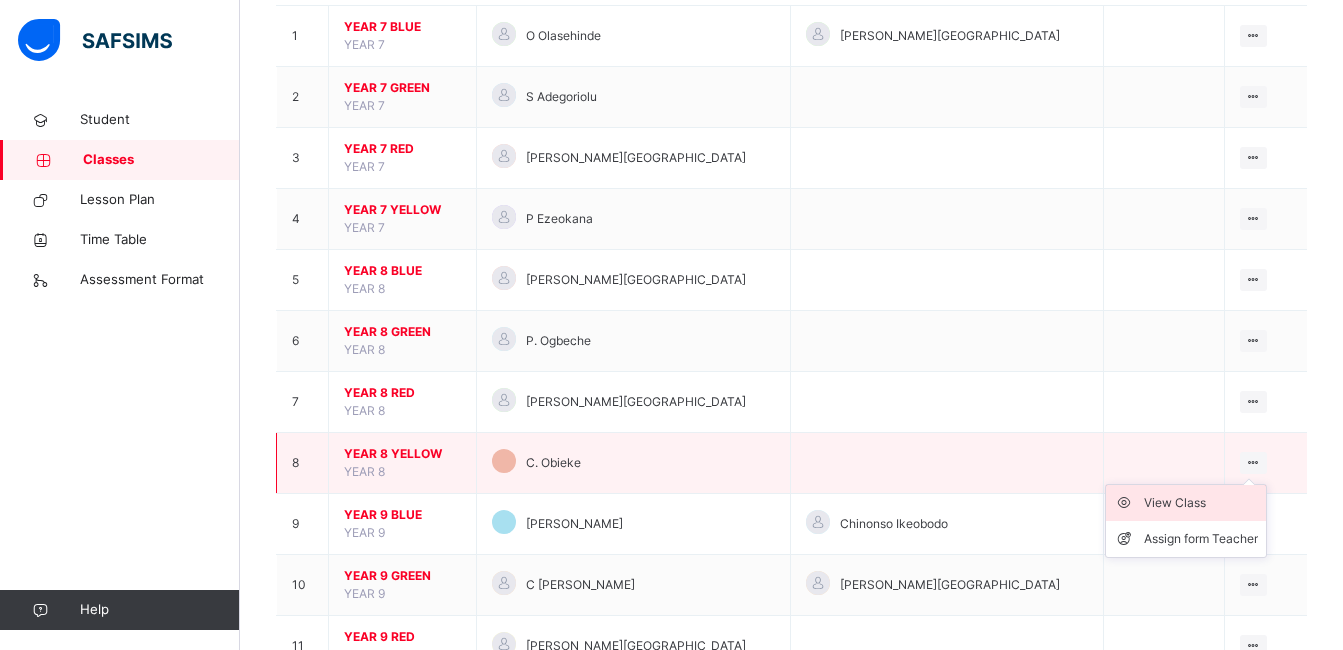 click on "View Class" at bounding box center [1201, 503] 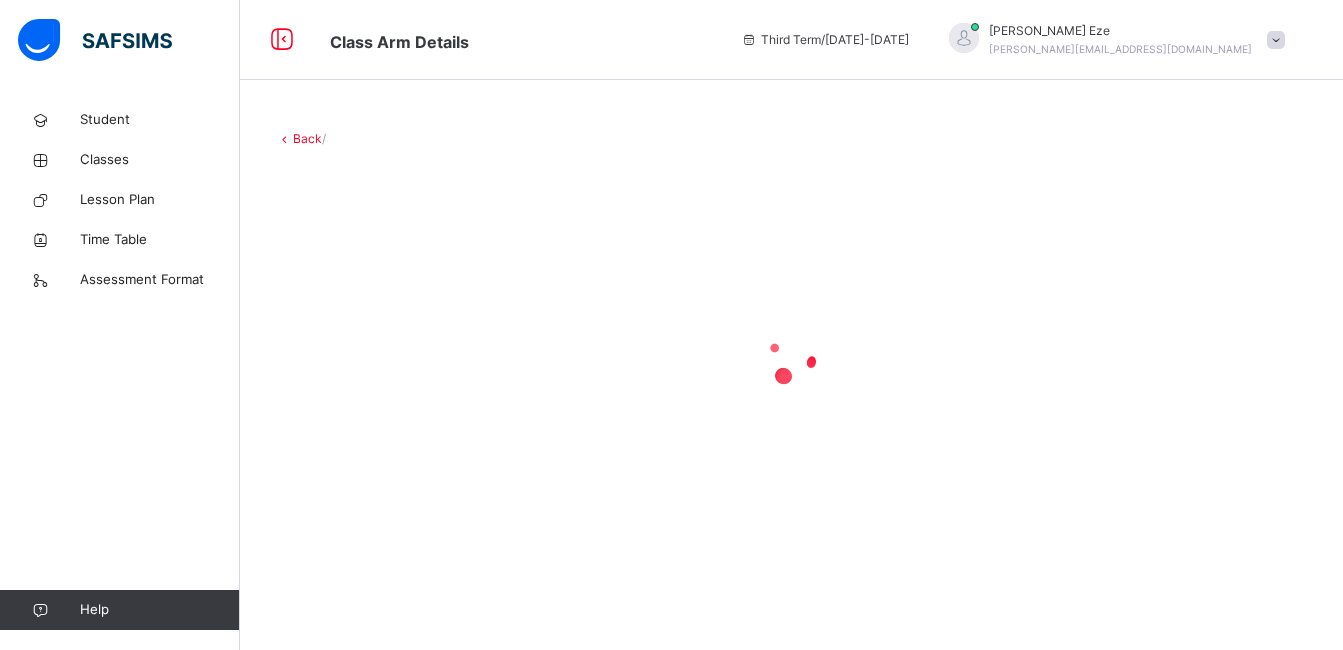 scroll, scrollTop: 0, scrollLeft: 0, axis: both 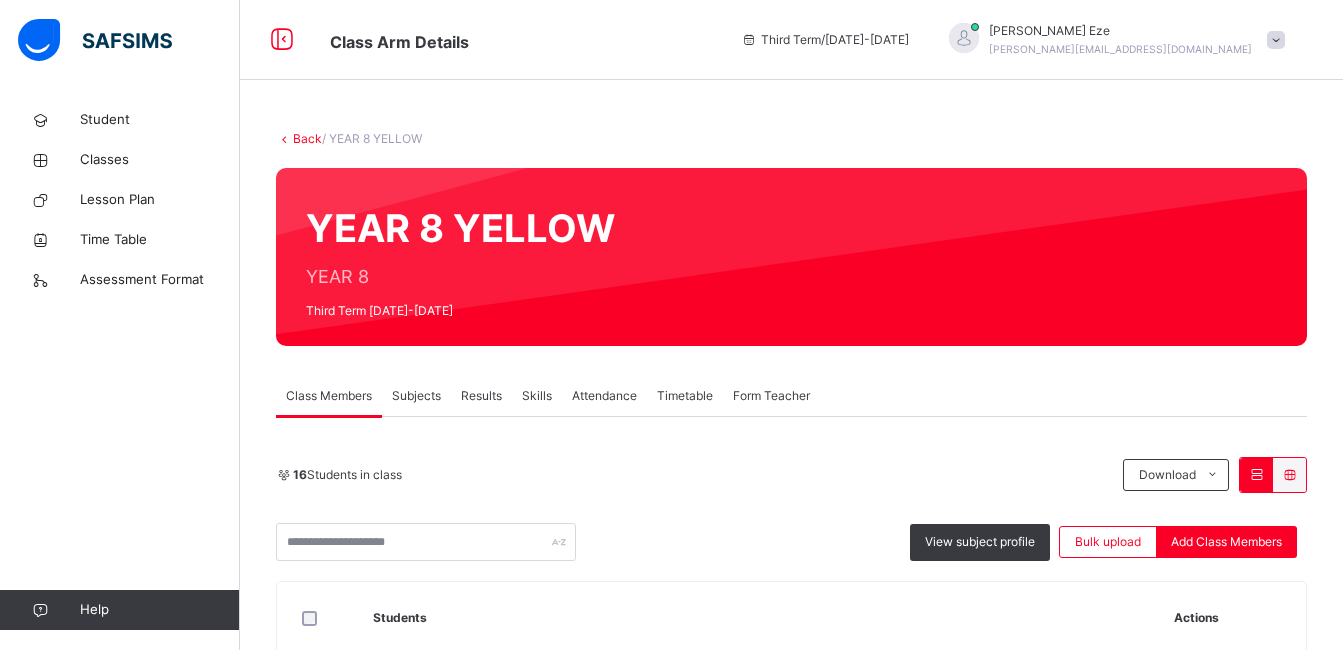 click on "Subjects" at bounding box center (416, 396) 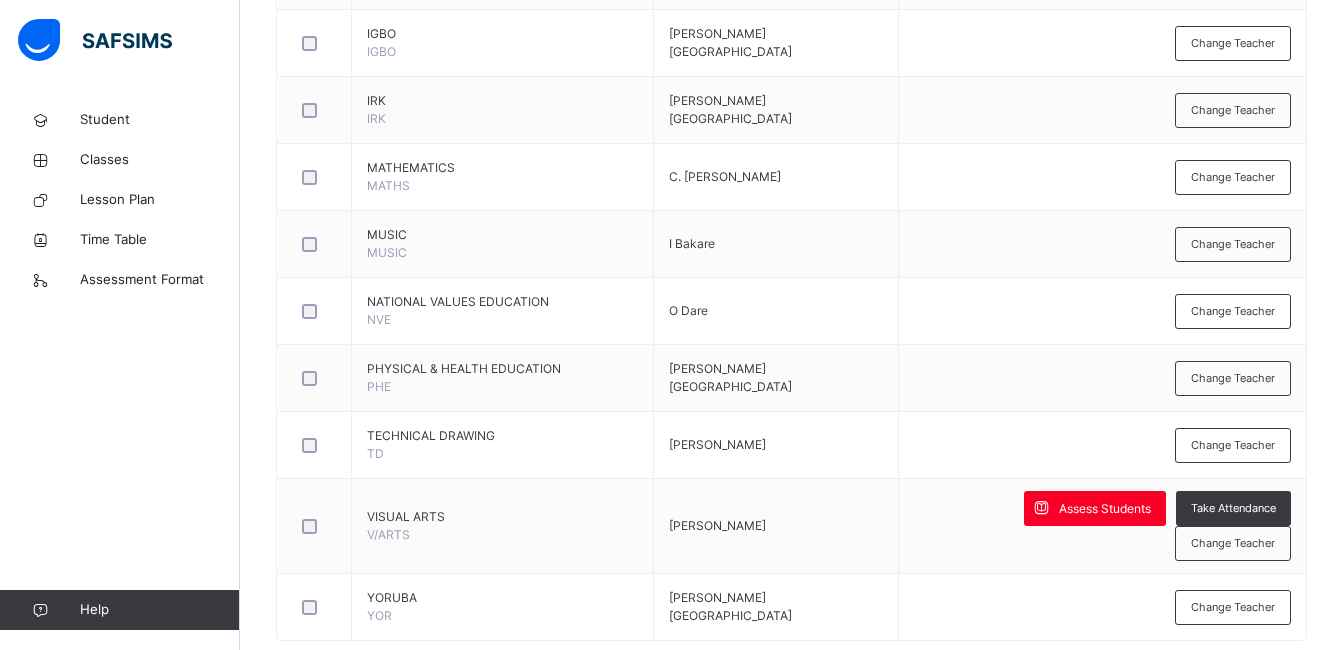 scroll, scrollTop: 1380, scrollLeft: 0, axis: vertical 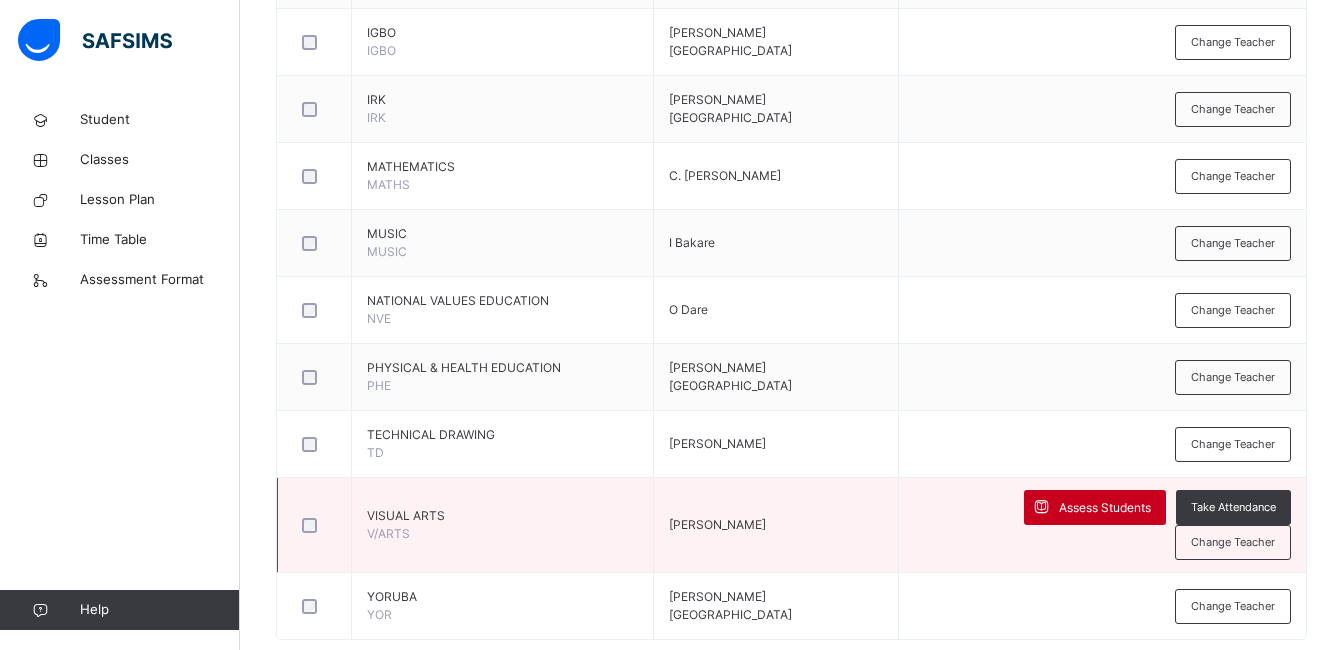 click on "Assess Students" at bounding box center [1105, 508] 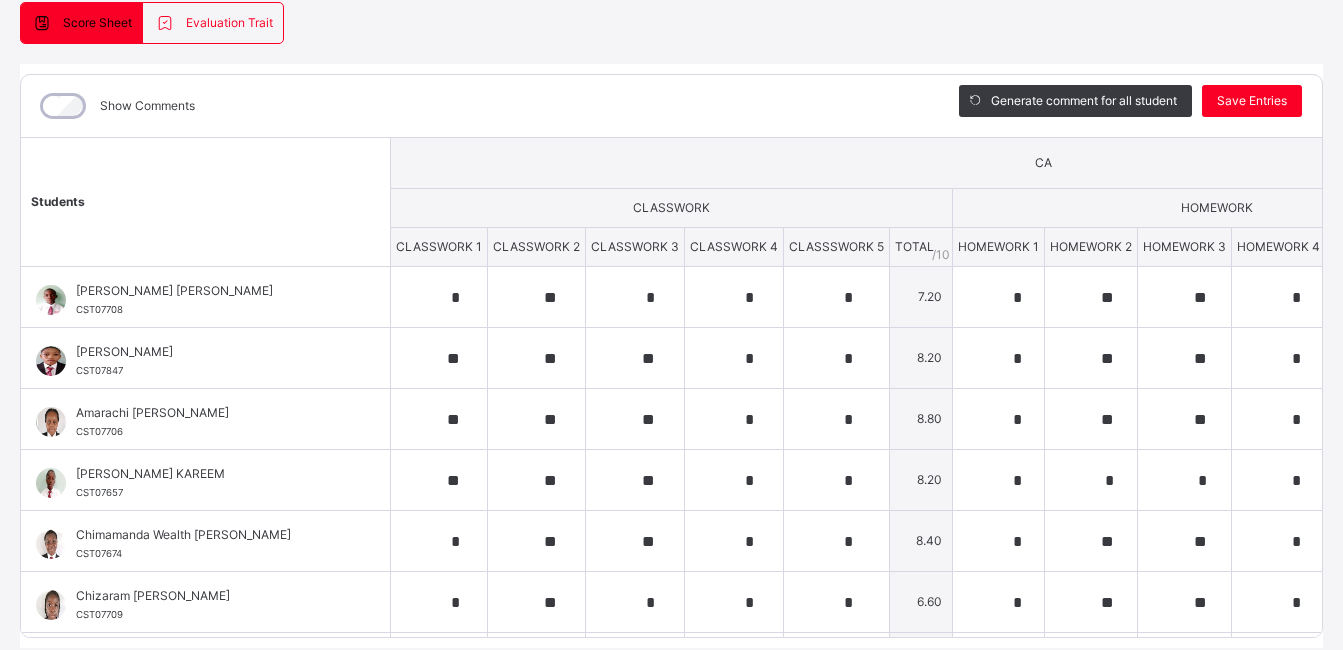 scroll, scrollTop: 194, scrollLeft: 0, axis: vertical 